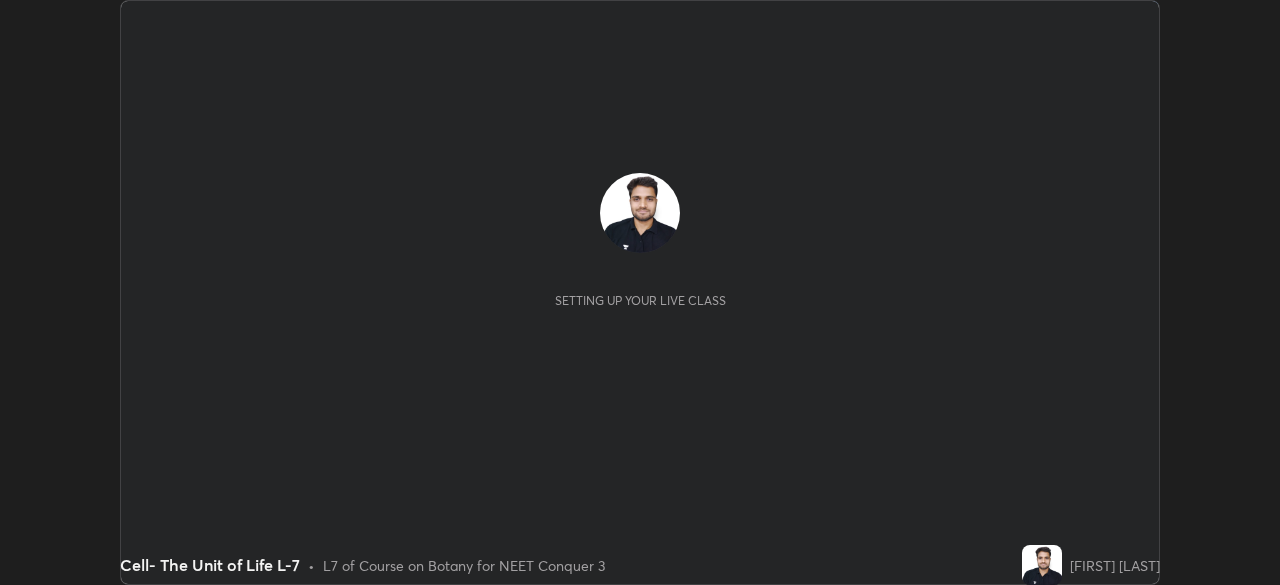 scroll, scrollTop: 0, scrollLeft: 0, axis: both 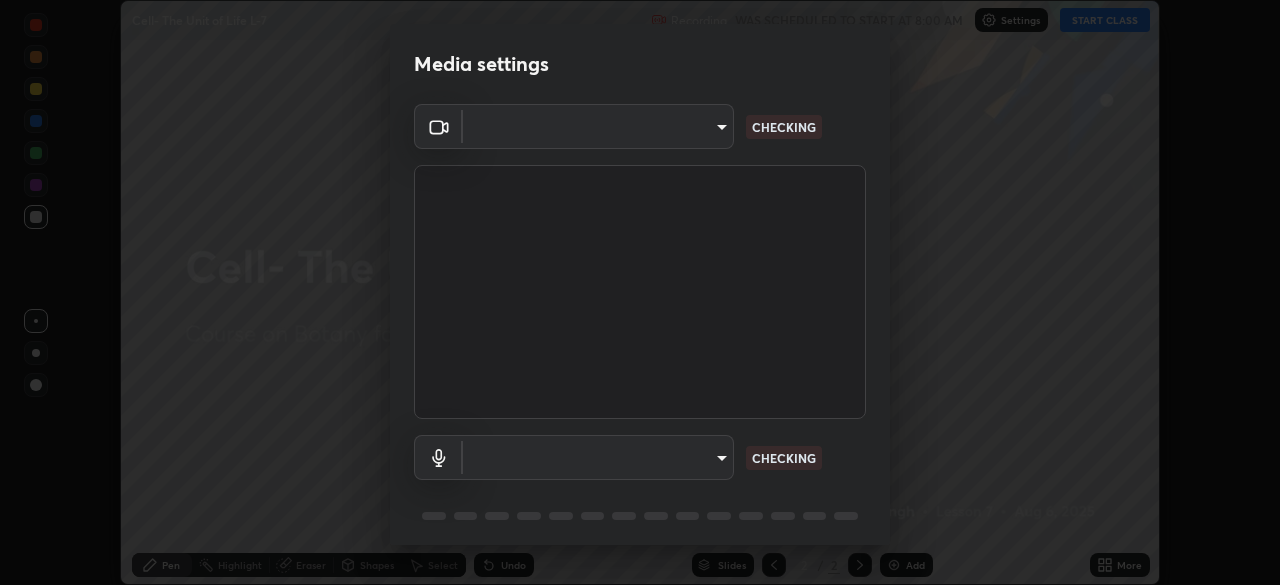 type on "fec30703c8e22cf69a8f77a224c2d994de0da897dc859dbf546555d8622b01d3" 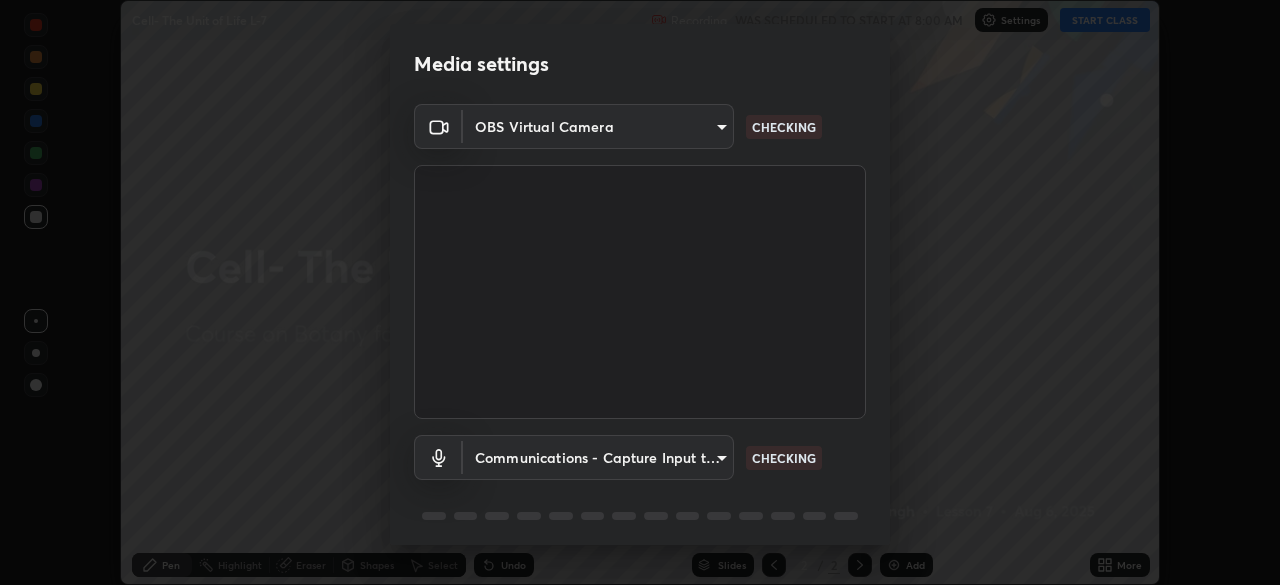 scroll, scrollTop: 71, scrollLeft: 0, axis: vertical 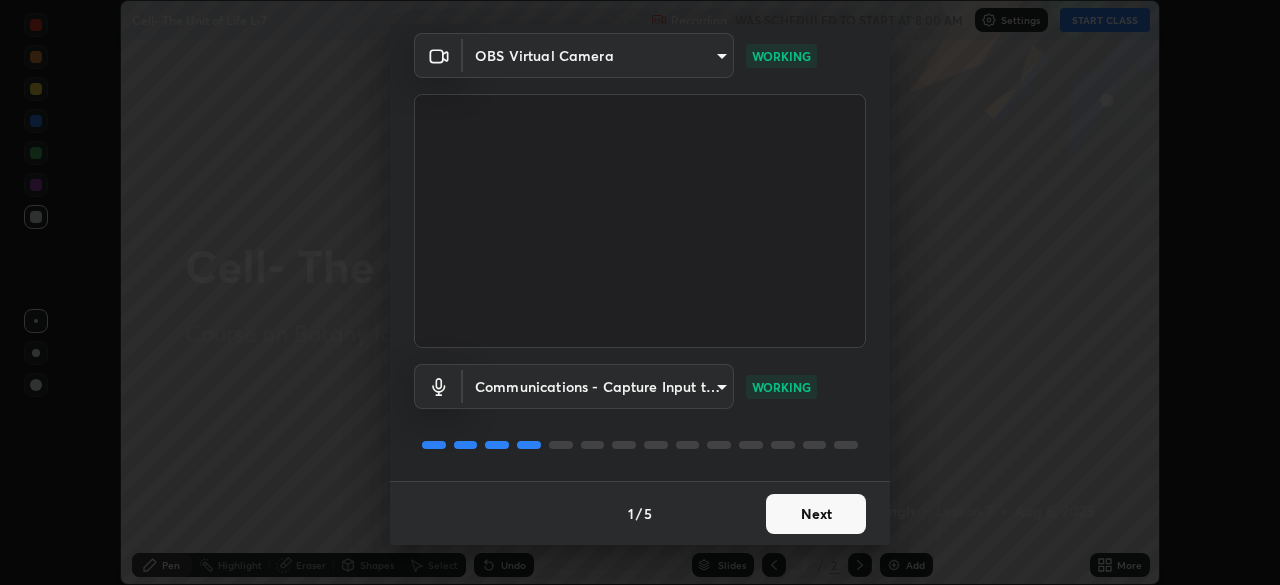 click on "Next" at bounding box center [816, 514] 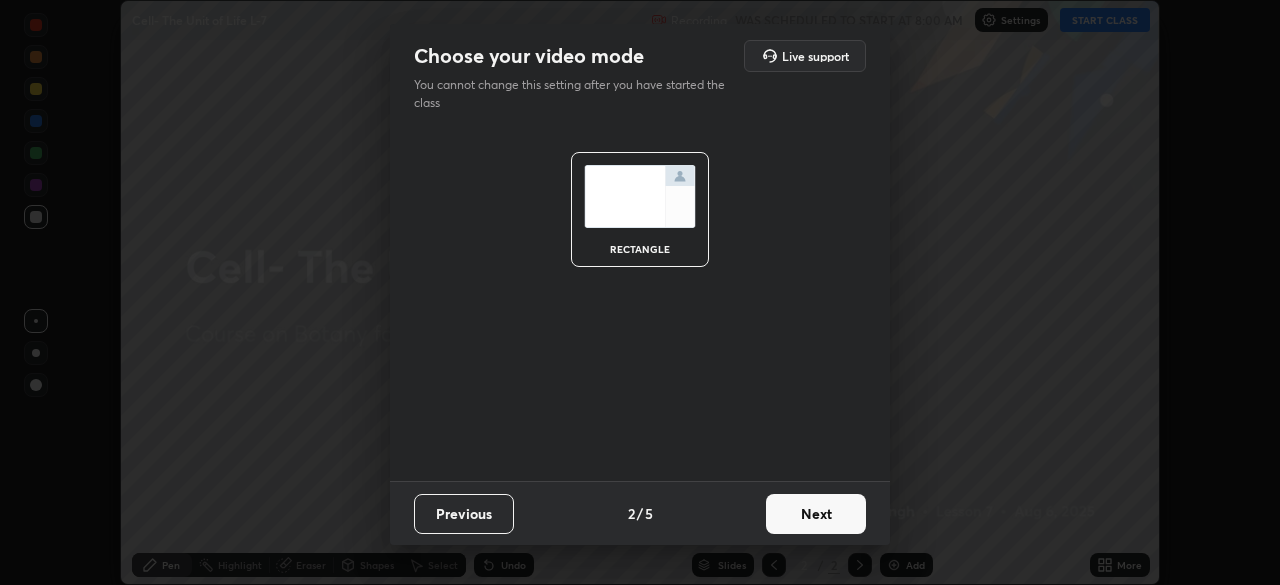 scroll, scrollTop: 0, scrollLeft: 0, axis: both 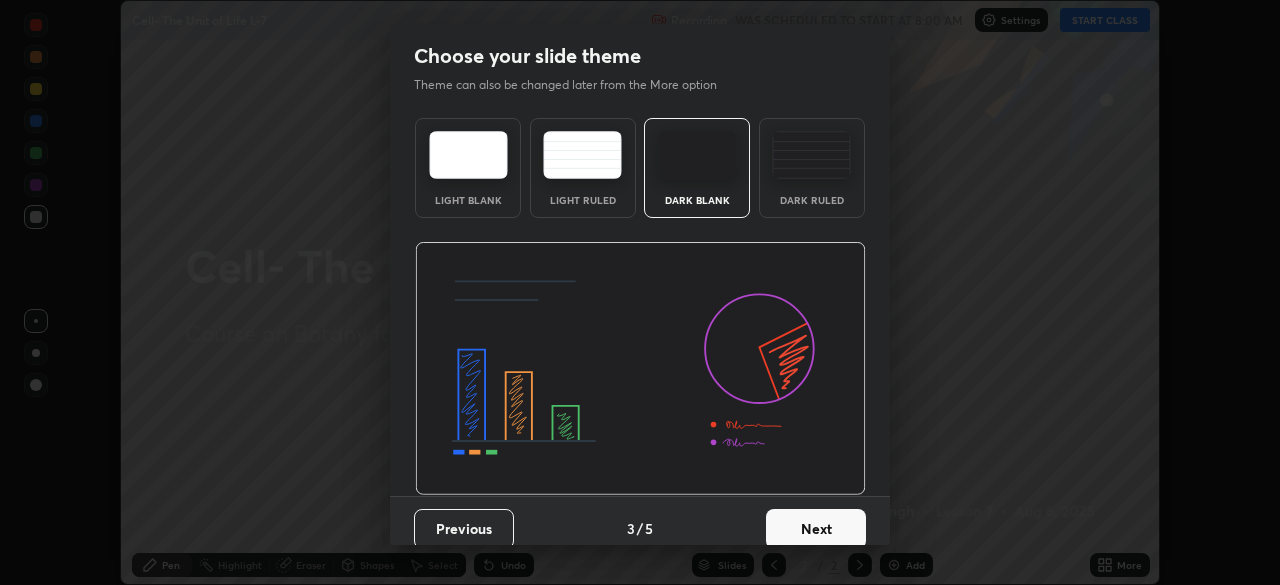 click on "Next" at bounding box center [816, 529] 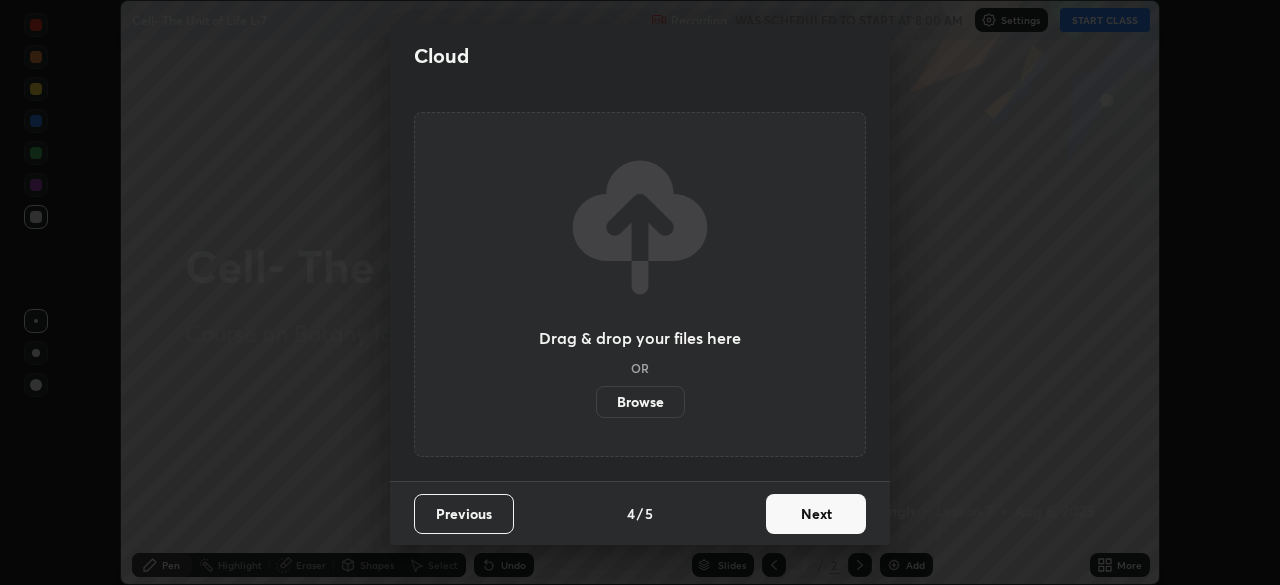 click on "Next" at bounding box center (816, 514) 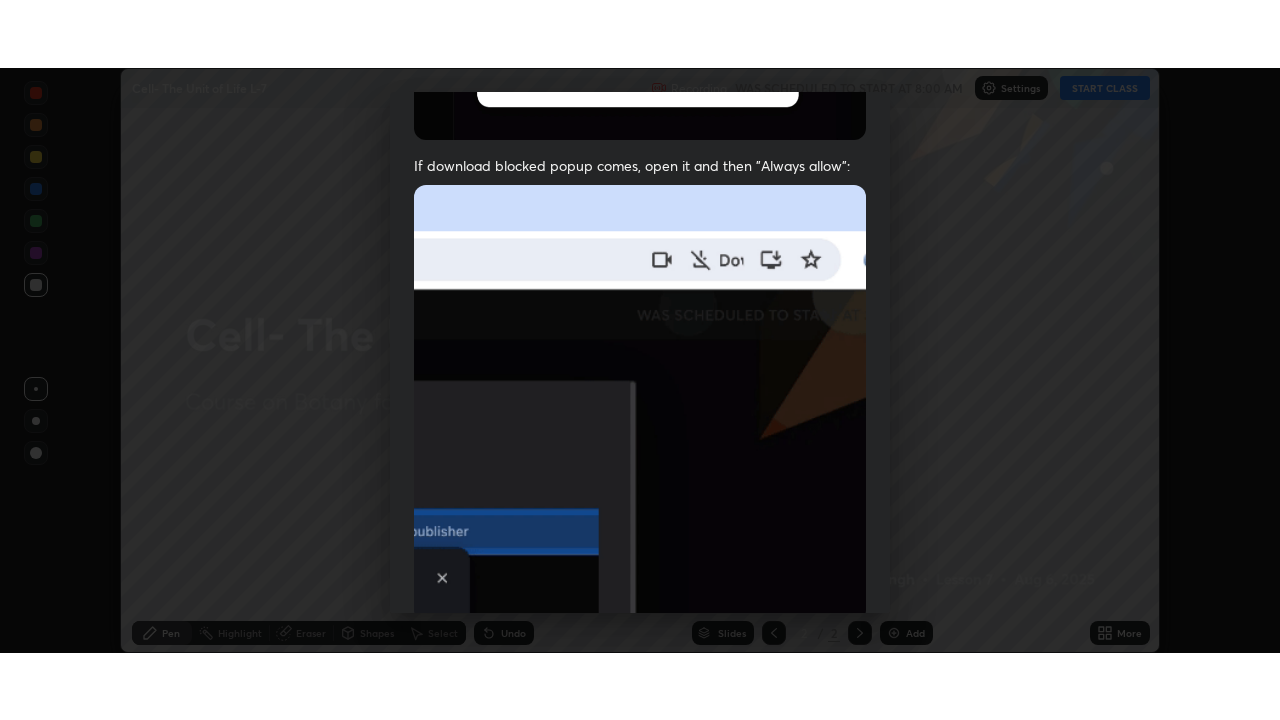 scroll, scrollTop: 479, scrollLeft: 0, axis: vertical 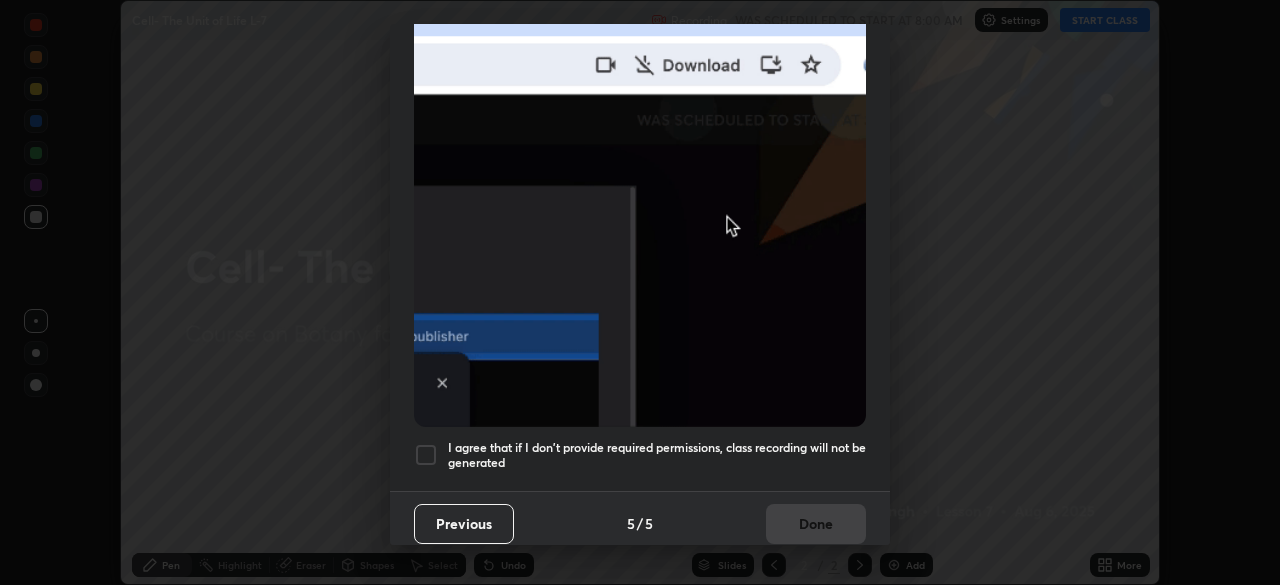 click at bounding box center [426, 455] 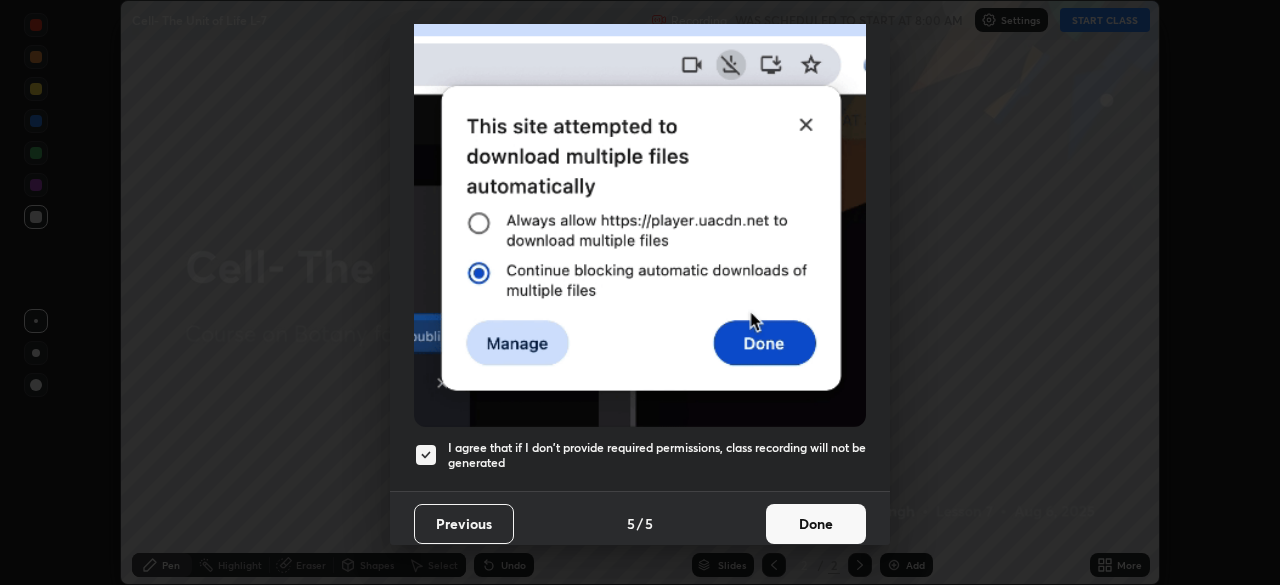 click on "Done" at bounding box center [816, 524] 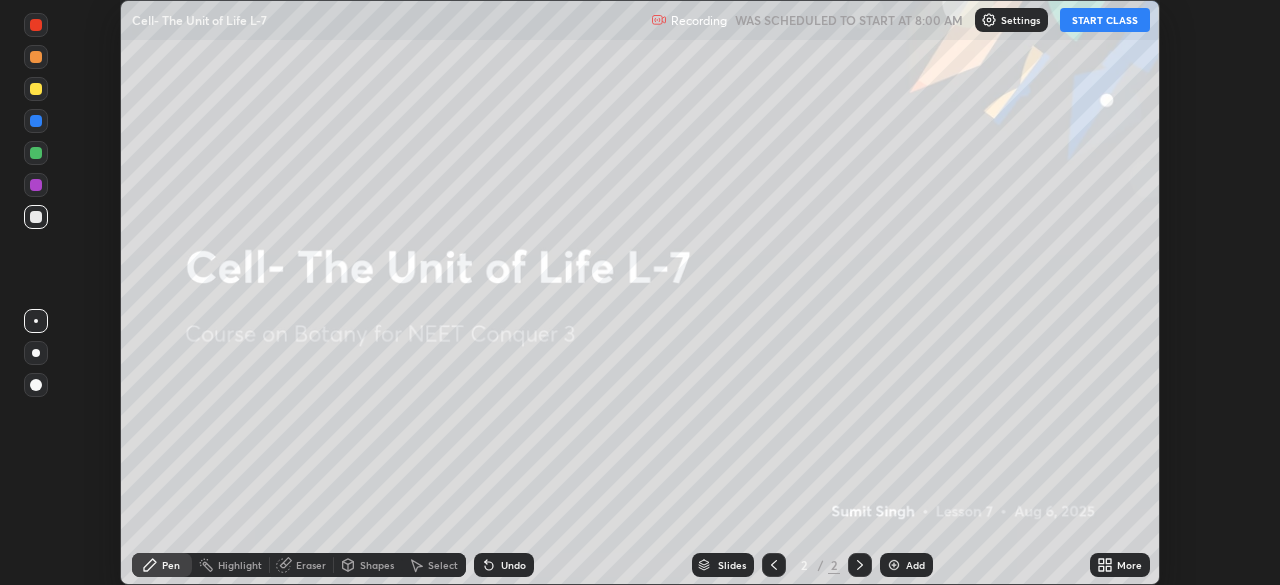 click on "More" at bounding box center (1120, 565) 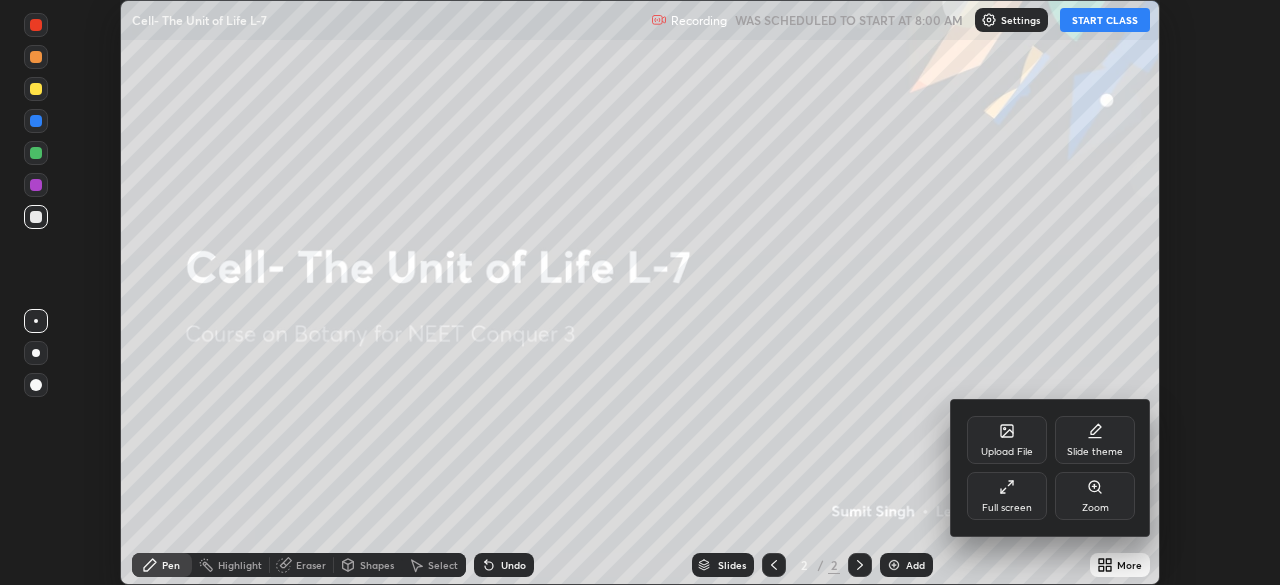 click on "Full screen" at bounding box center [1007, 496] 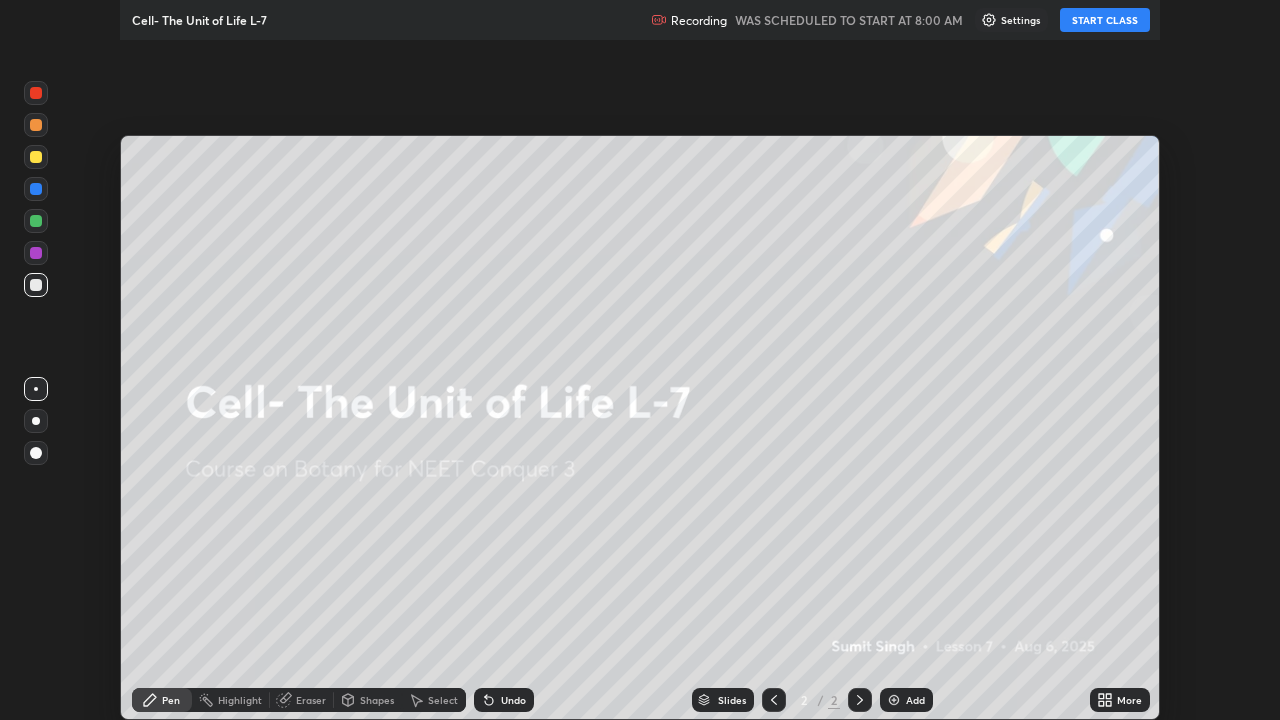 scroll, scrollTop: 99280, scrollLeft: 98720, axis: both 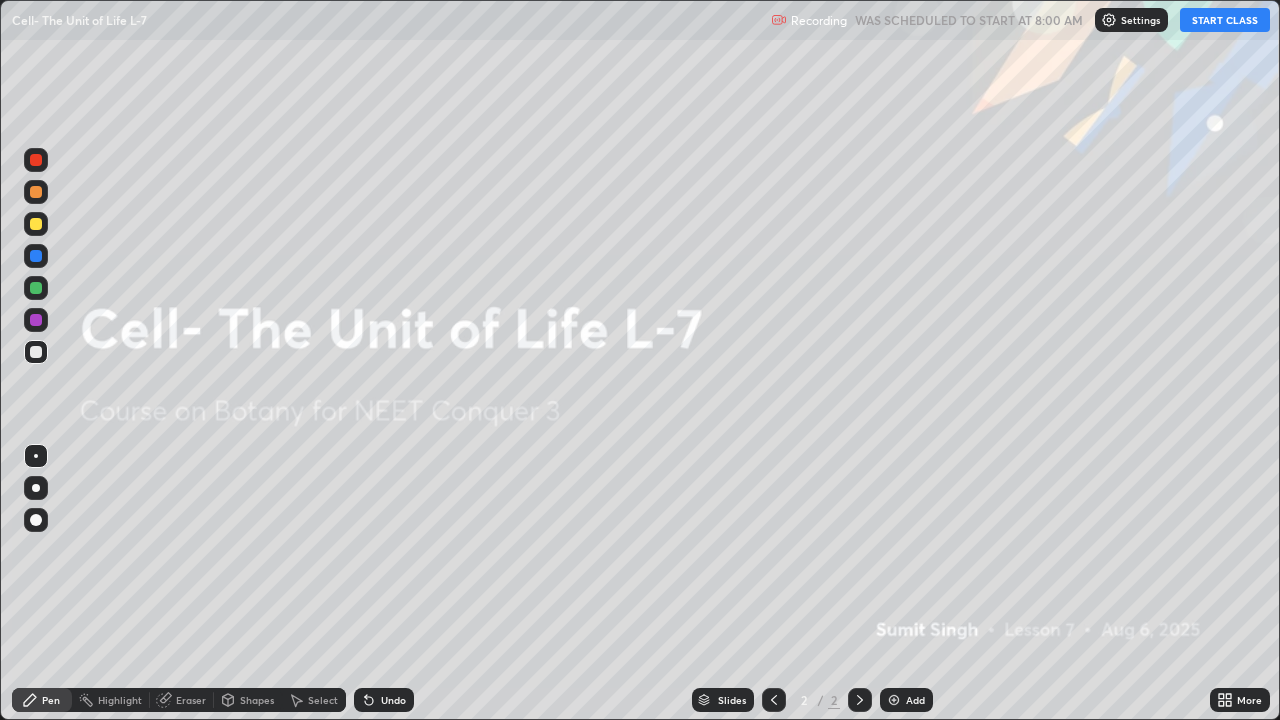 click on "Add" at bounding box center [906, 700] 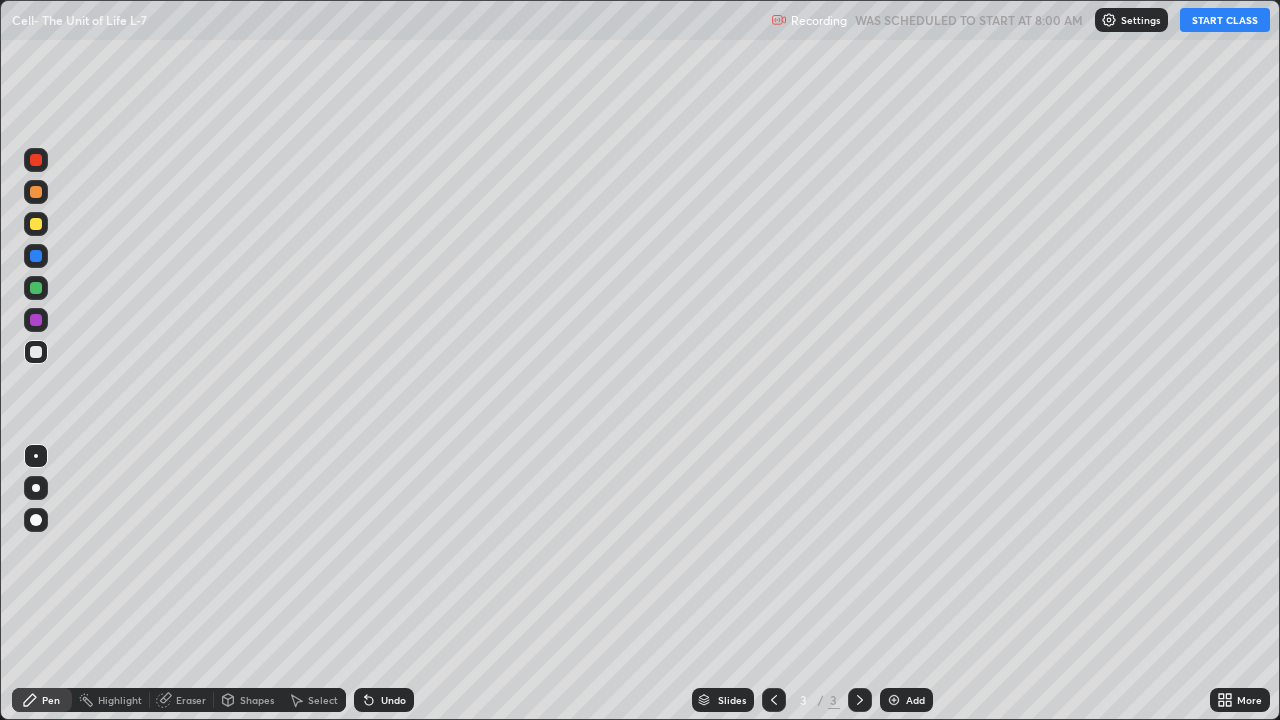 click on "START CLASS" at bounding box center (1225, 20) 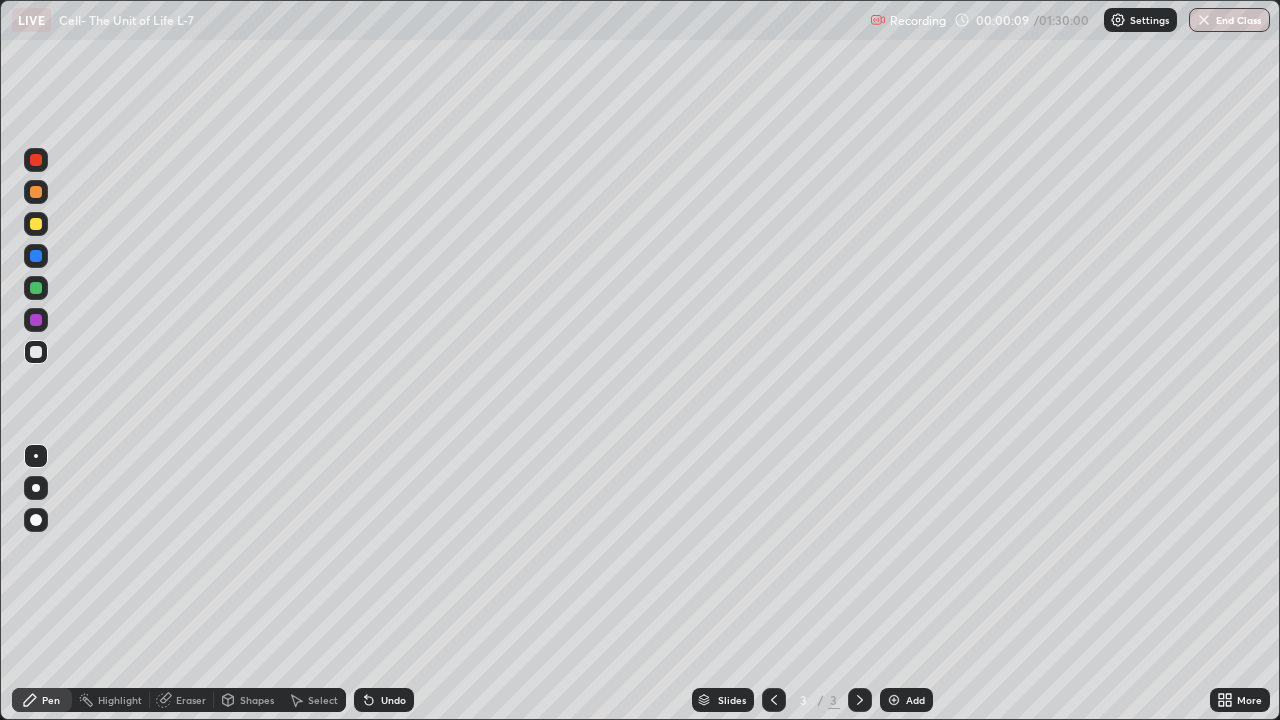 click at bounding box center [36, 224] 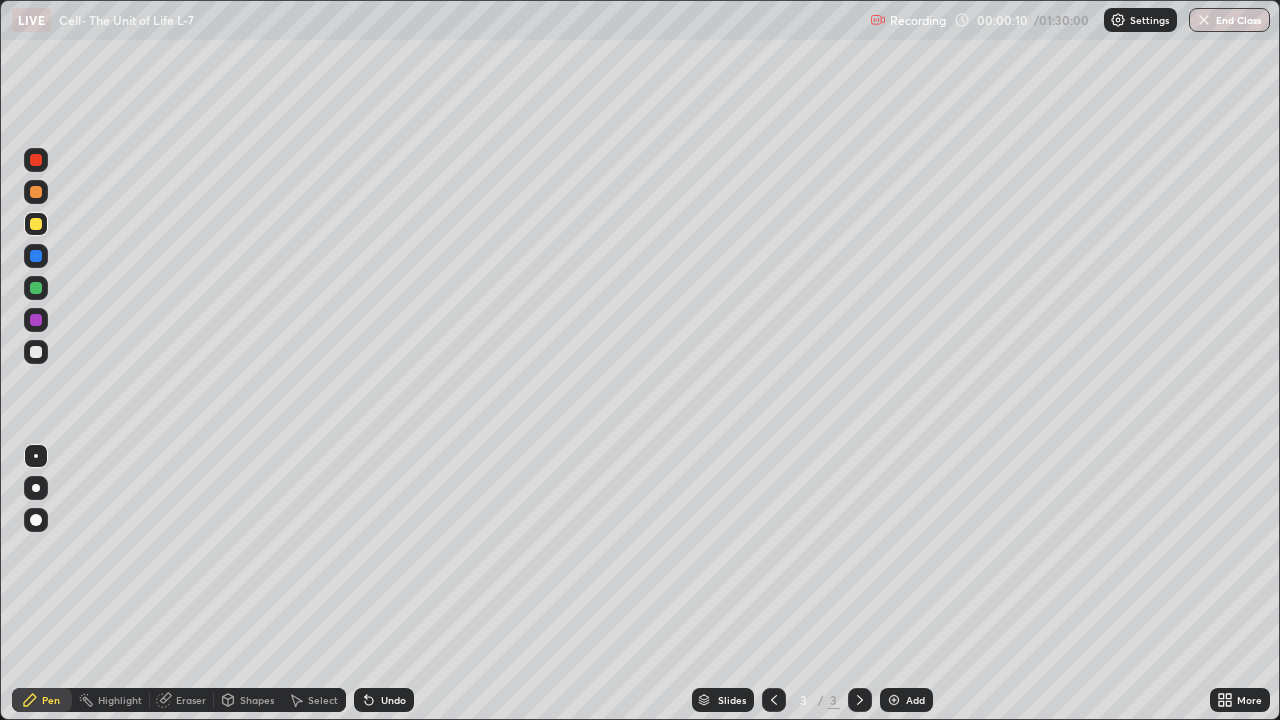 click at bounding box center (36, 488) 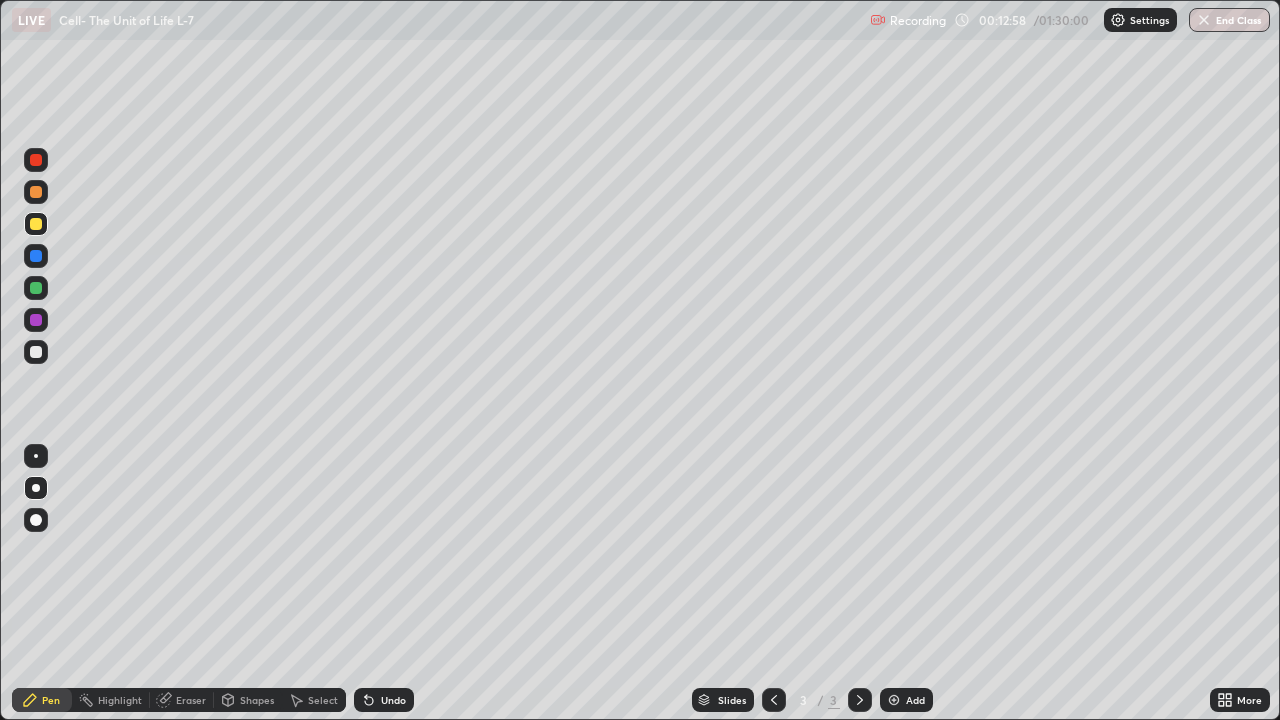 click at bounding box center [36, 224] 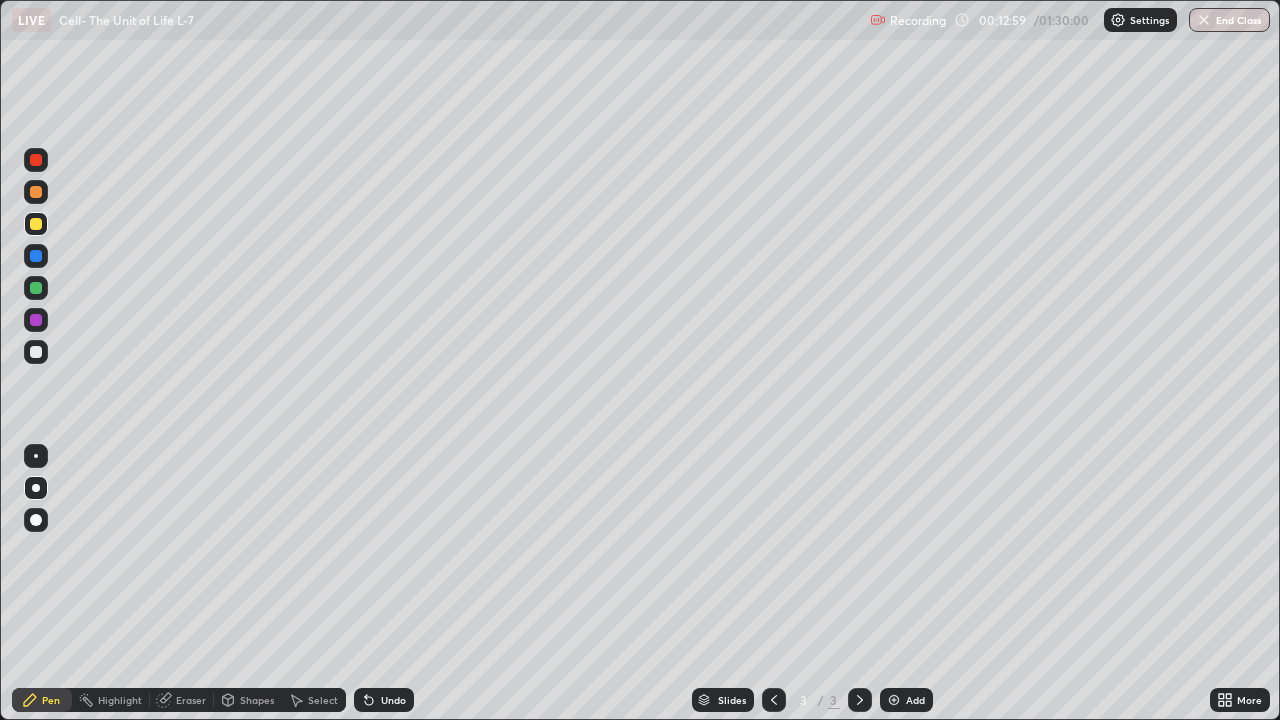 click at bounding box center (36, 192) 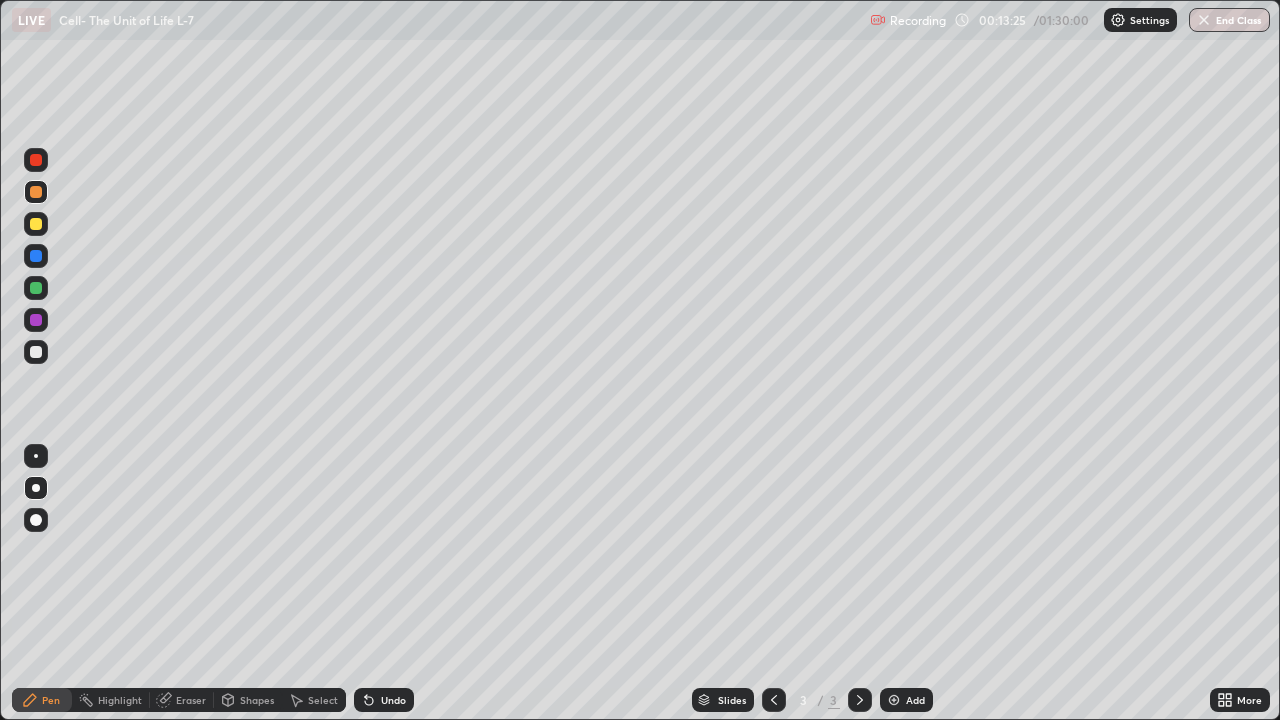 click at bounding box center [36, 192] 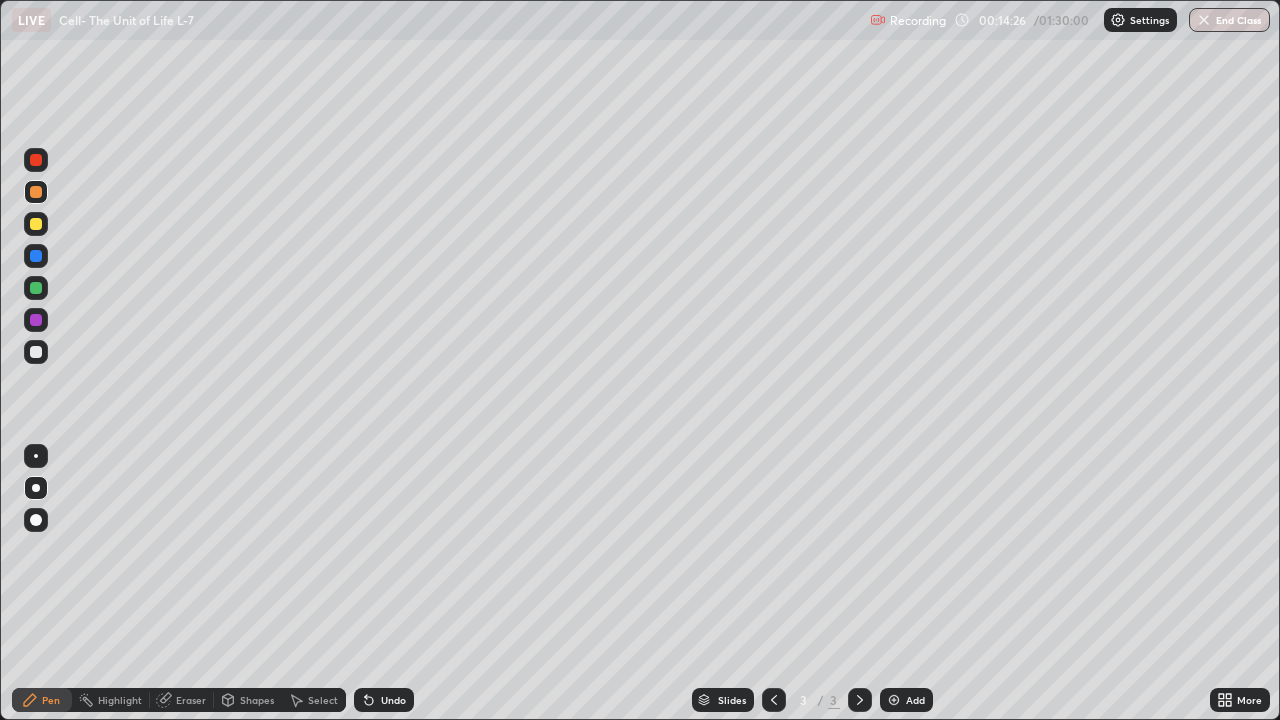 click 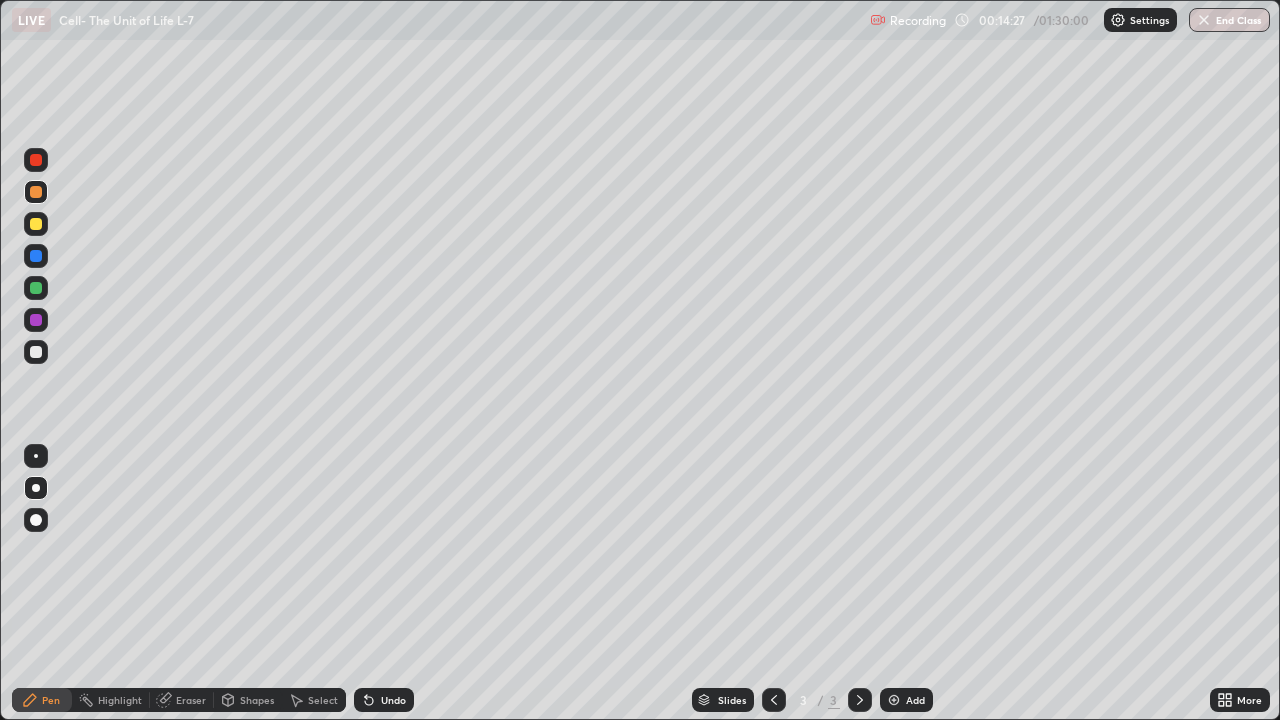 click on "Undo" at bounding box center (384, 700) 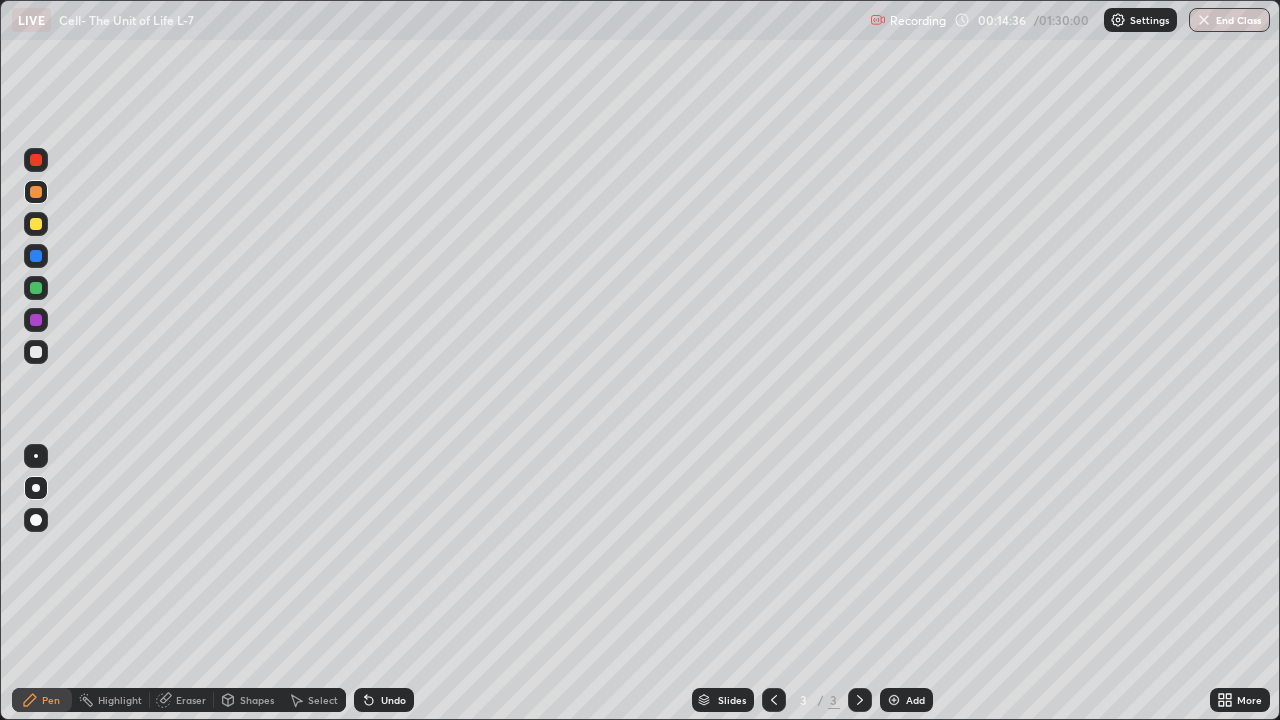 click at bounding box center (36, 288) 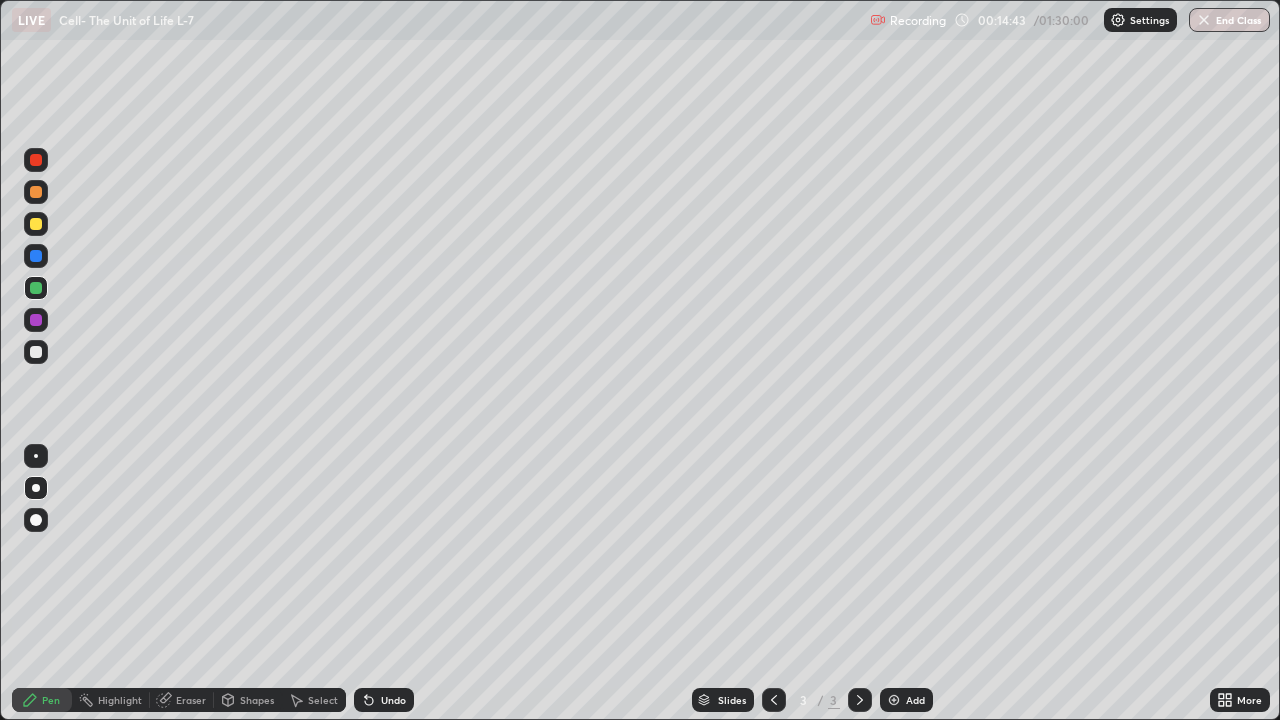 click at bounding box center [36, 224] 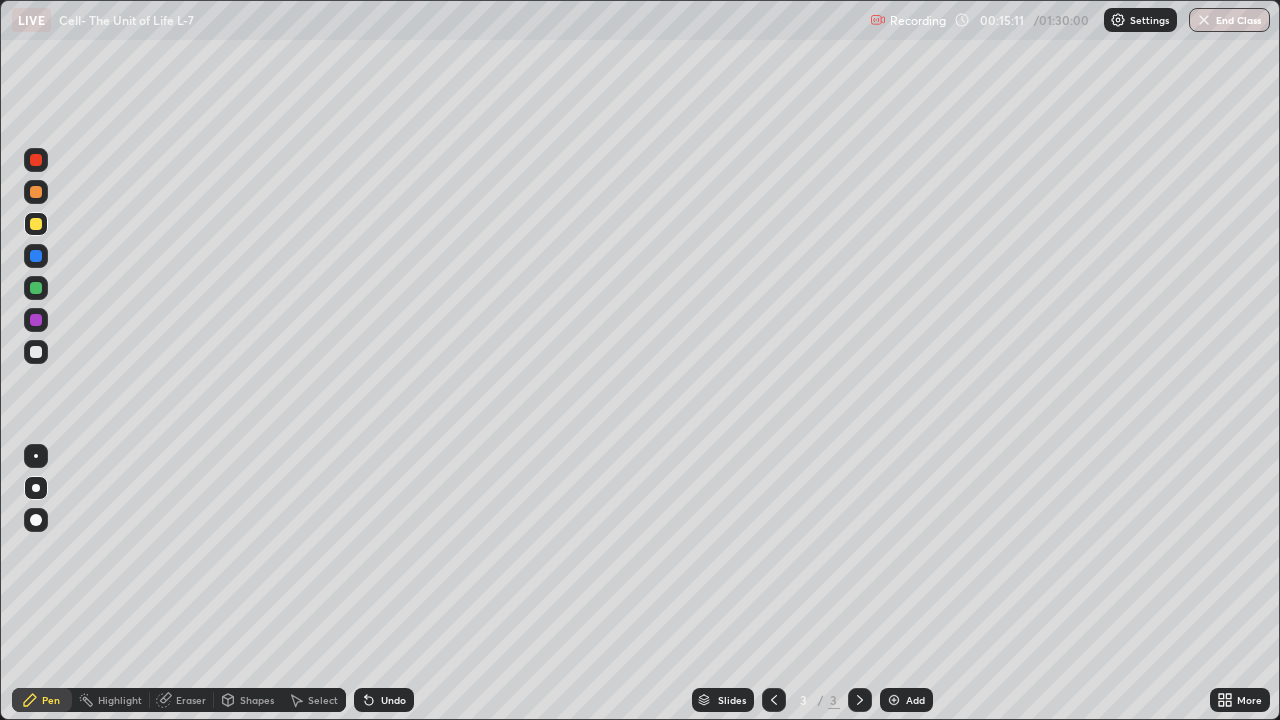 click on "Undo" at bounding box center [384, 700] 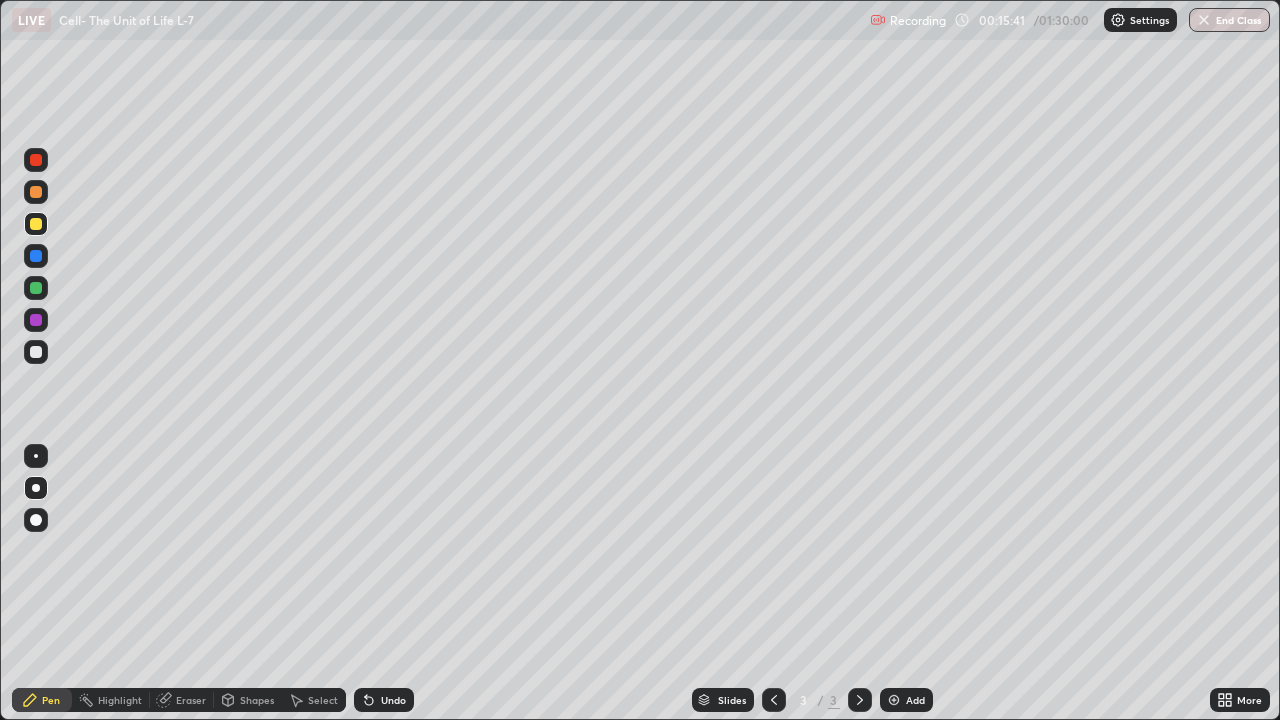 click on "Undo" at bounding box center [393, 700] 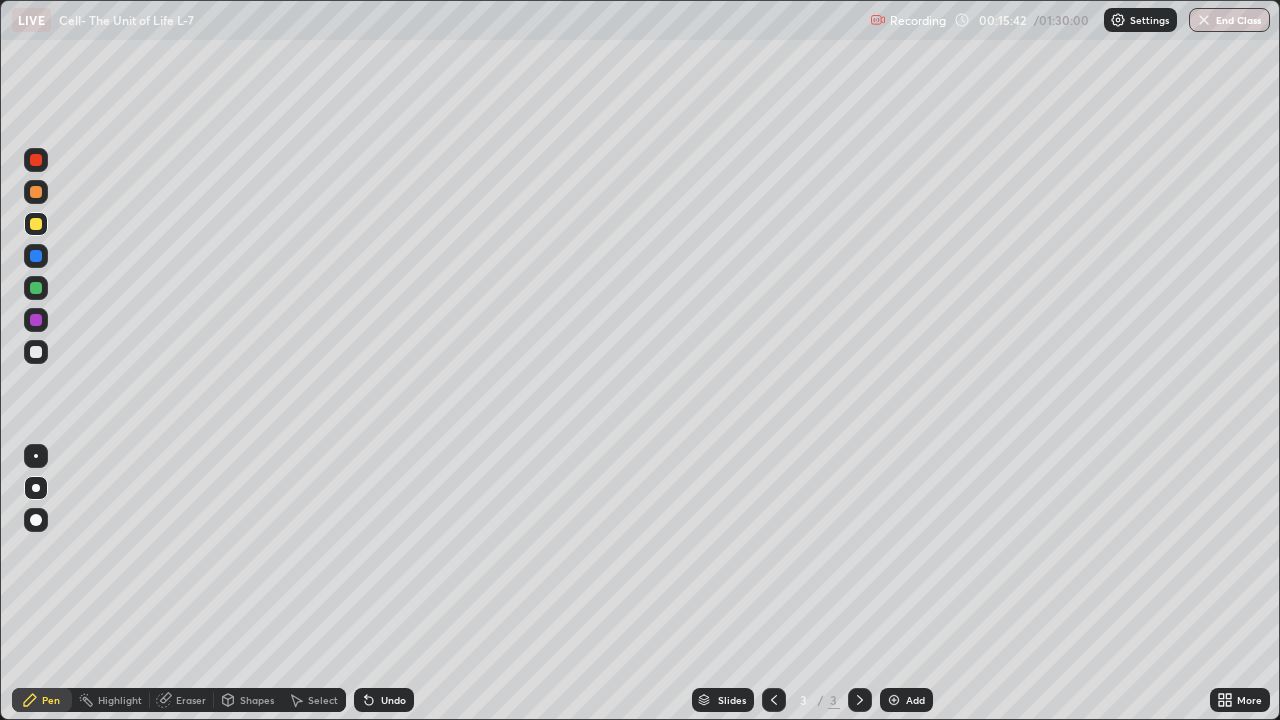click on "Undo" at bounding box center [393, 700] 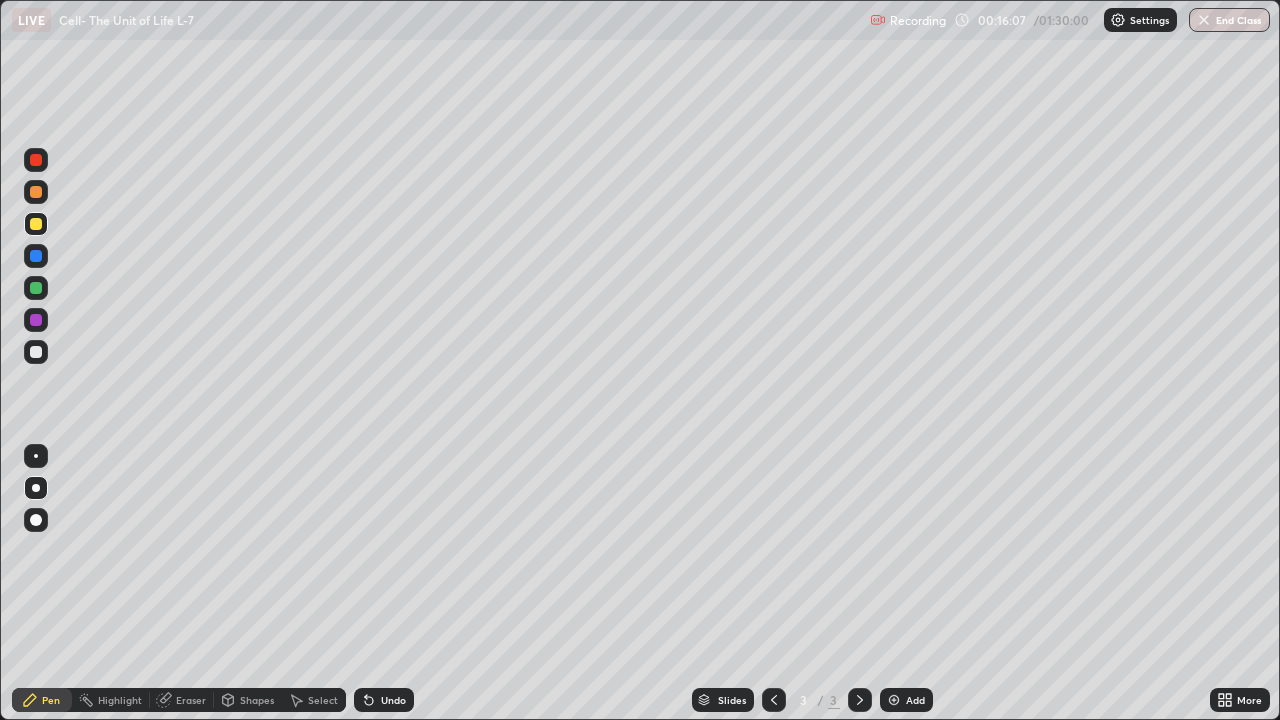 click on "Undo" at bounding box center (393, 700) 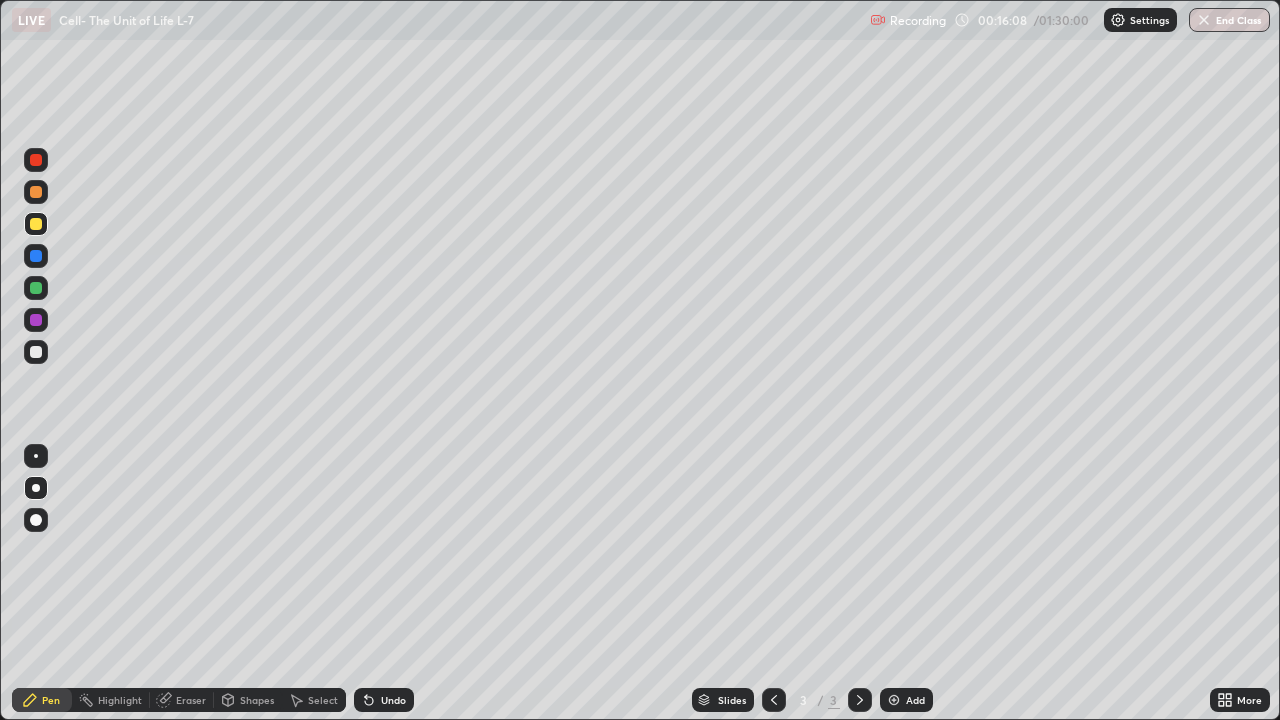 click on "Undo" at bounding box center [393, 700] 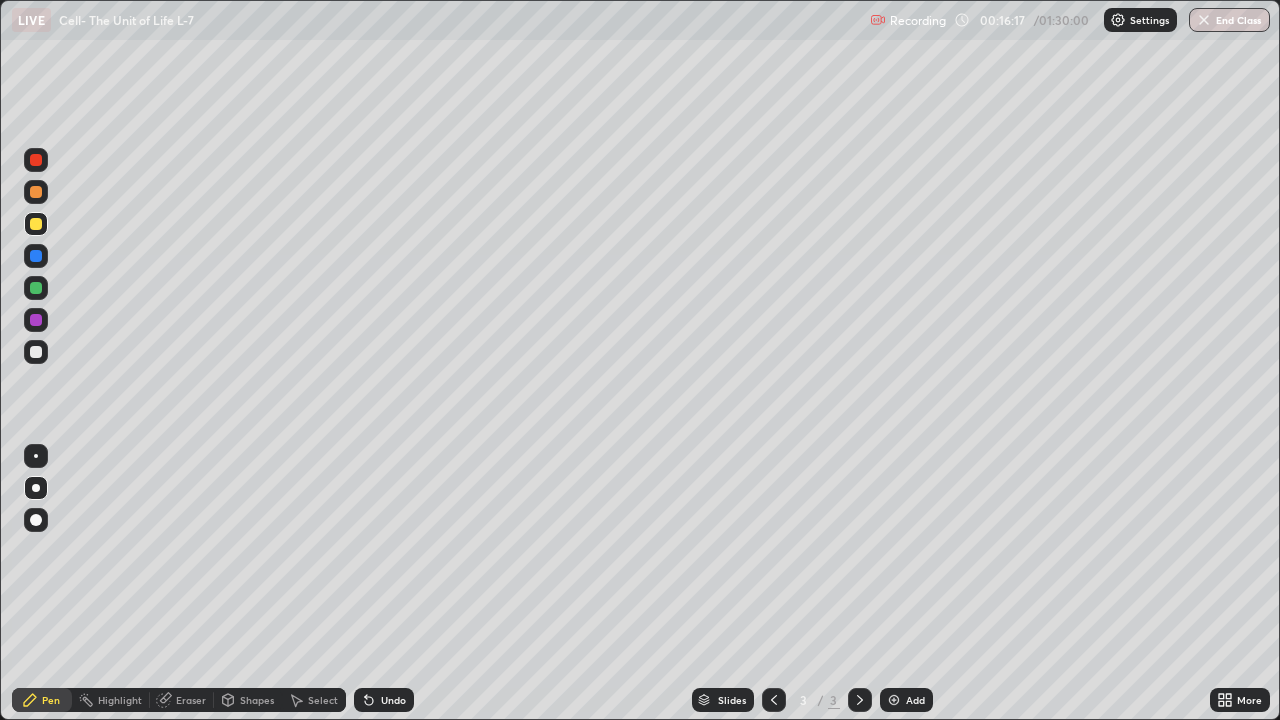 click at bounding box center (36, 288) 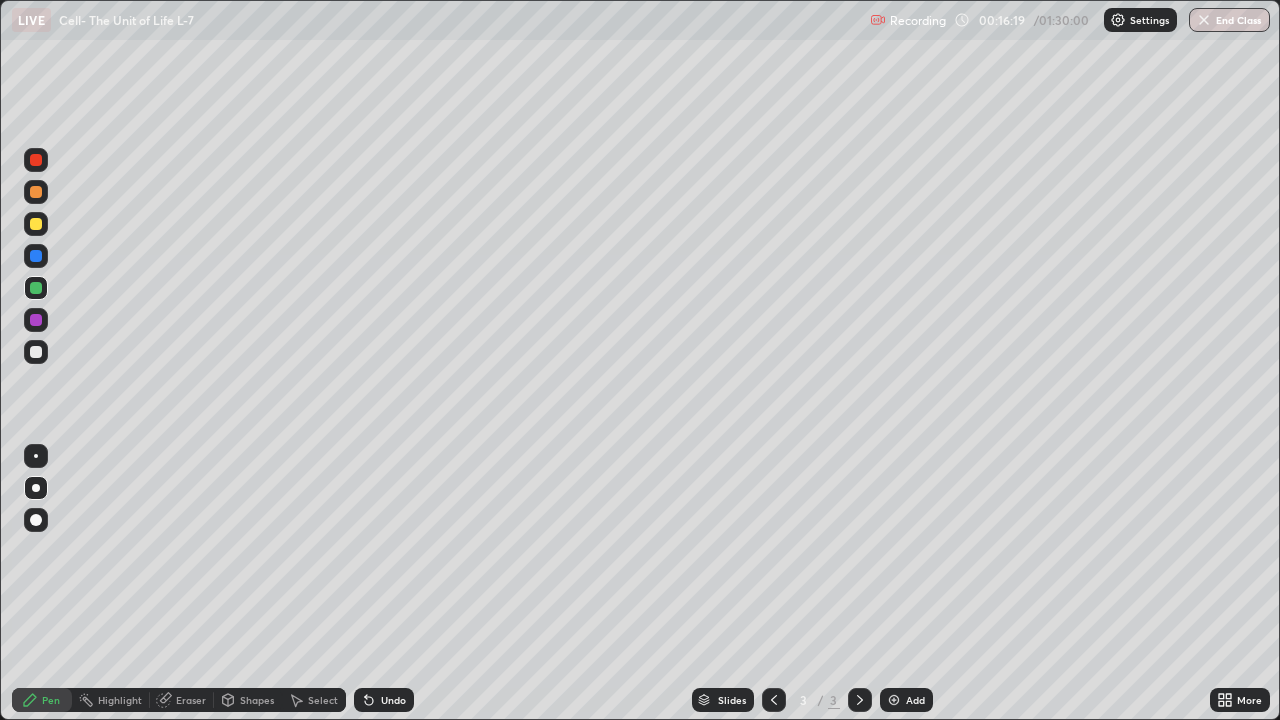click at bounding box center [36, 224] 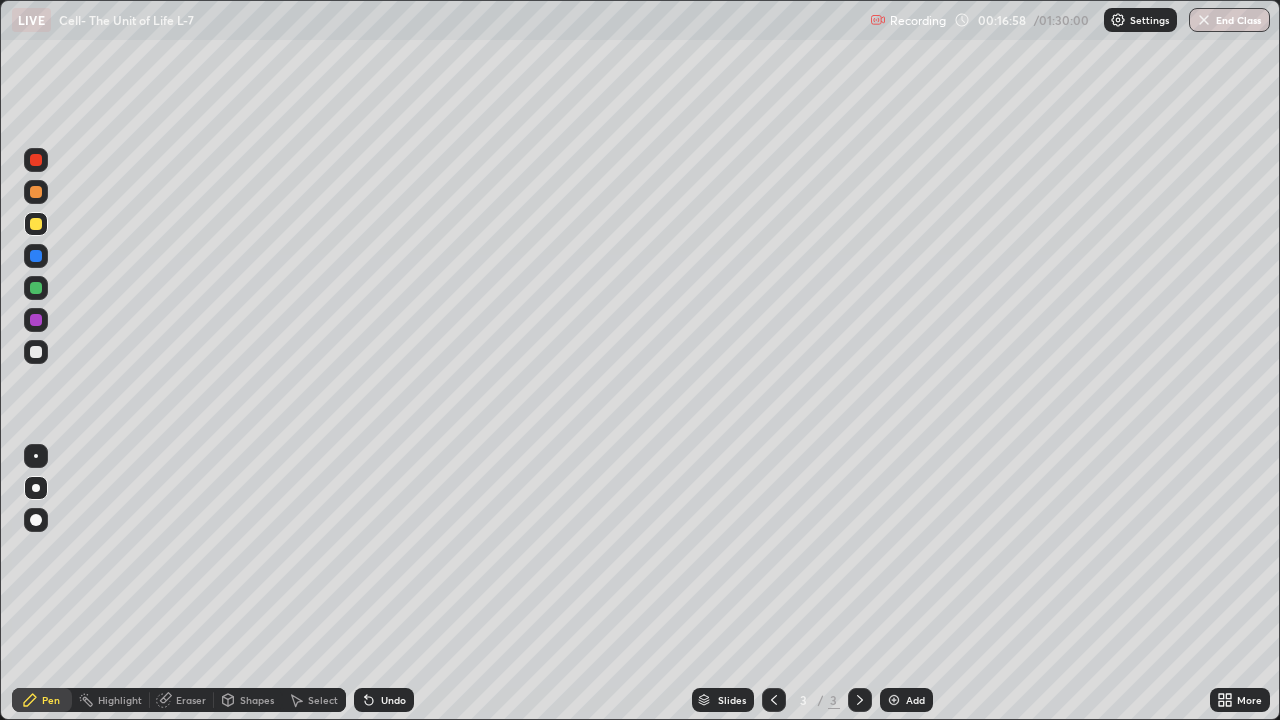 click on "Shapes" at bounding box center (257, 700) 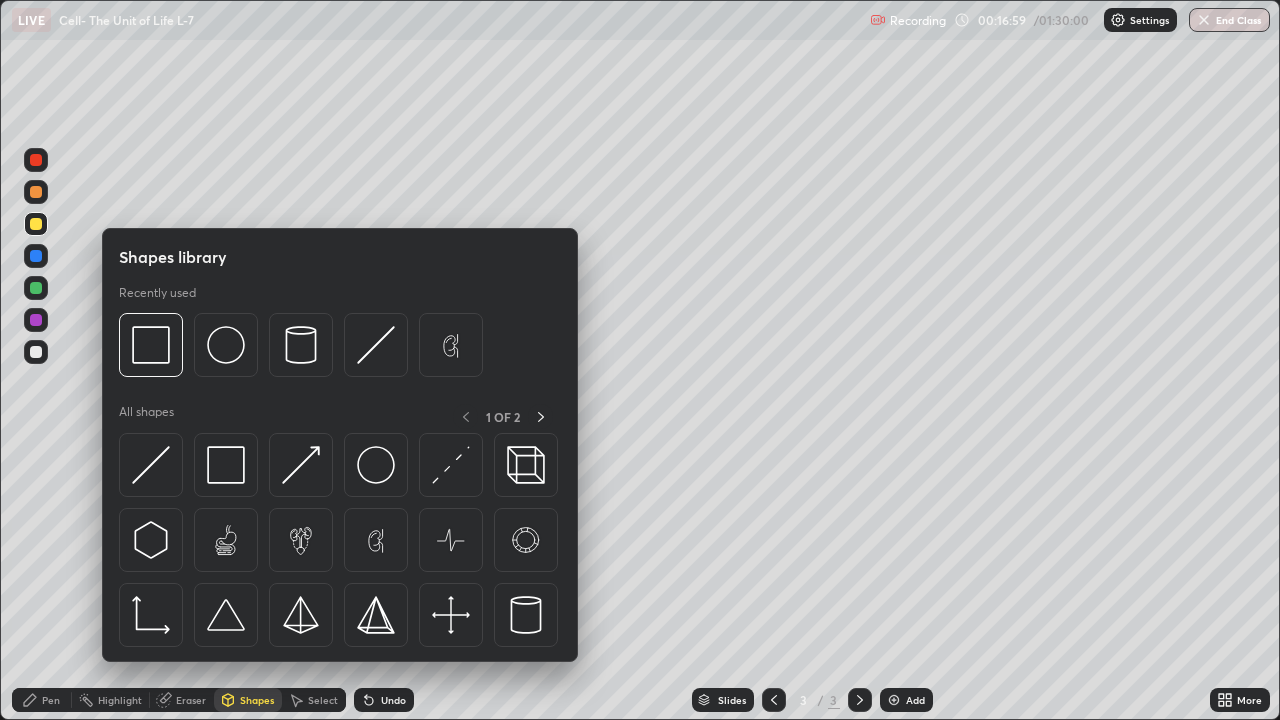 click on "Highlight" at bounding box center (120, 700) 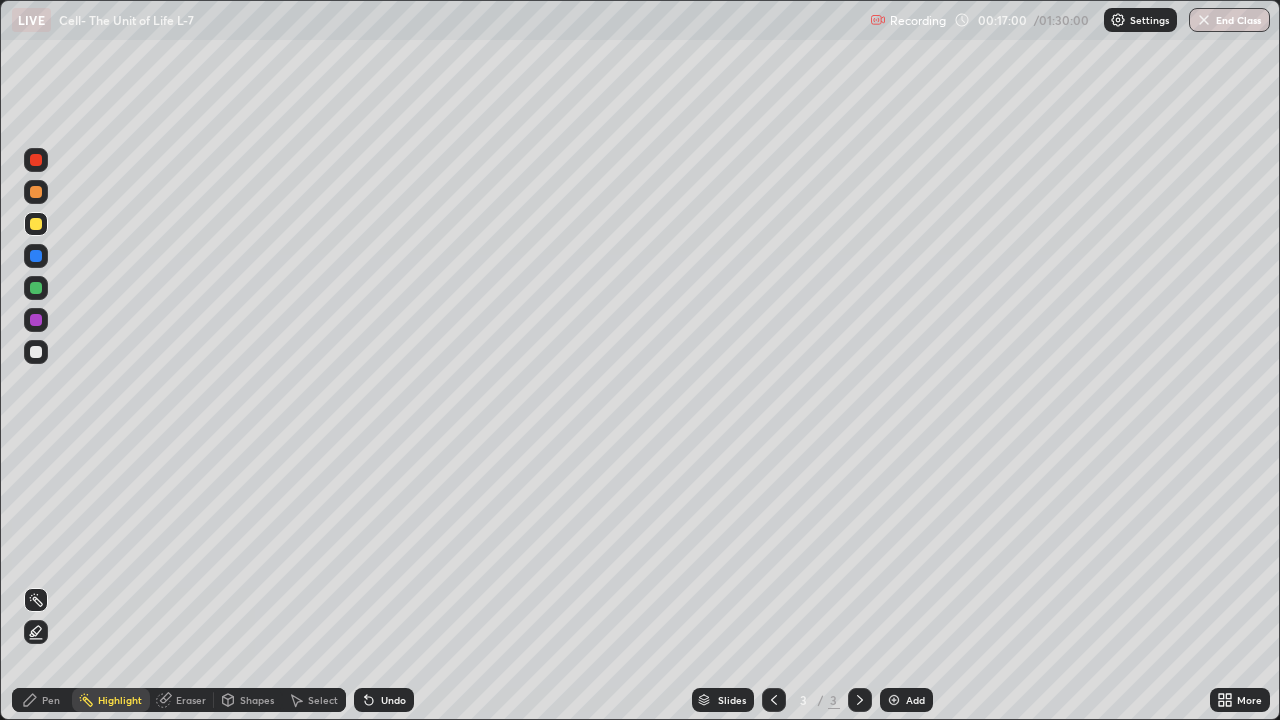 click on "Eraser" at bounding box center [182, 700] 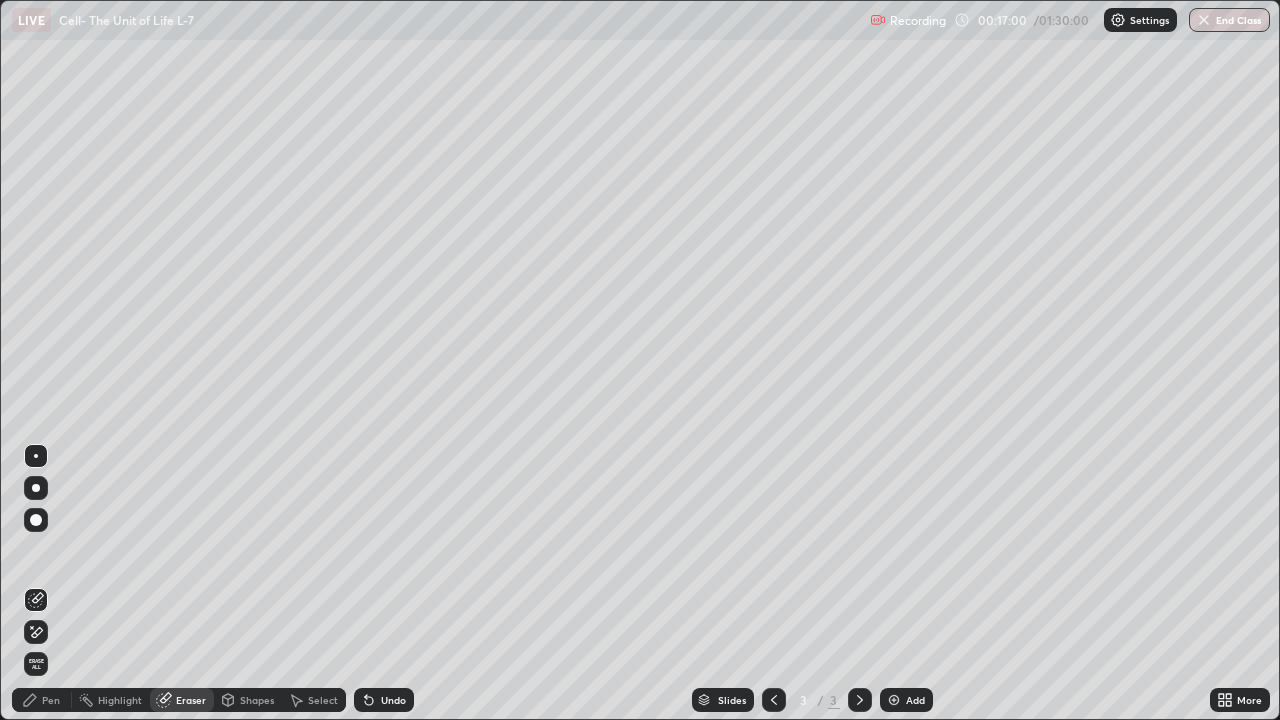 click on "Select" at bounding box center [314, 700] 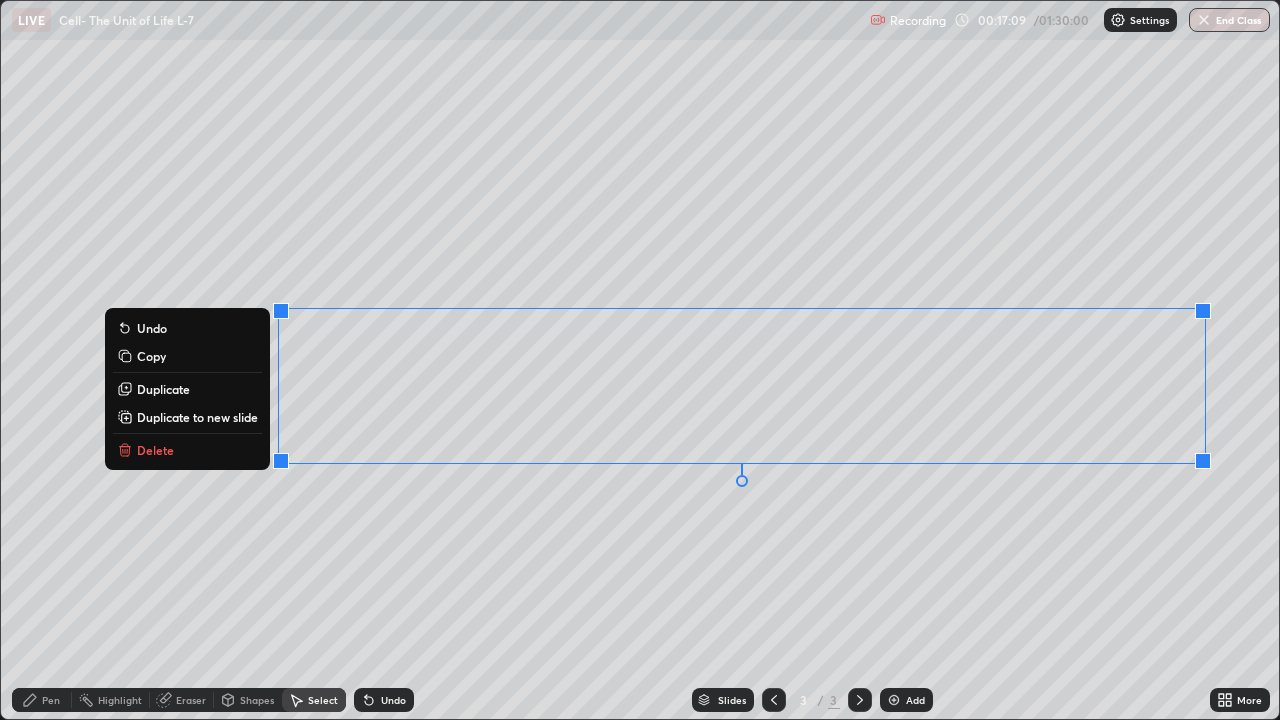 click on "0 ° Undo Copy Duplicate Duplicate to new slide Delete" at bounding box center [640, 360] 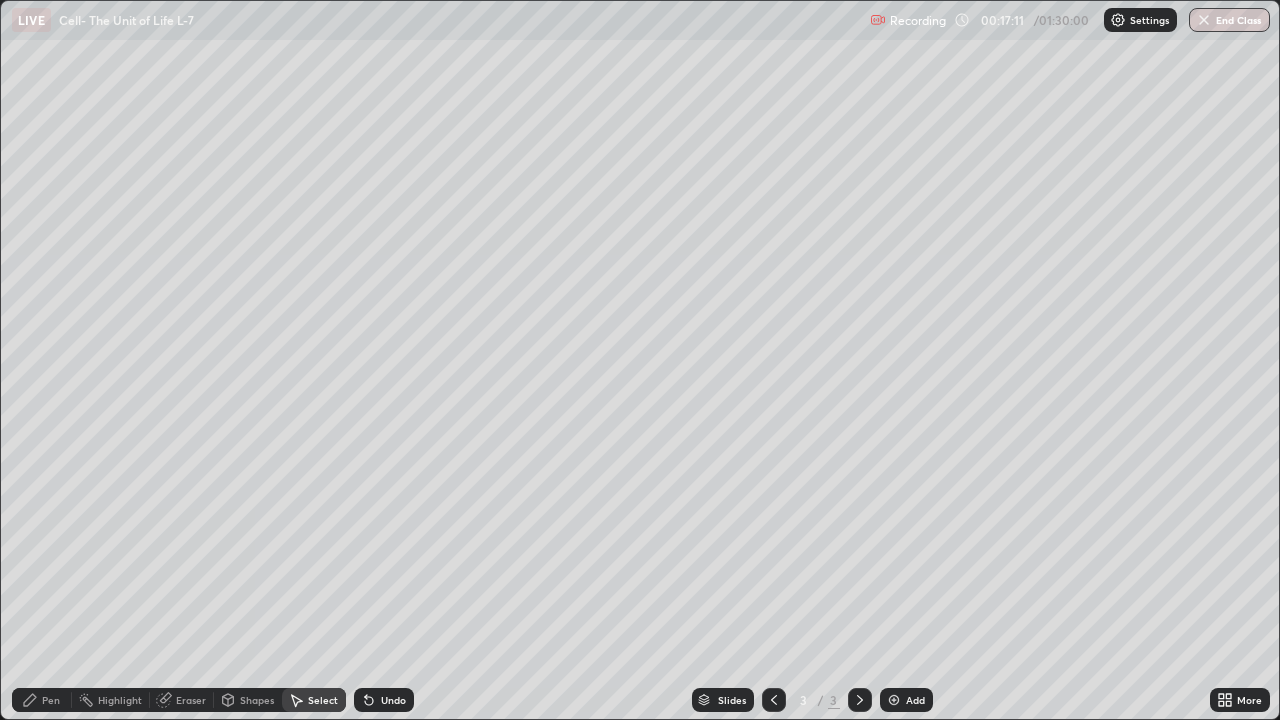 click on "Eraser" at bounding box center [182, 700] 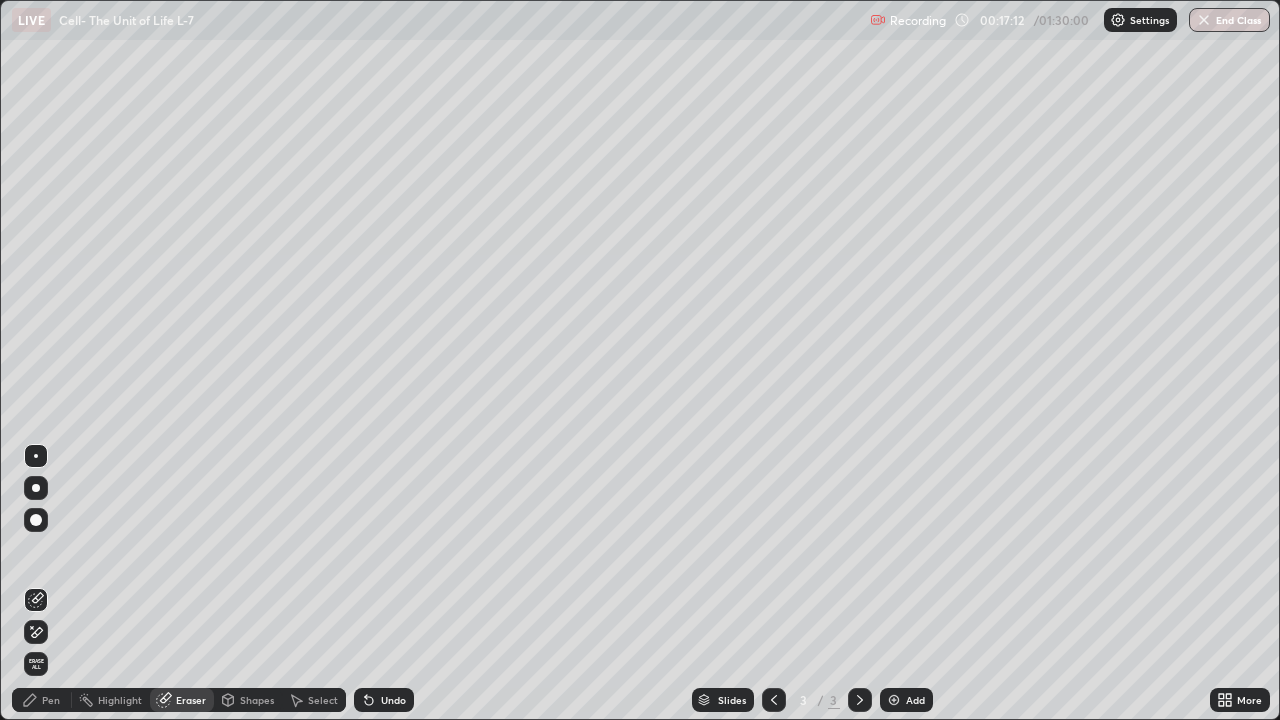 click at bounding box center (36, 520) 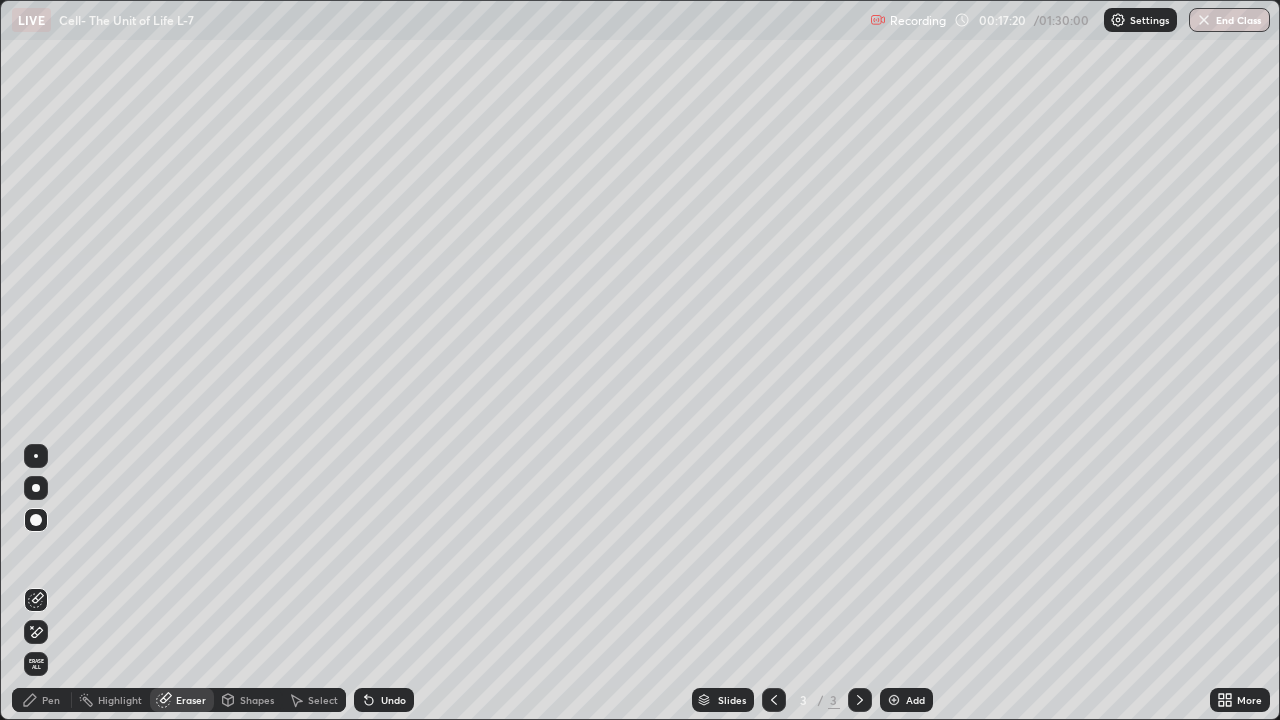 click on "Pen" at bounding box center [51, 700] 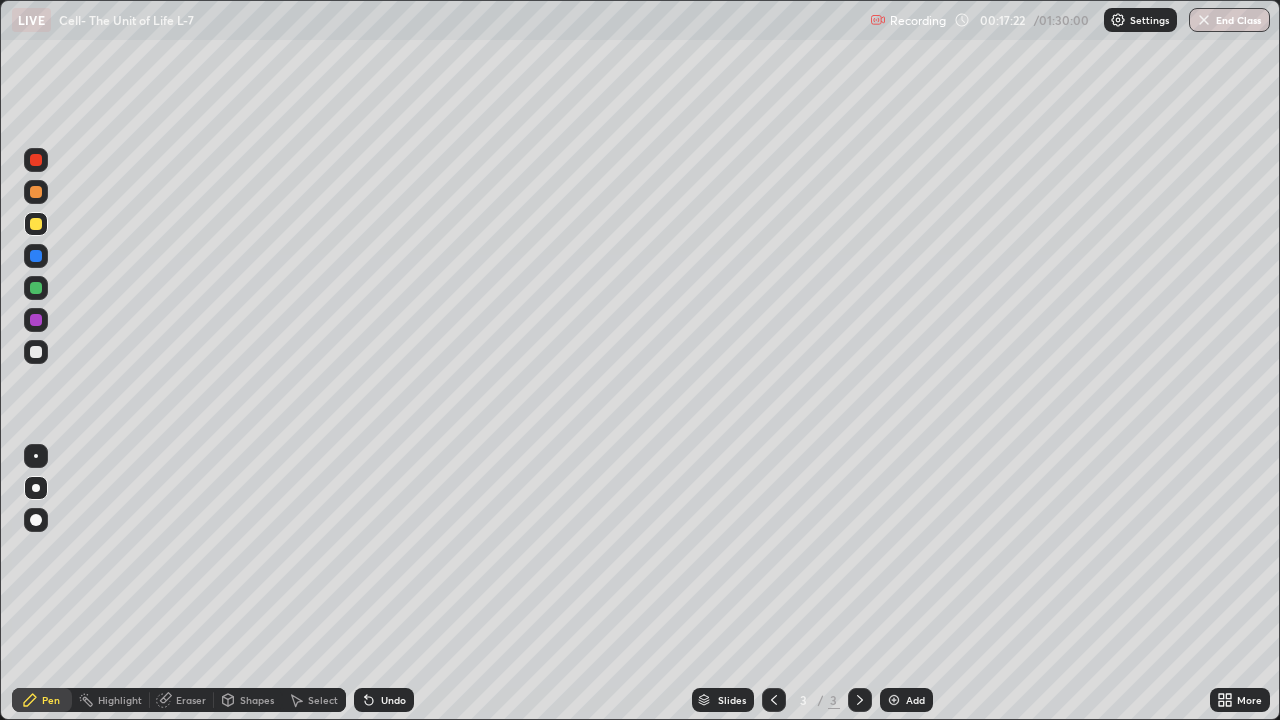click at bounding box center [36, 224] 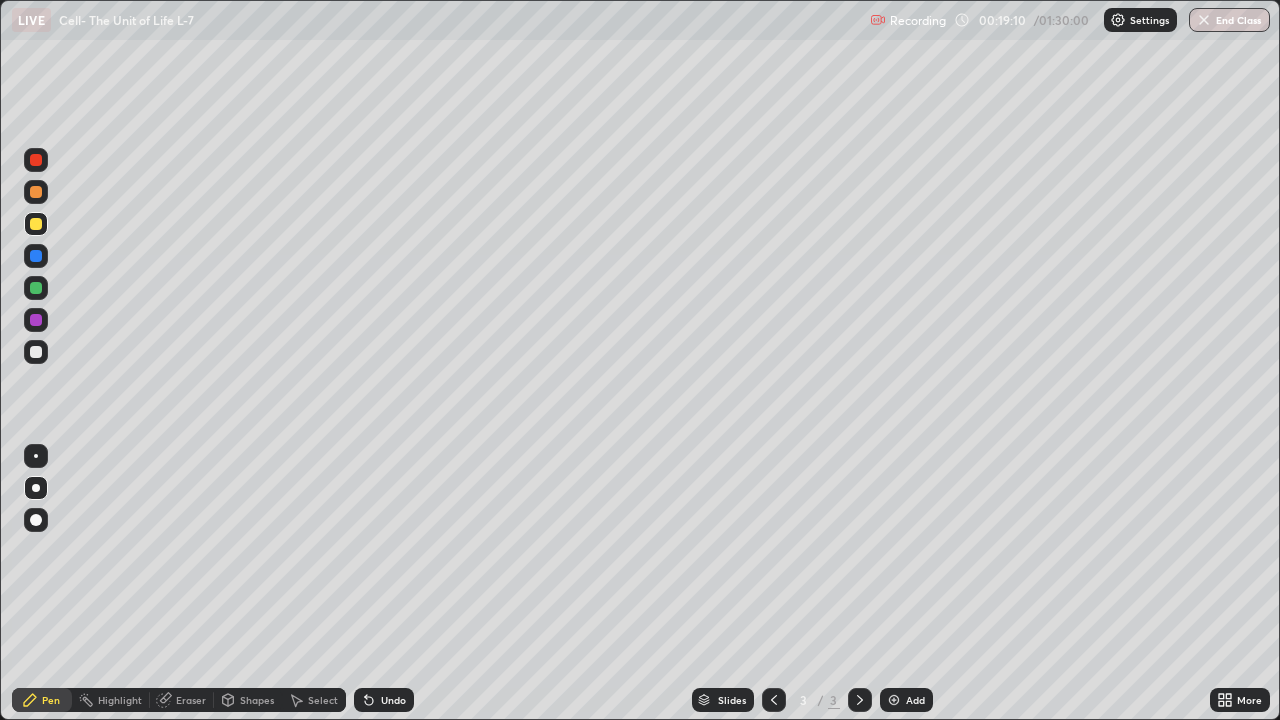click on "Undo" at bounding box center [393, 700] 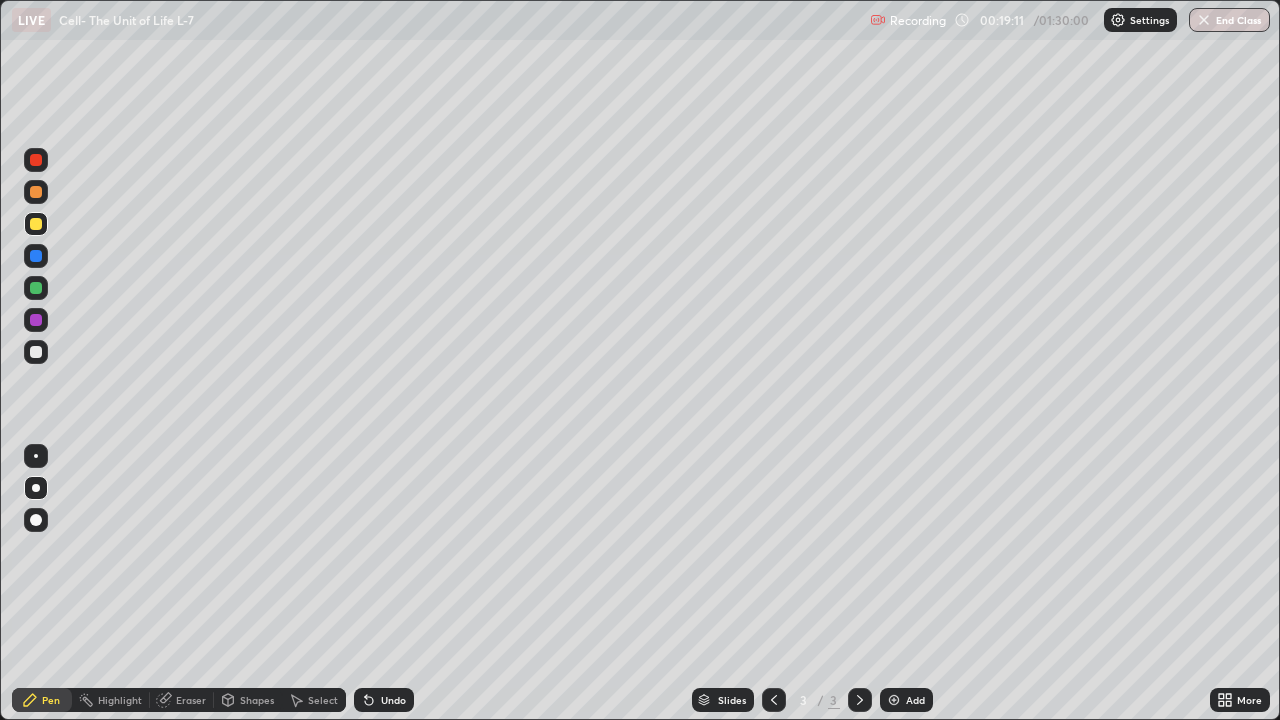 click on "Undo" at bounding box center [393, 700] 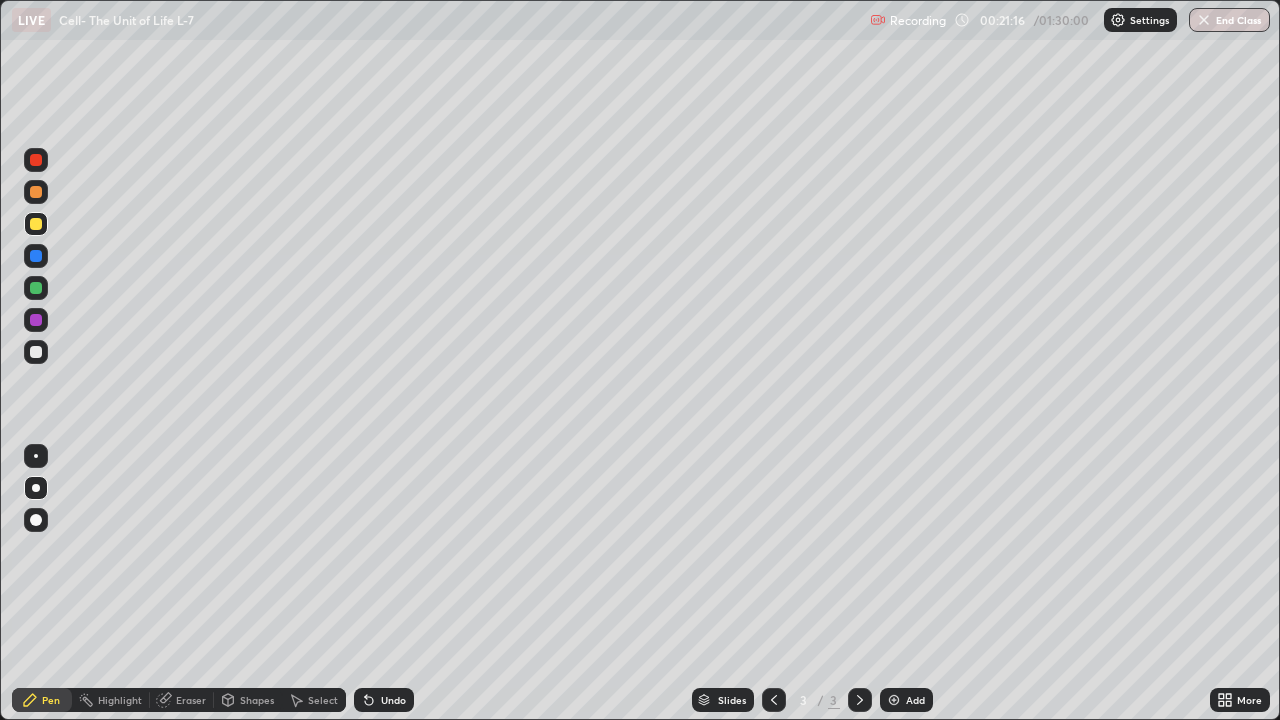 click at bounding box center (36, 320) 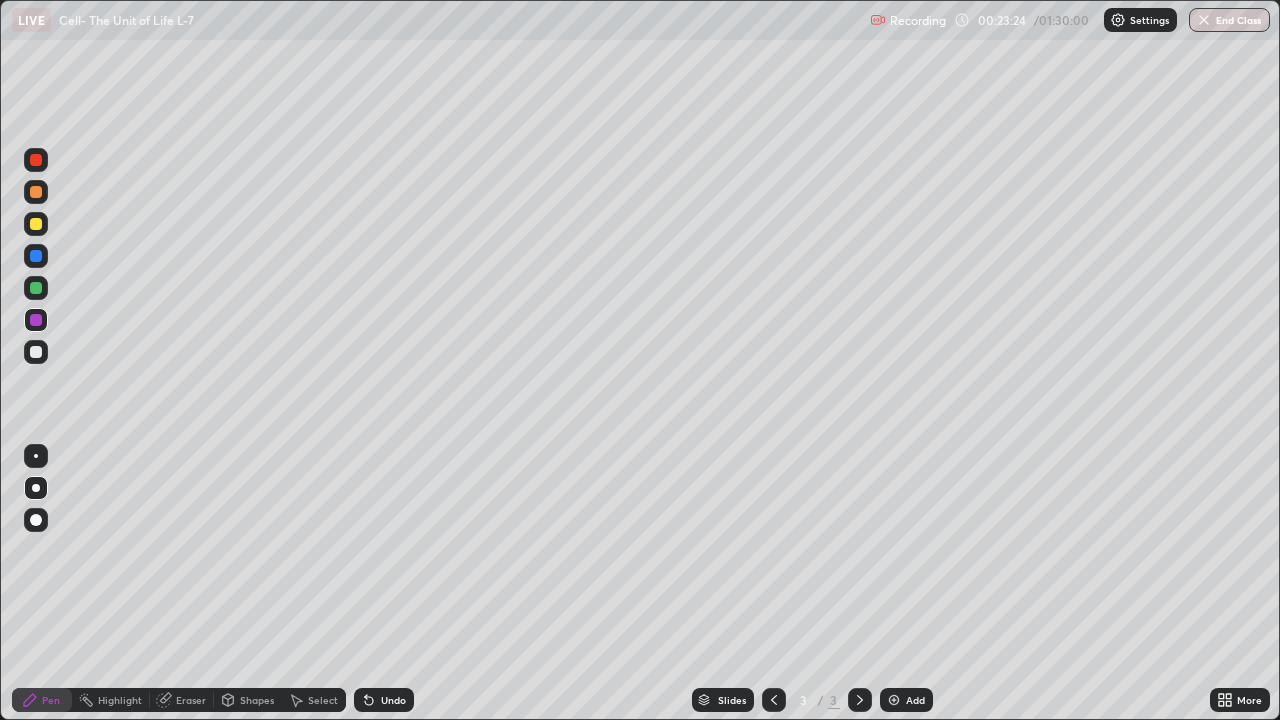 click at bounding box center [894, 700] 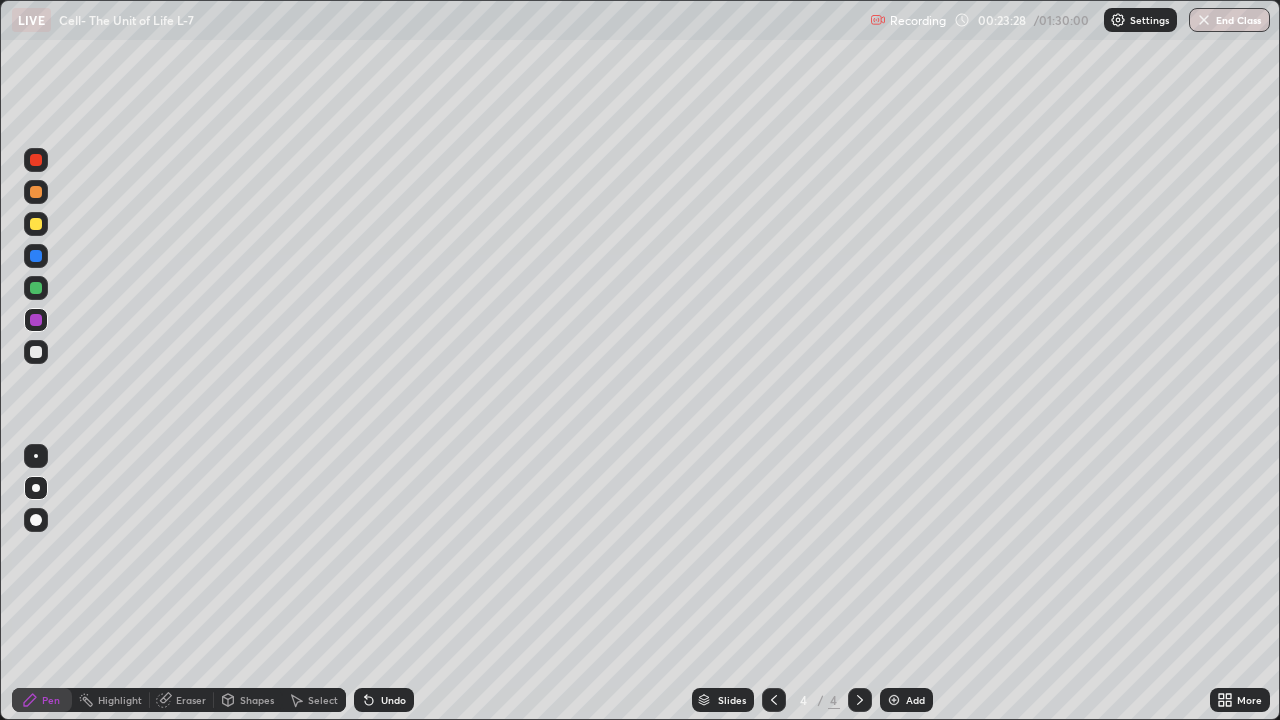click at bounding box center (36, 352) 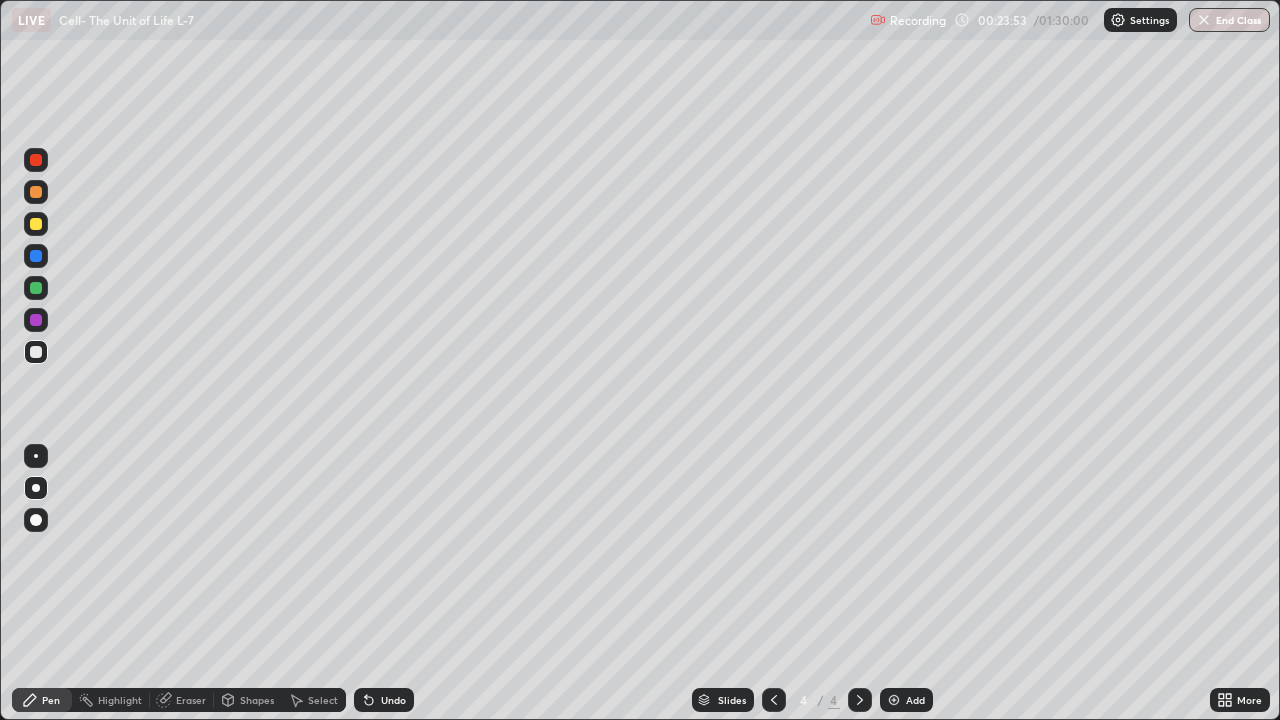 click at bounding box center [36, 224] 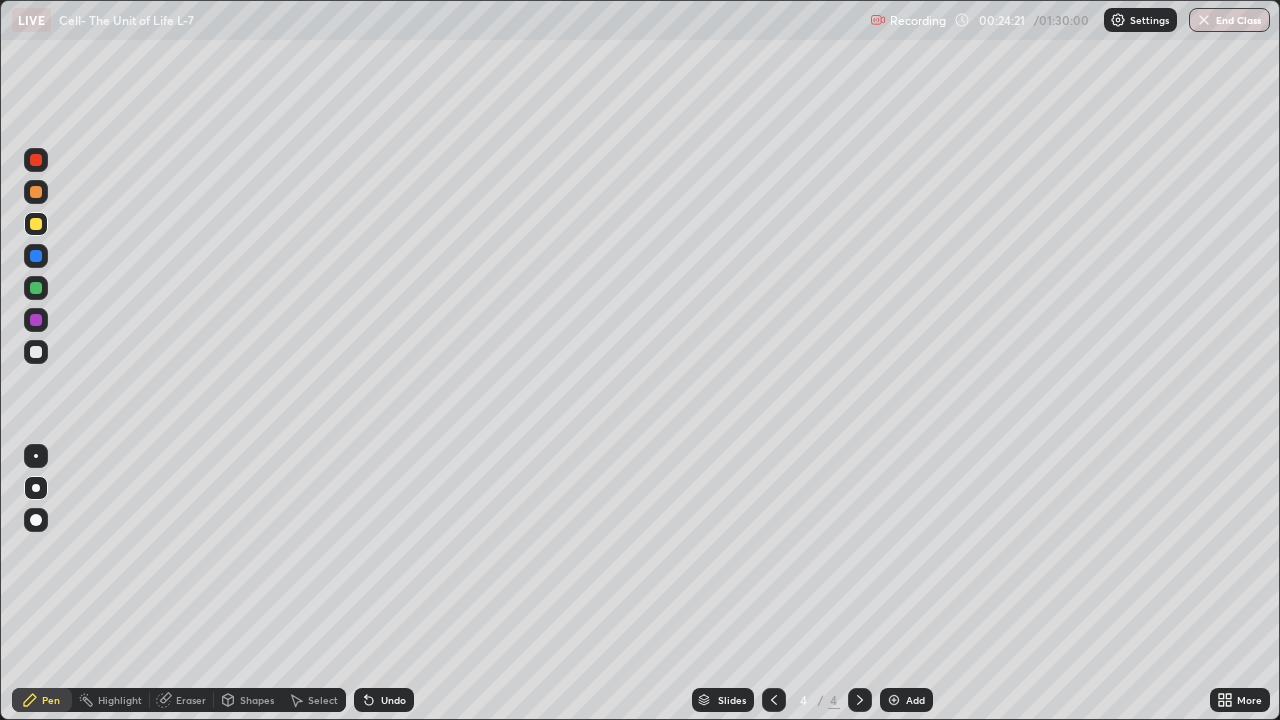 click on "Select" at bounding box center [323, 700] 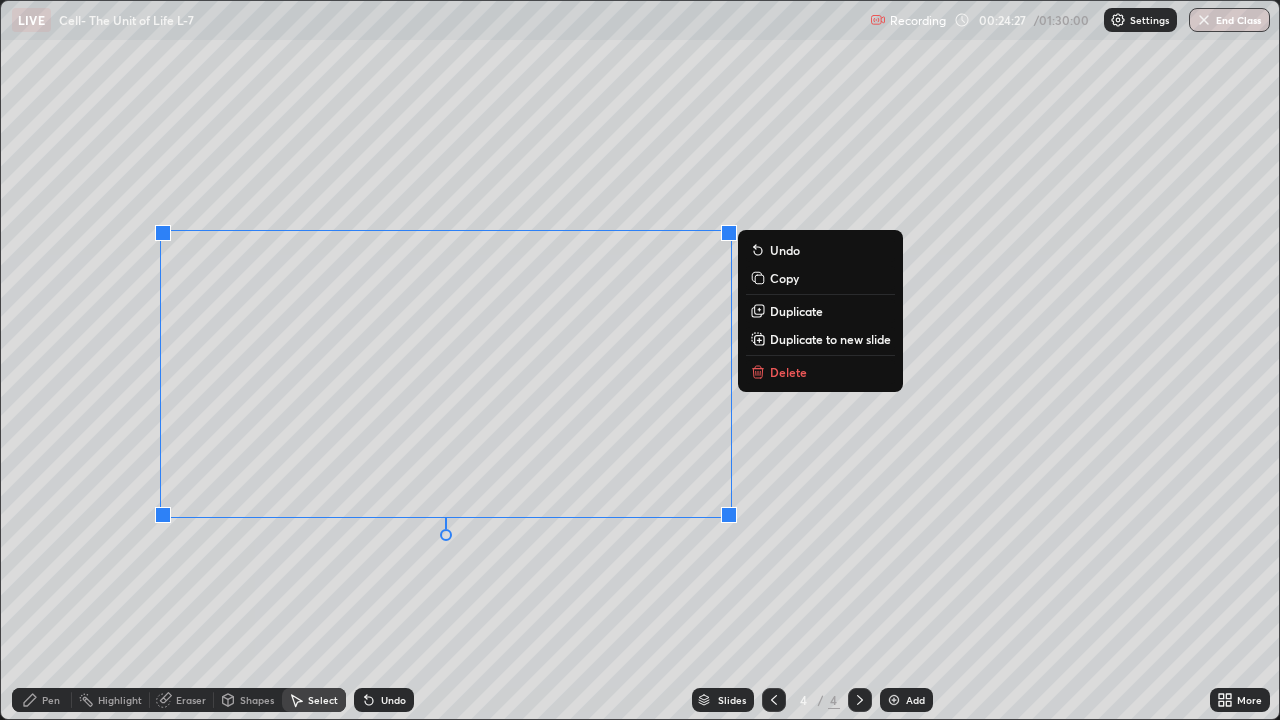 click on "0 ° Undo Copy Duplicate Duplicate to new slide Delete" at bounding box center (640, 360) 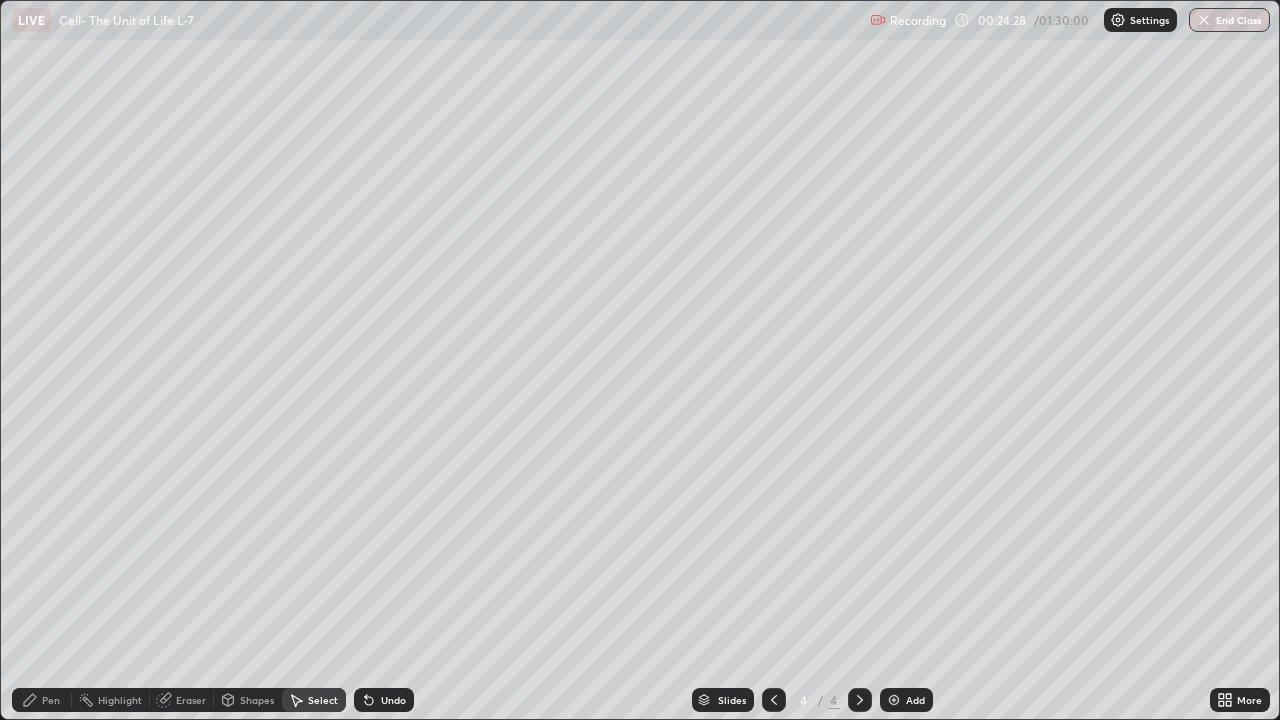 click on "Pen" at bounding box center [51, 700] 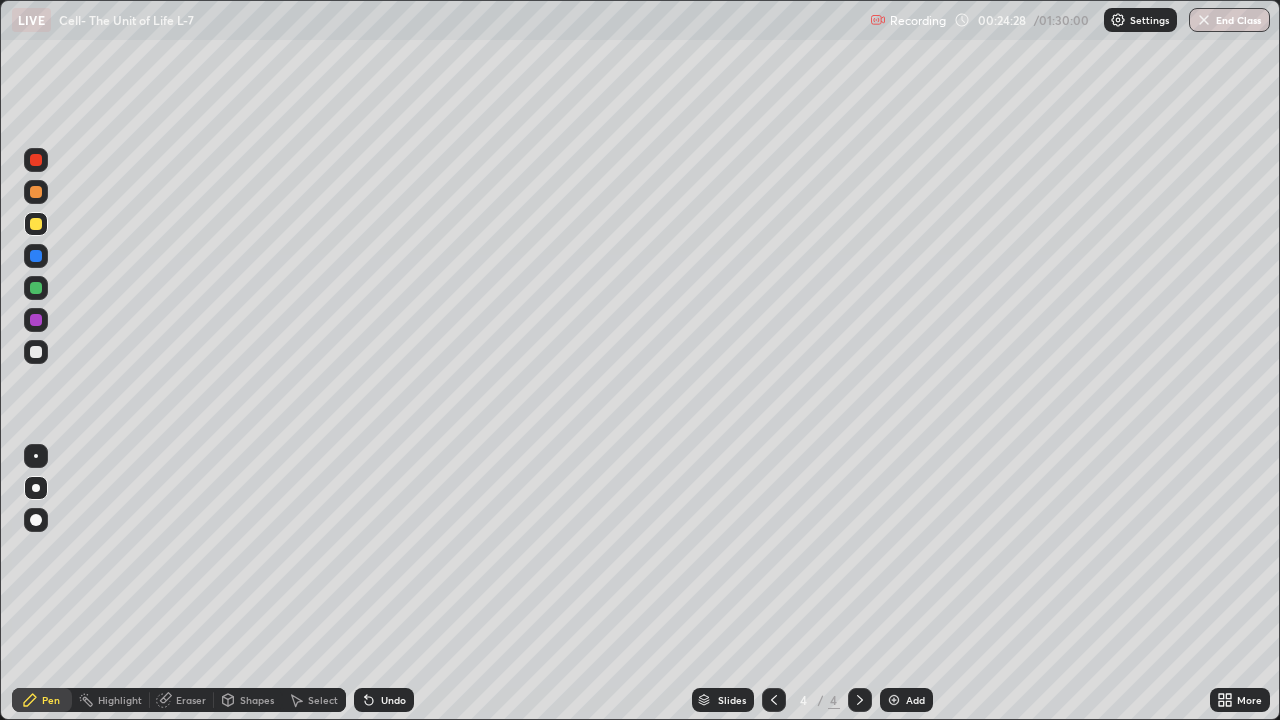 click at bounding box center [36, 352] 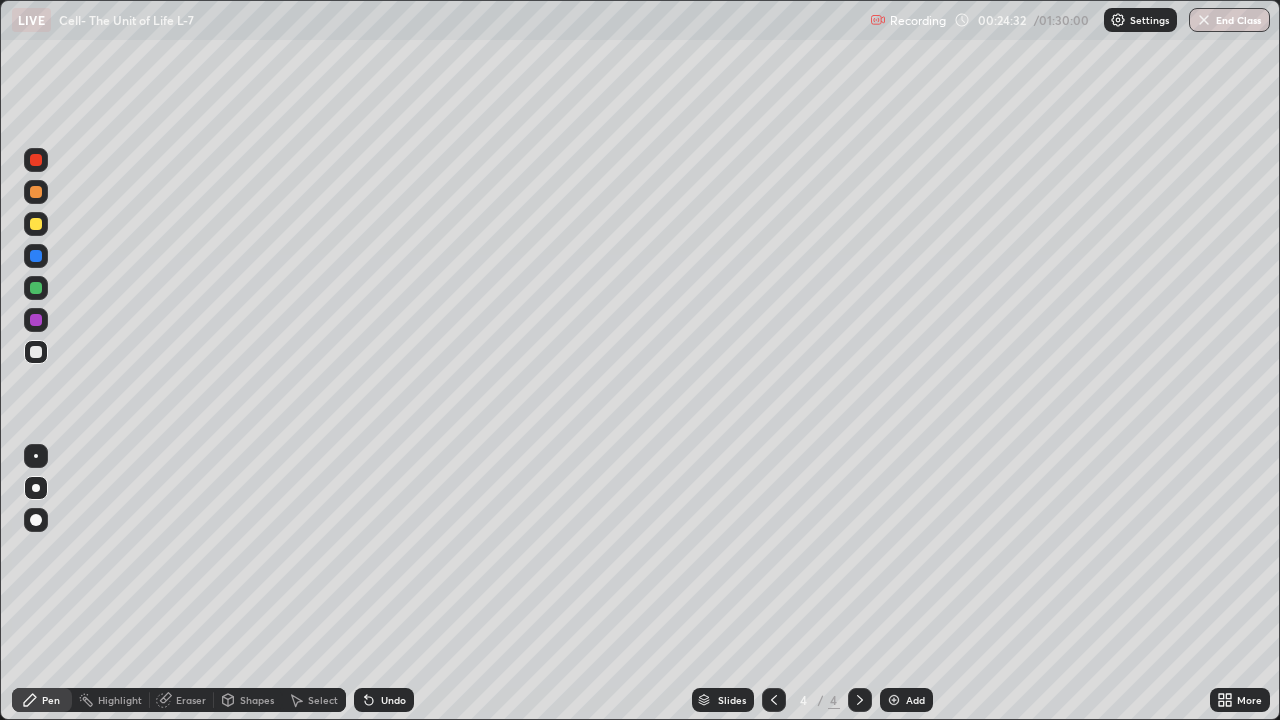 click at bounding box center (36, 256) 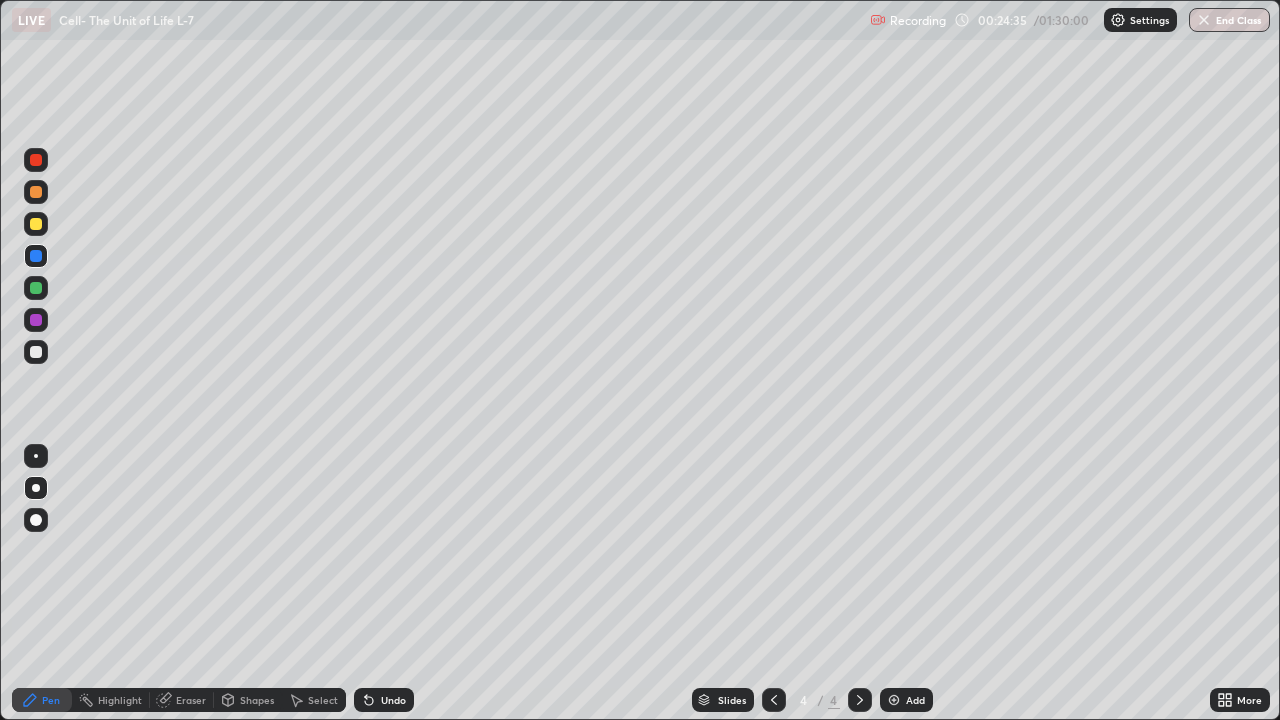 click on "Undo" at bounding box center [393, 700] 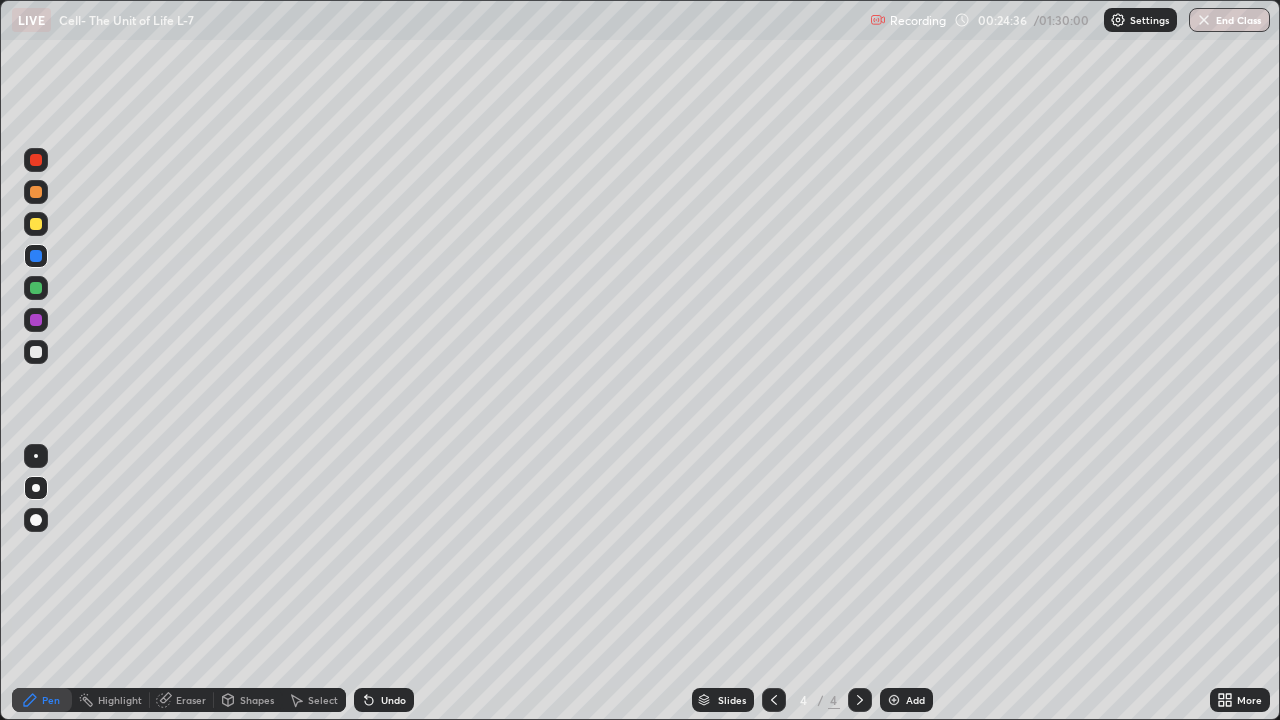 click at bounding box center (36, 352) 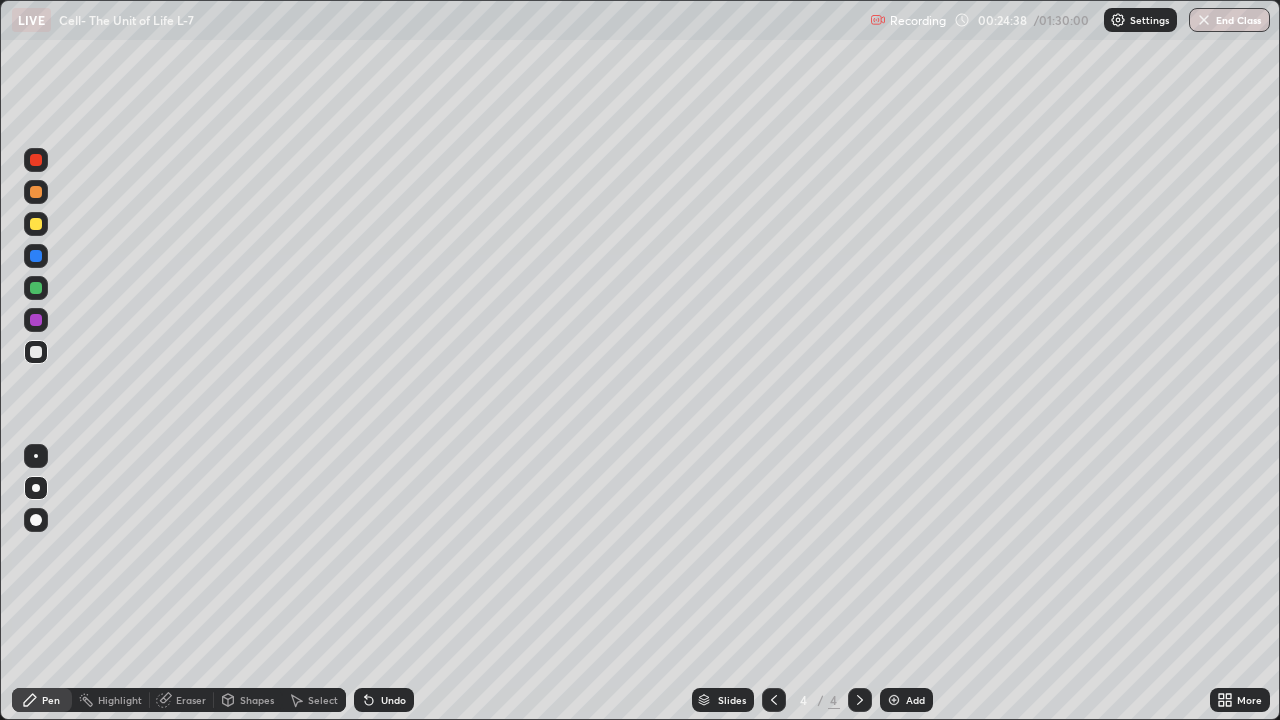 click at bounding box center [36, 288] 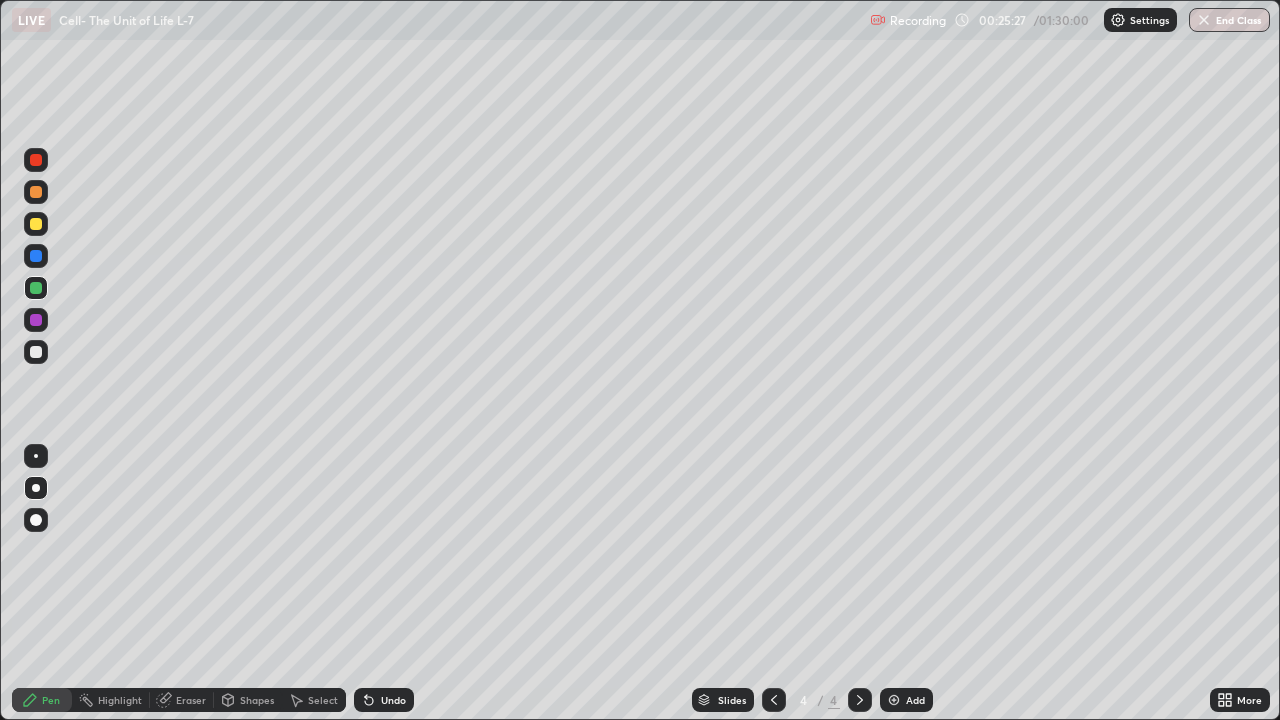 click on "Undo" at bounding box center [393, 700] 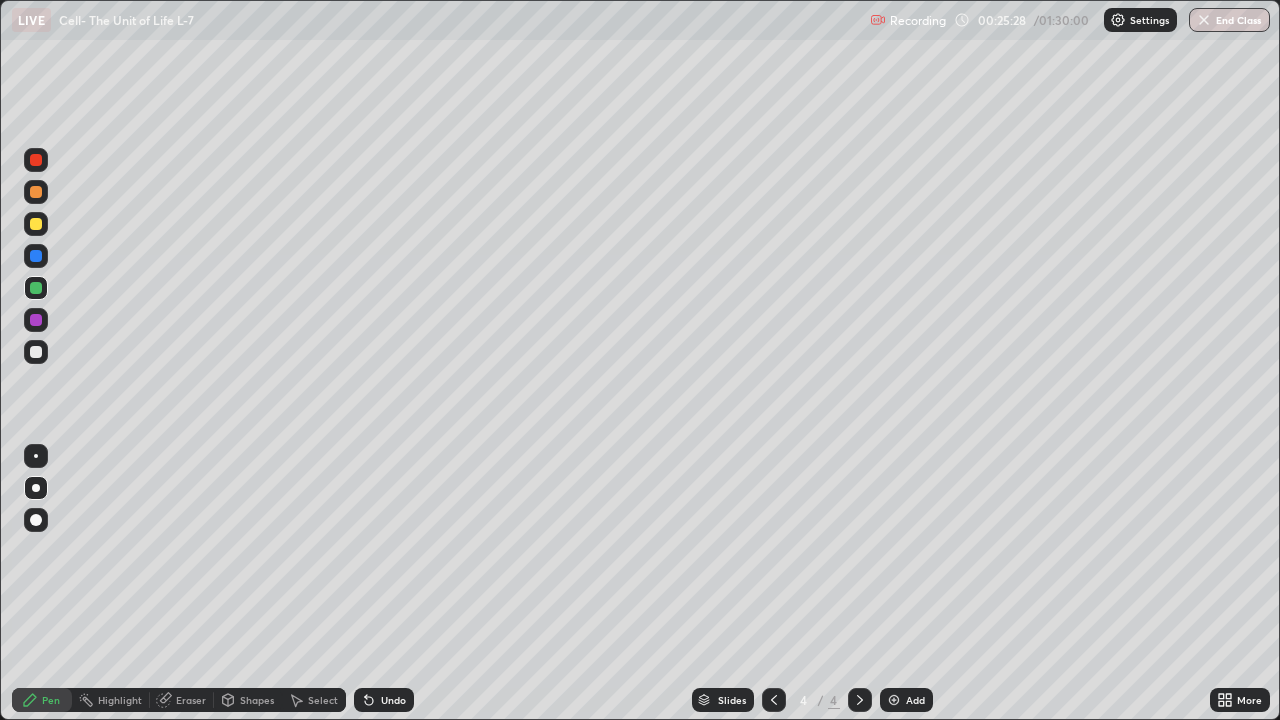 click at bounding box center (36, 224) 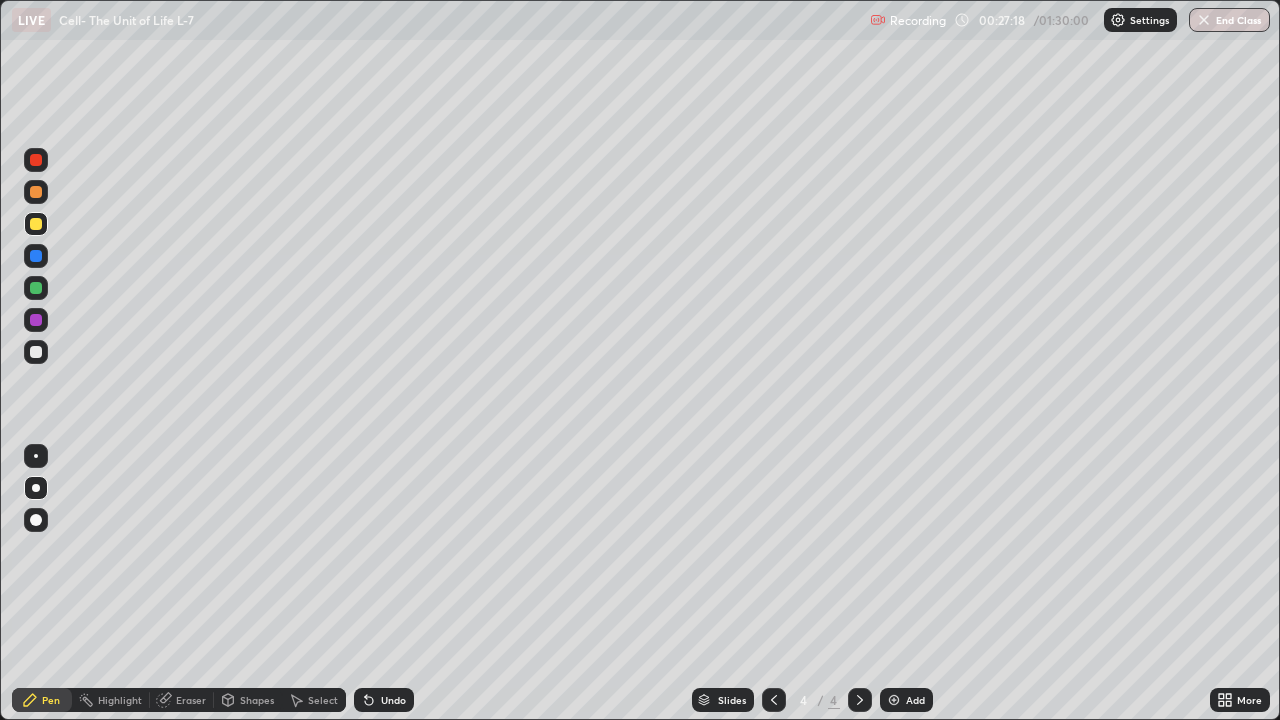 click at bounding box center [36, 320] 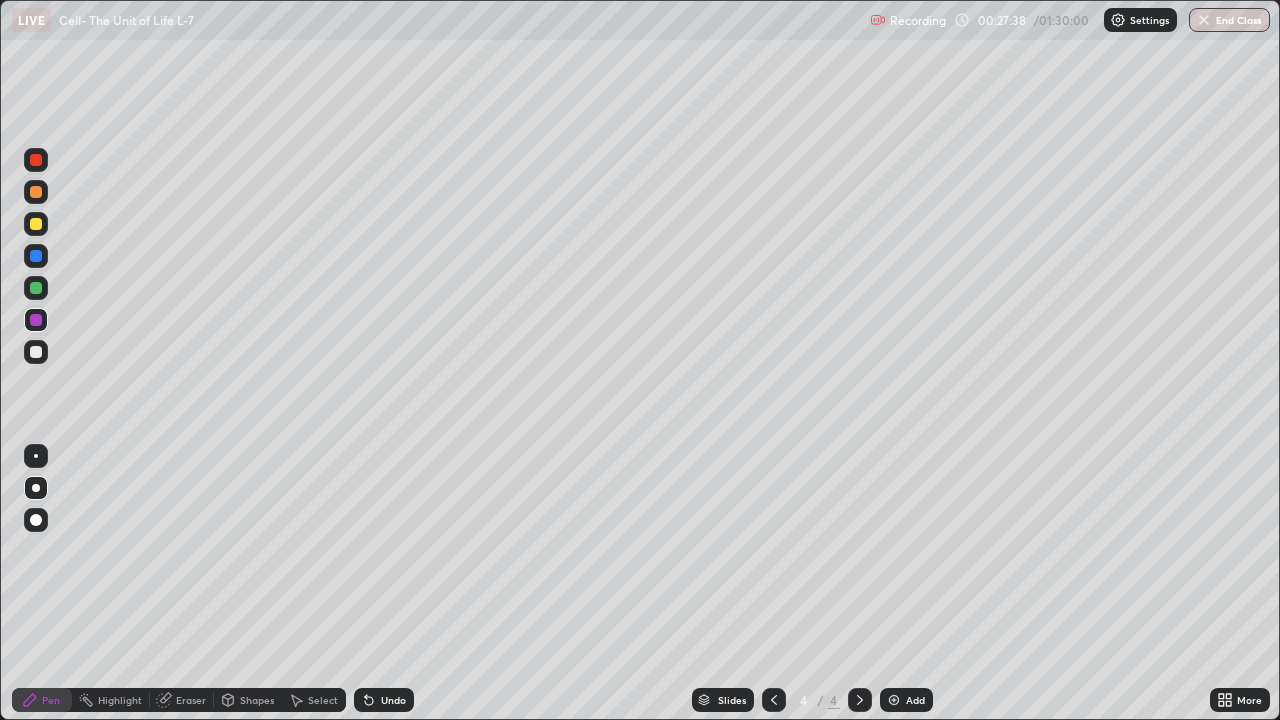 click at bounding box center [36, 352] 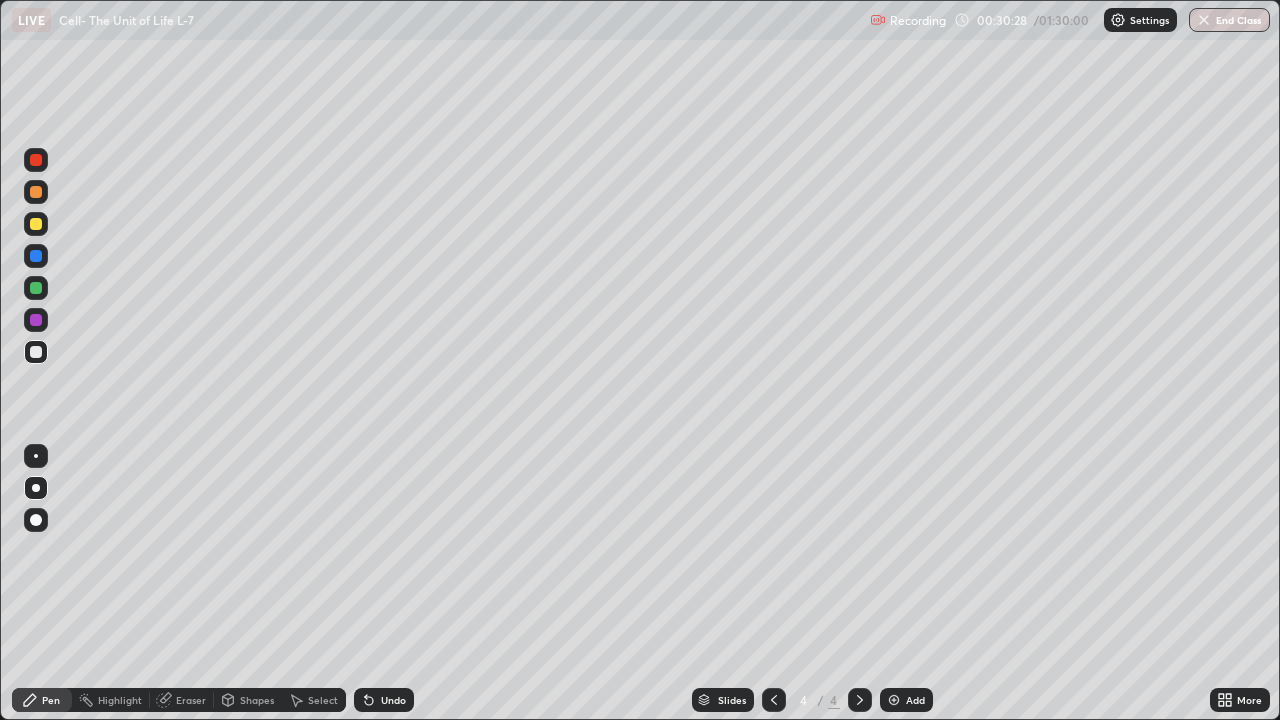 click at bounding box center (36, 192) 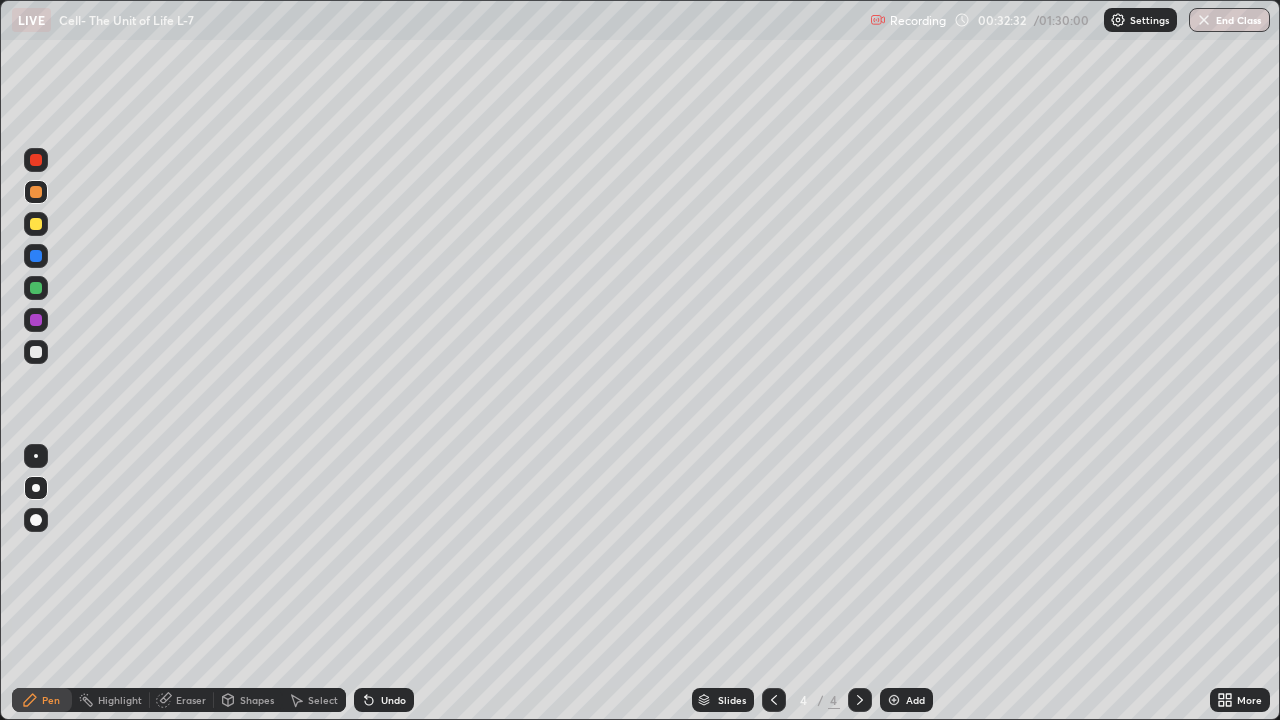 click 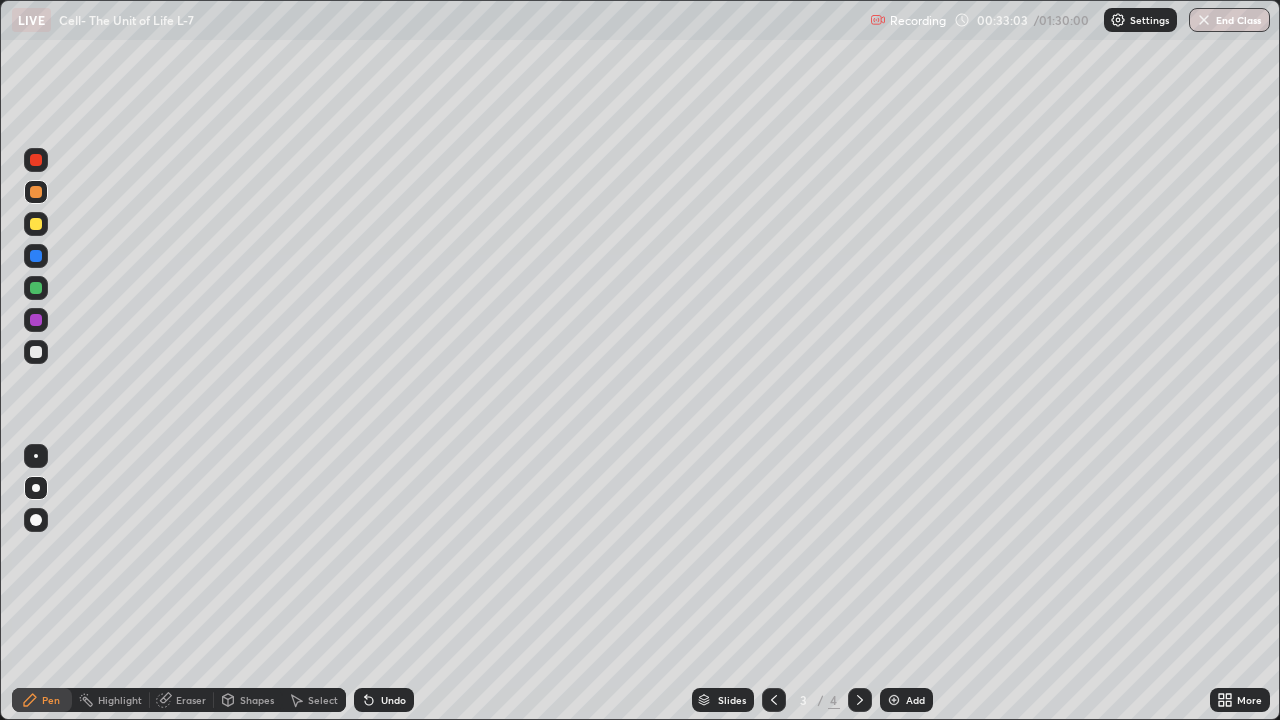 click 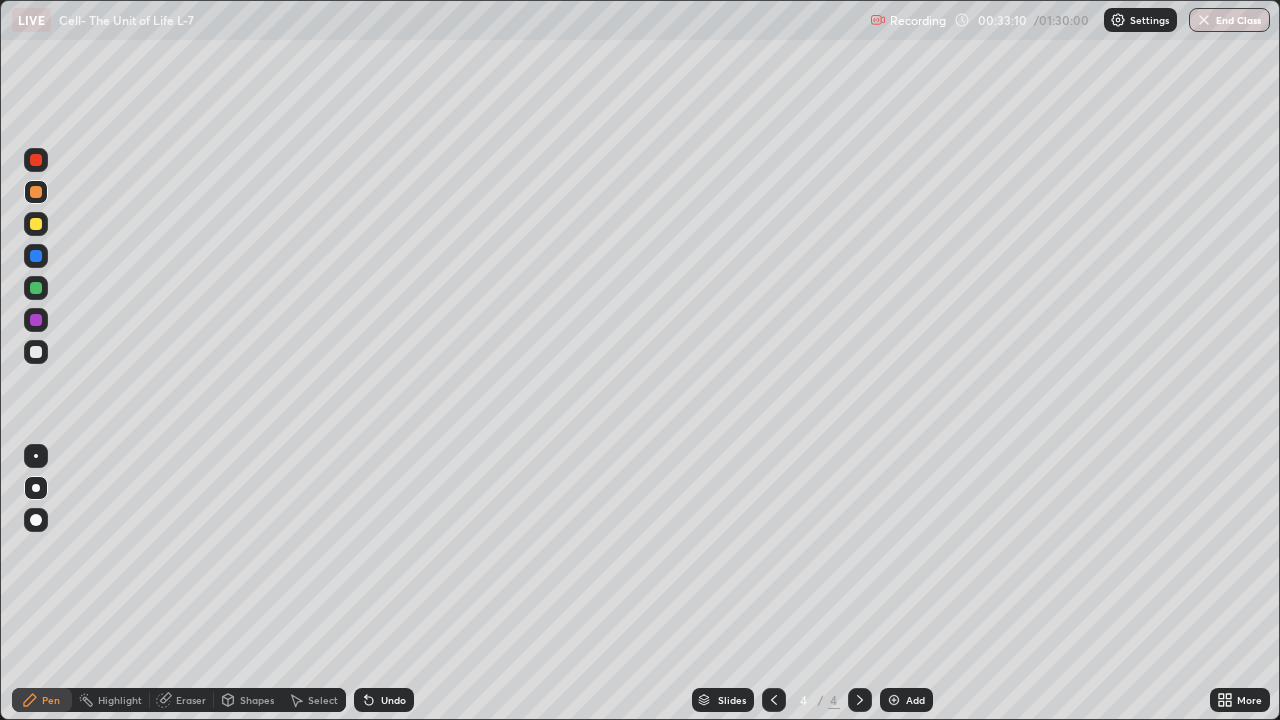 click on "Add" at bounding box center (906, 700) 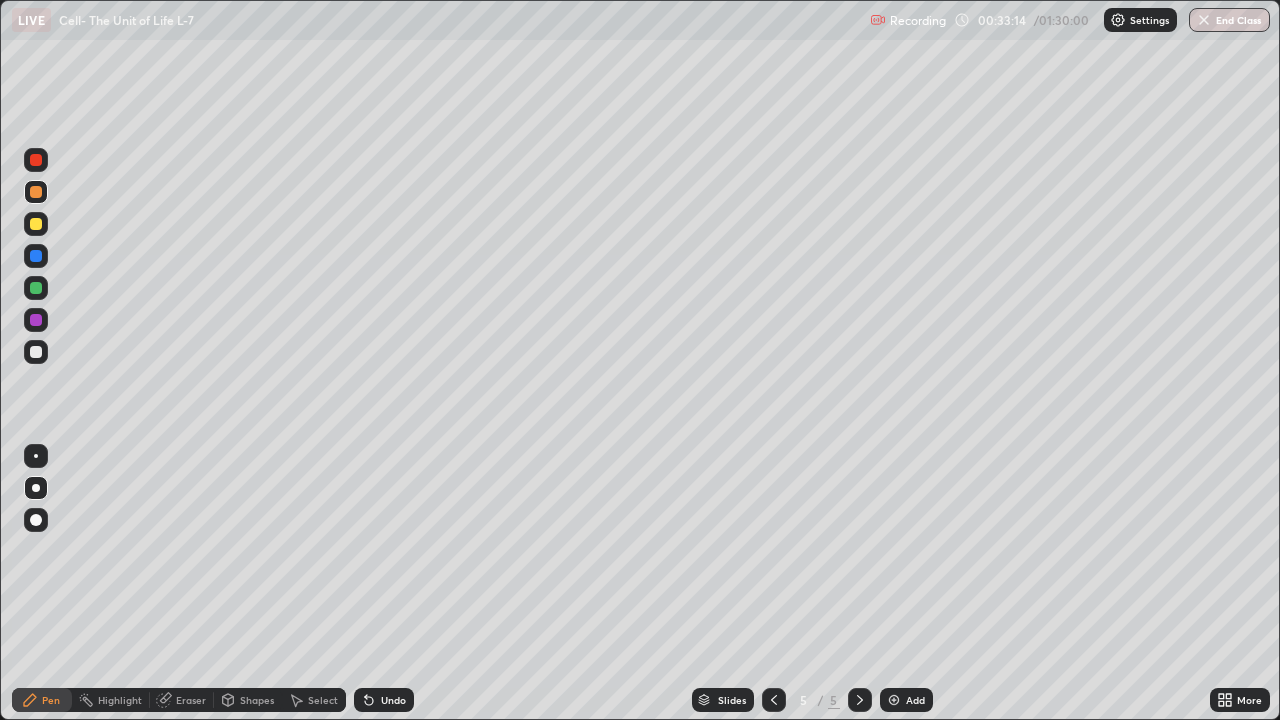 click at bounding box center [36, 224] 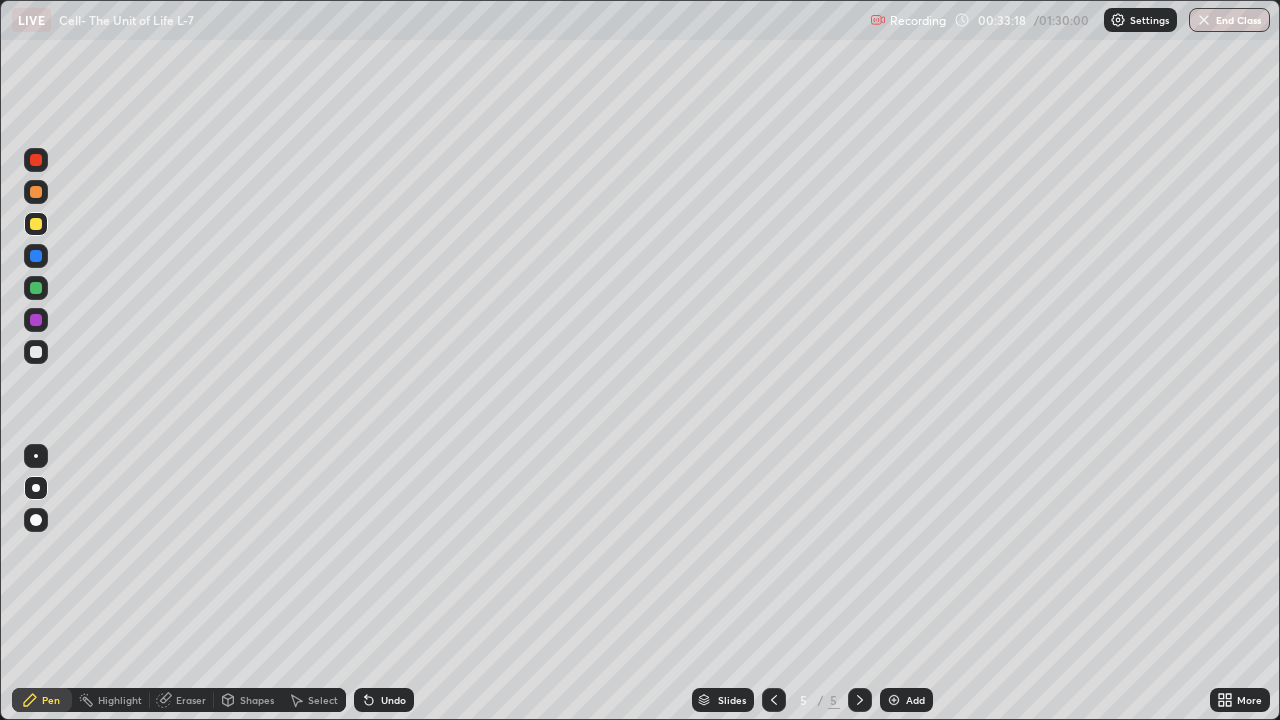 click on "Undo" at bounding box center [384, 700] 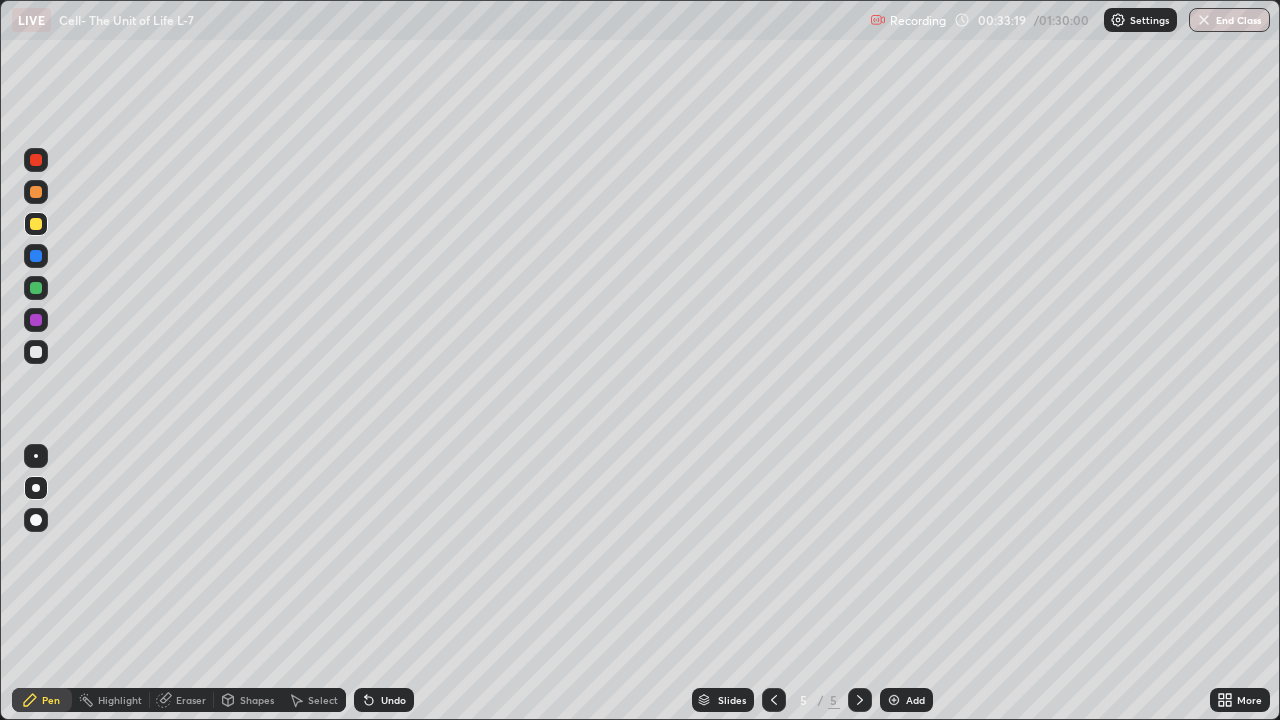 click 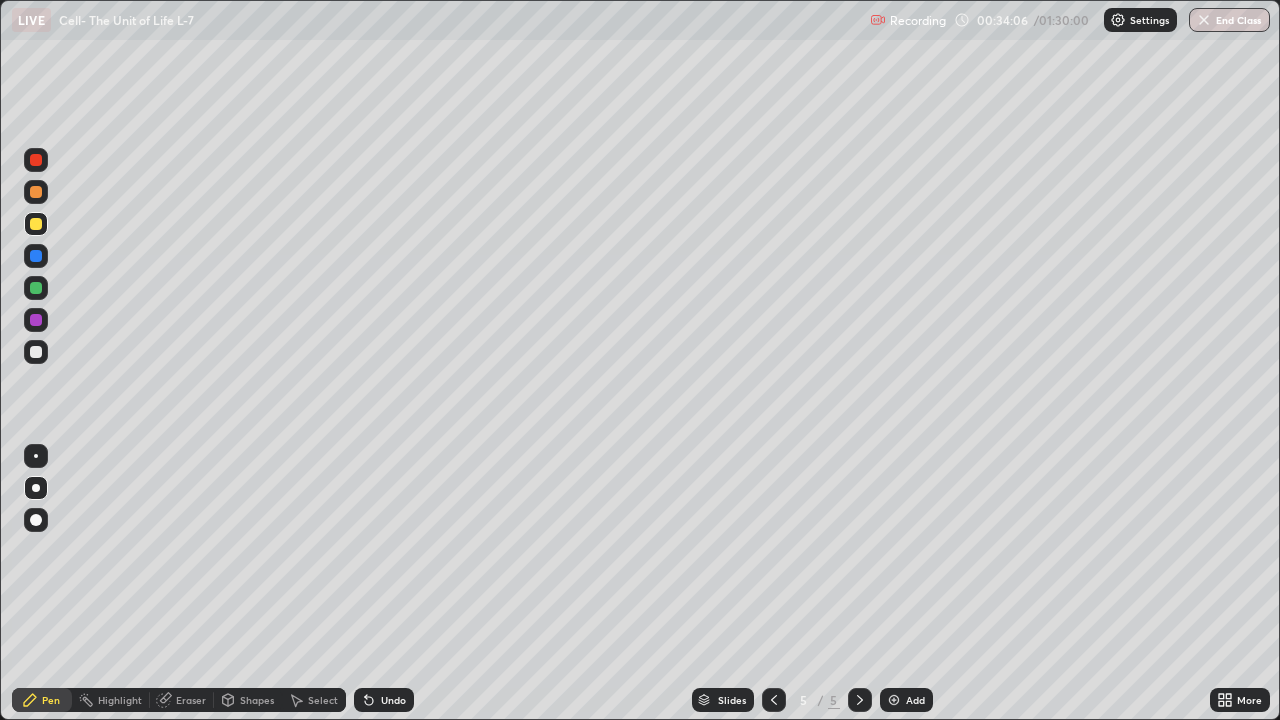 click at bounding box center (36, 288) 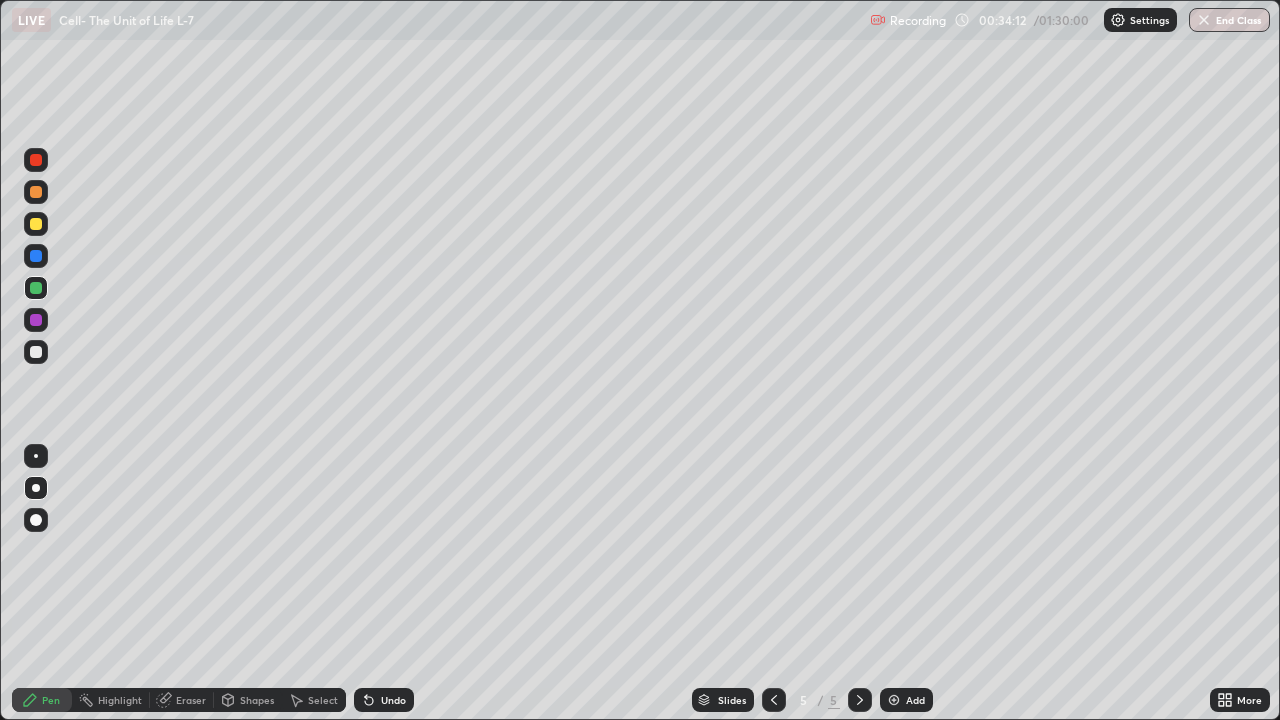 click at bounding box center [36, 320] 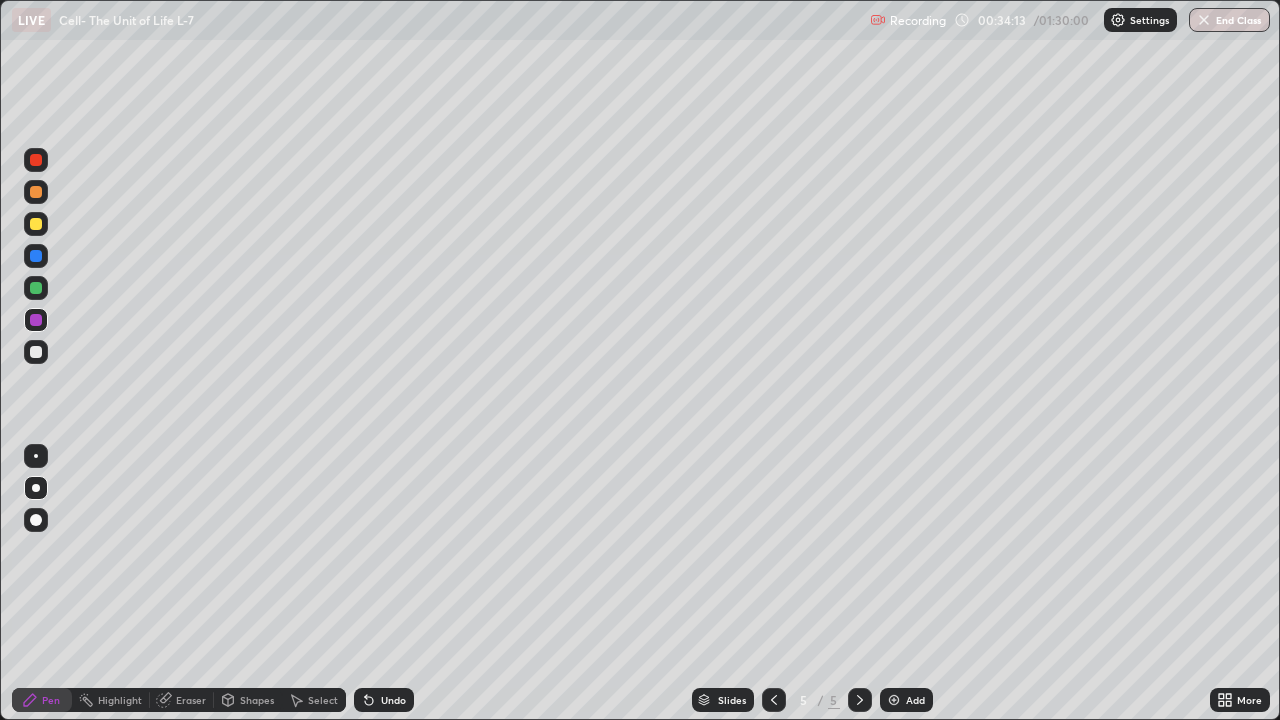 click at bounding box center (36, 352) 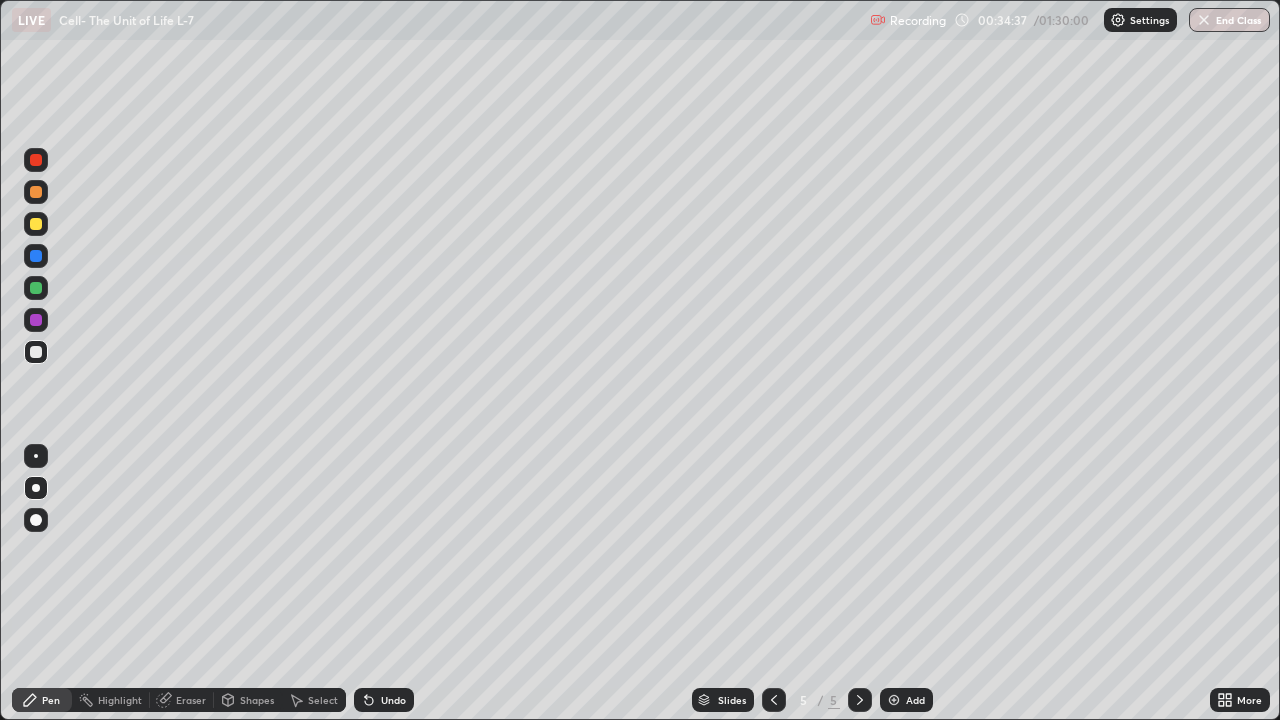 click on "Undo" at bounding box center (393, 700) 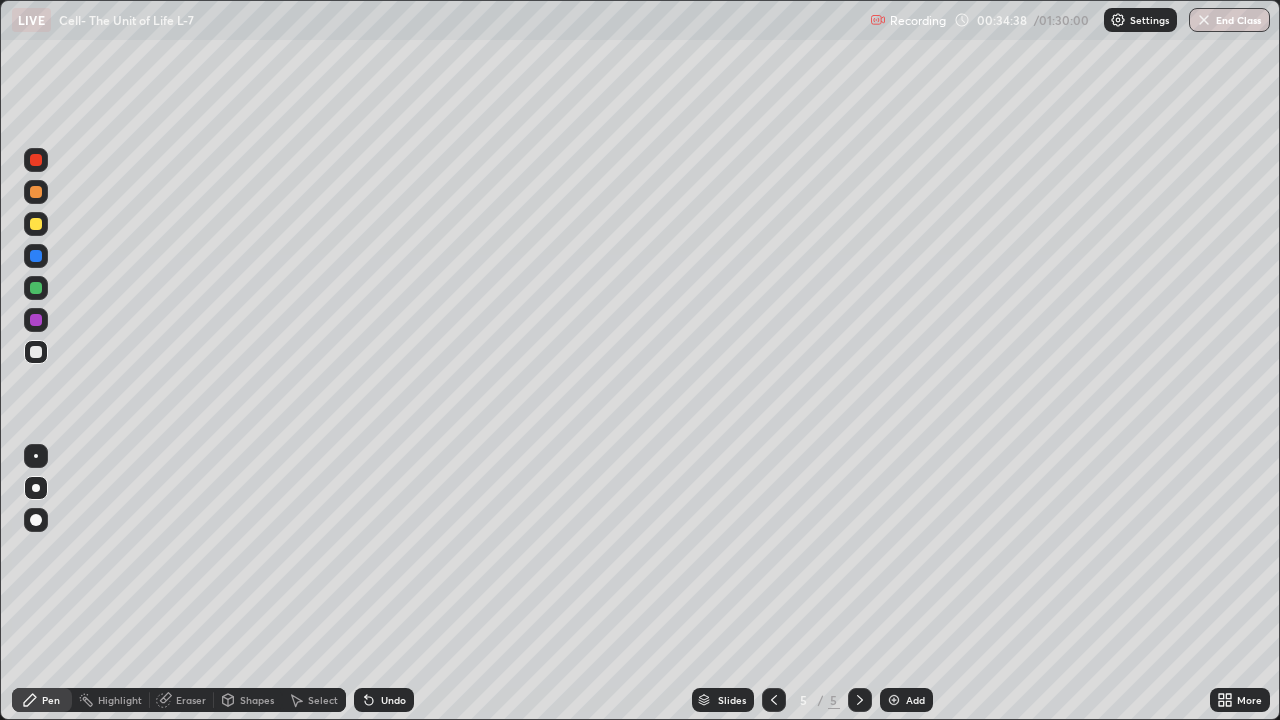 click on "Undo" at bounding box center [393, 700] 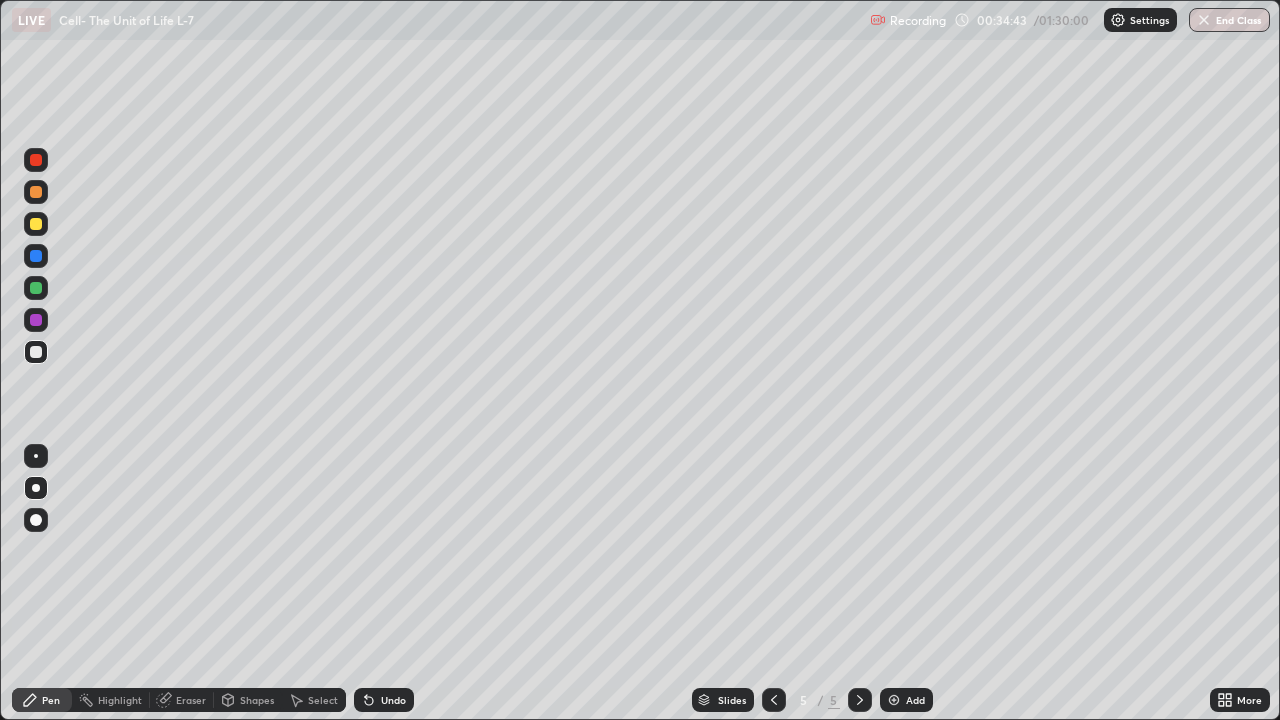click 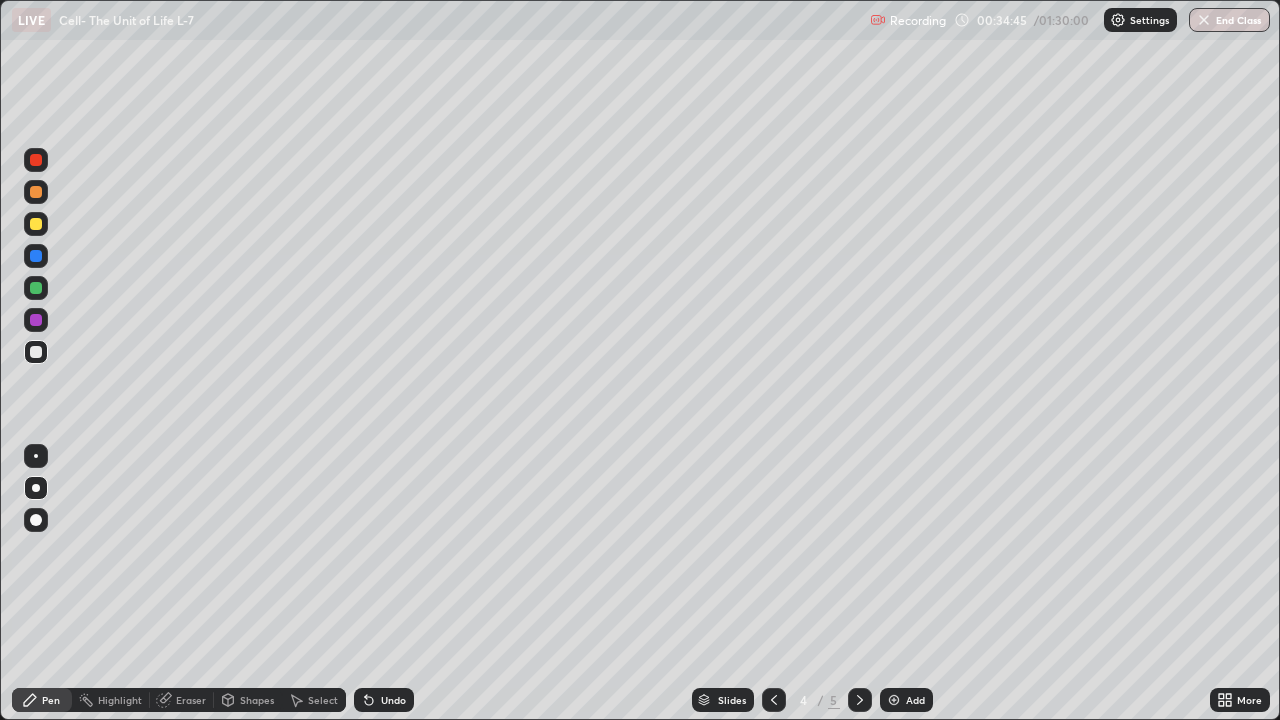 click 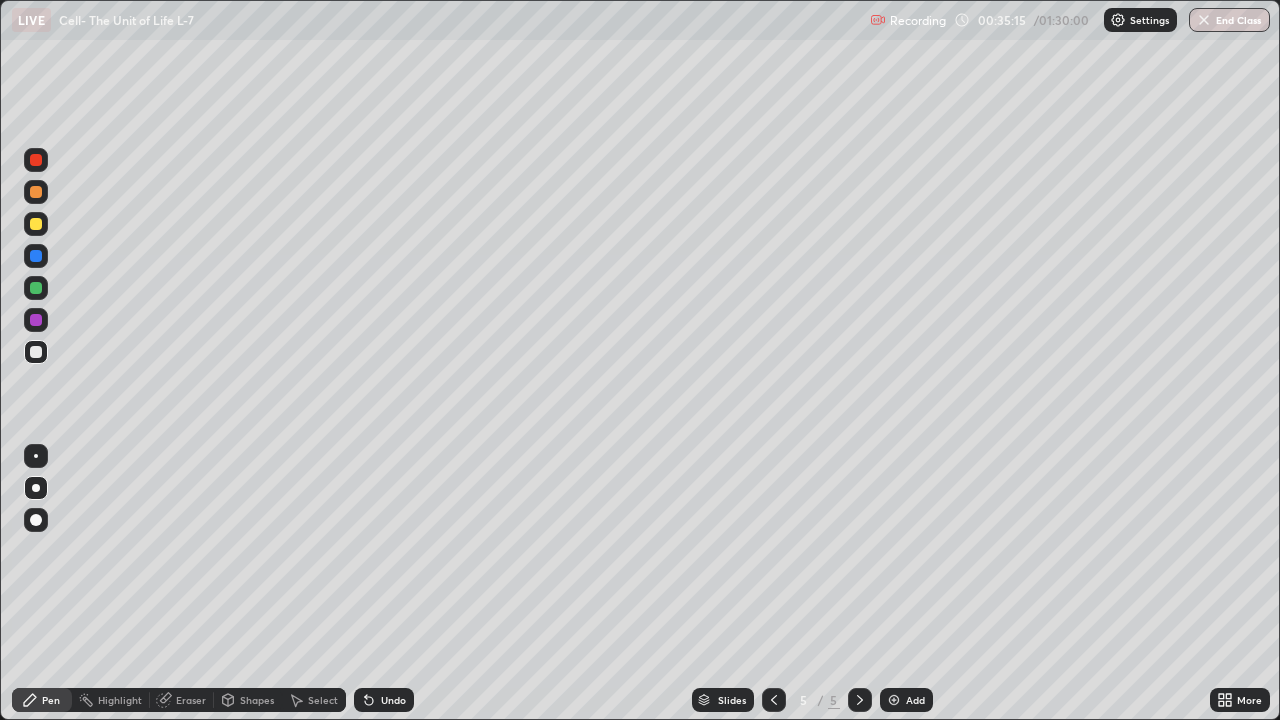 click at bounding box center [36, 288] 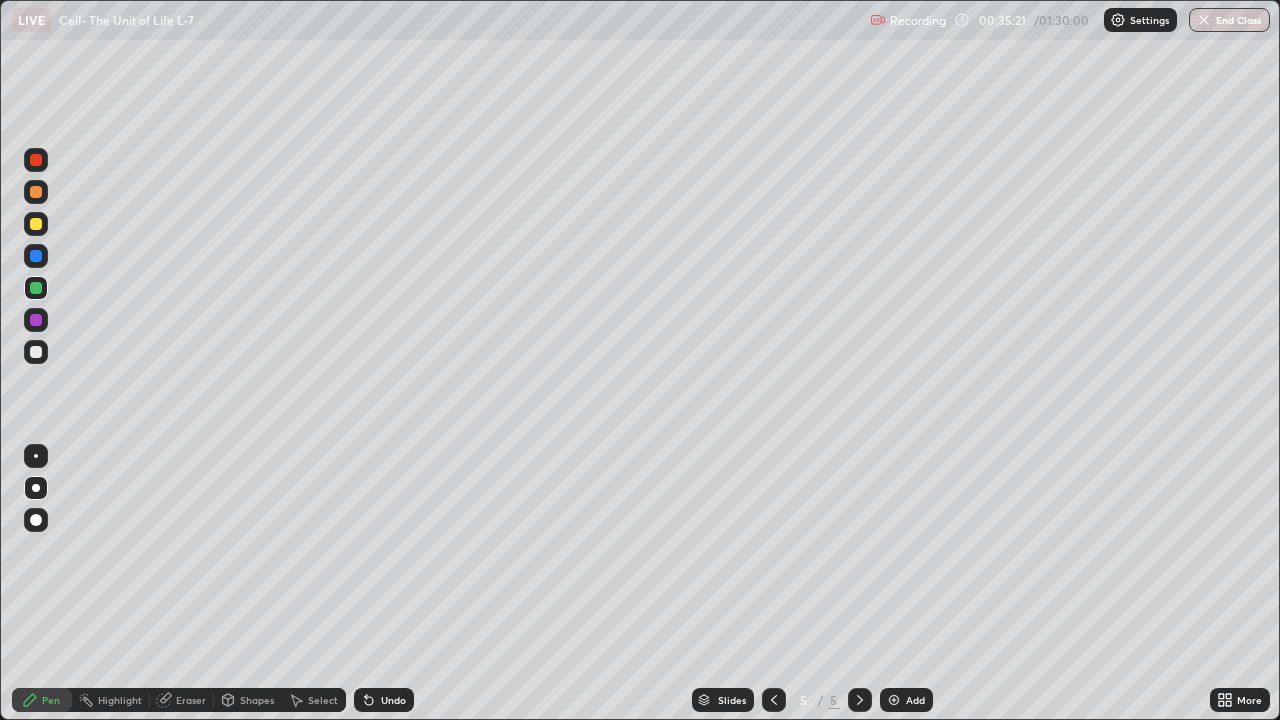 click at bounding box center (36, 352) 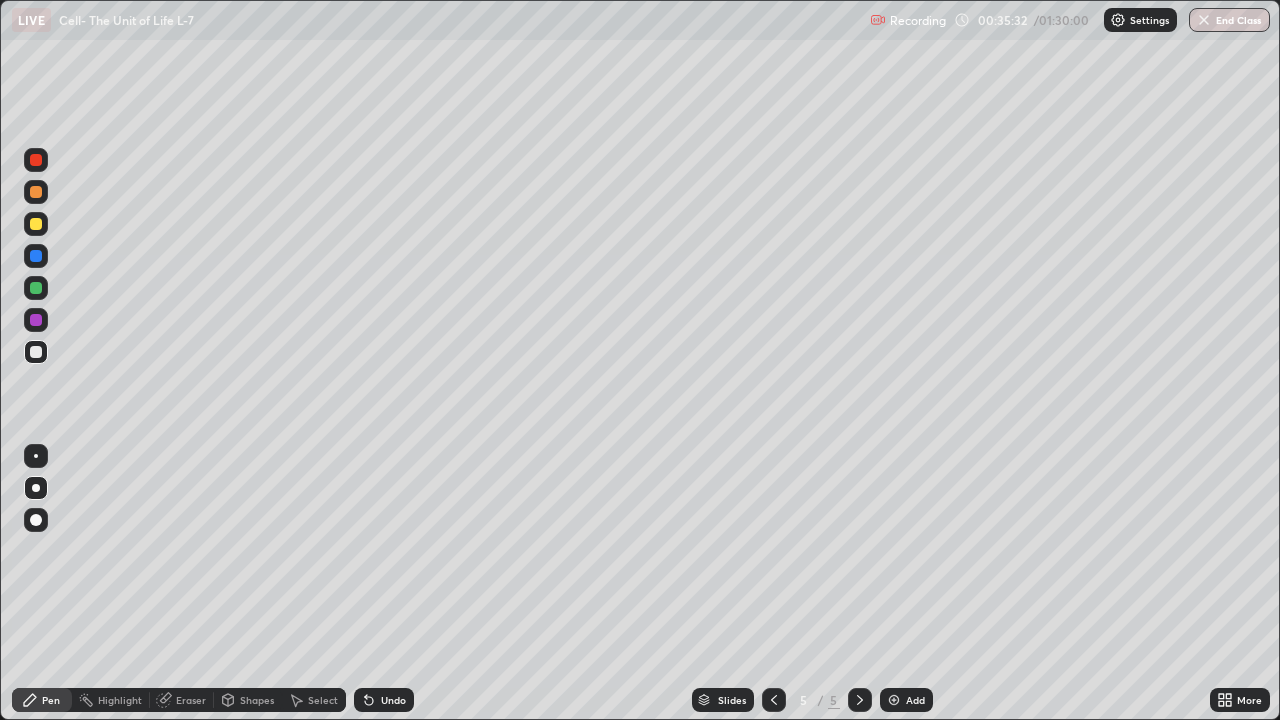 click on "Undo" at bounding box center (393, 700) 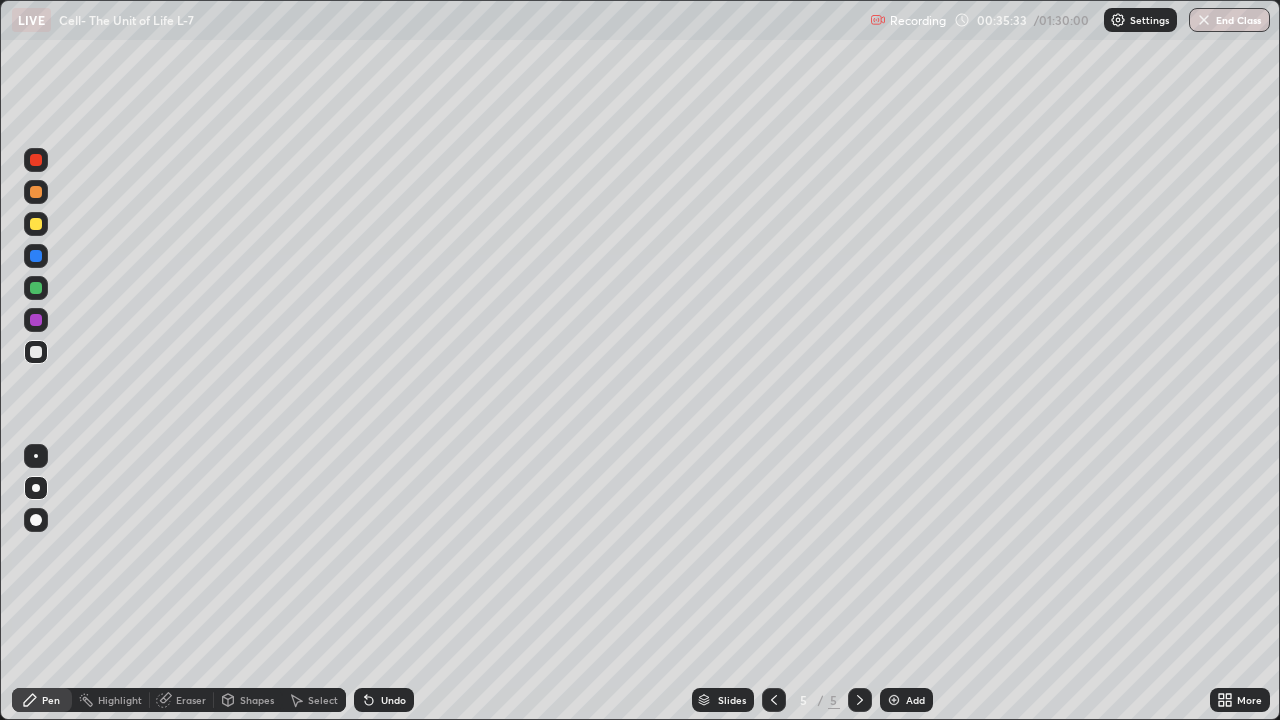 click on "Undo" at bounding box center [393, 700] 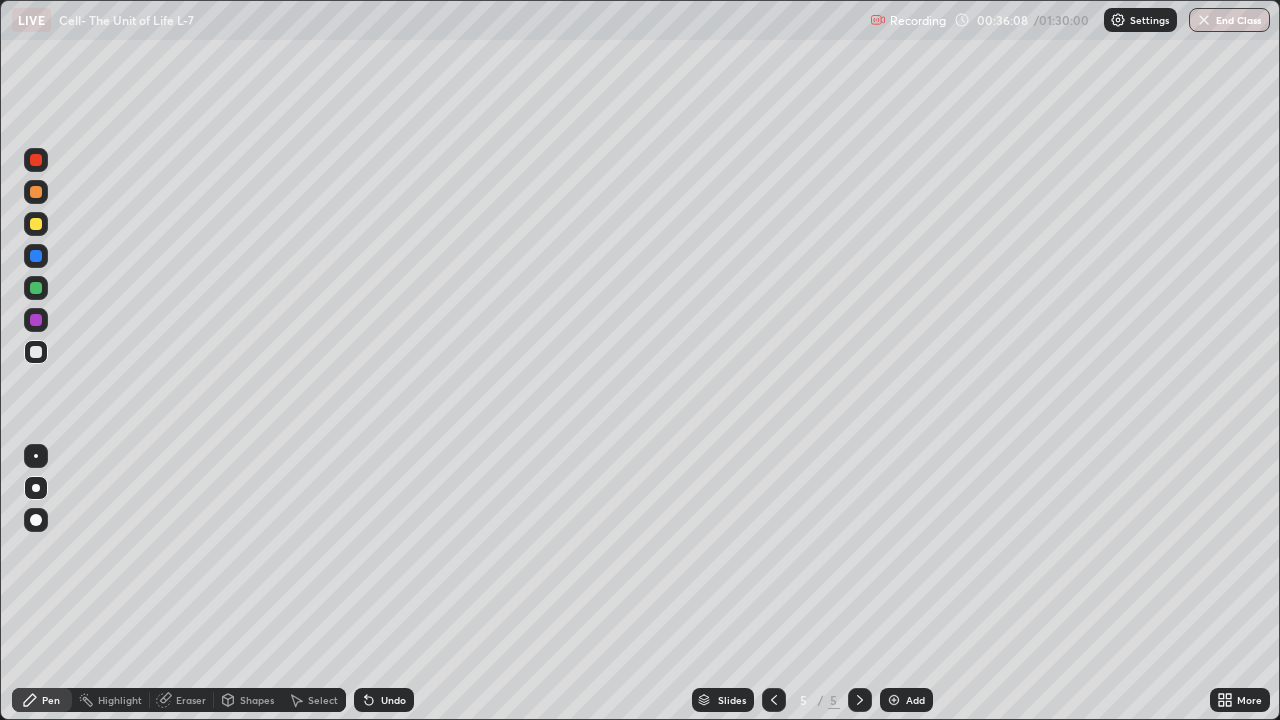 click on "Undo" at bounding box center (393, 700) 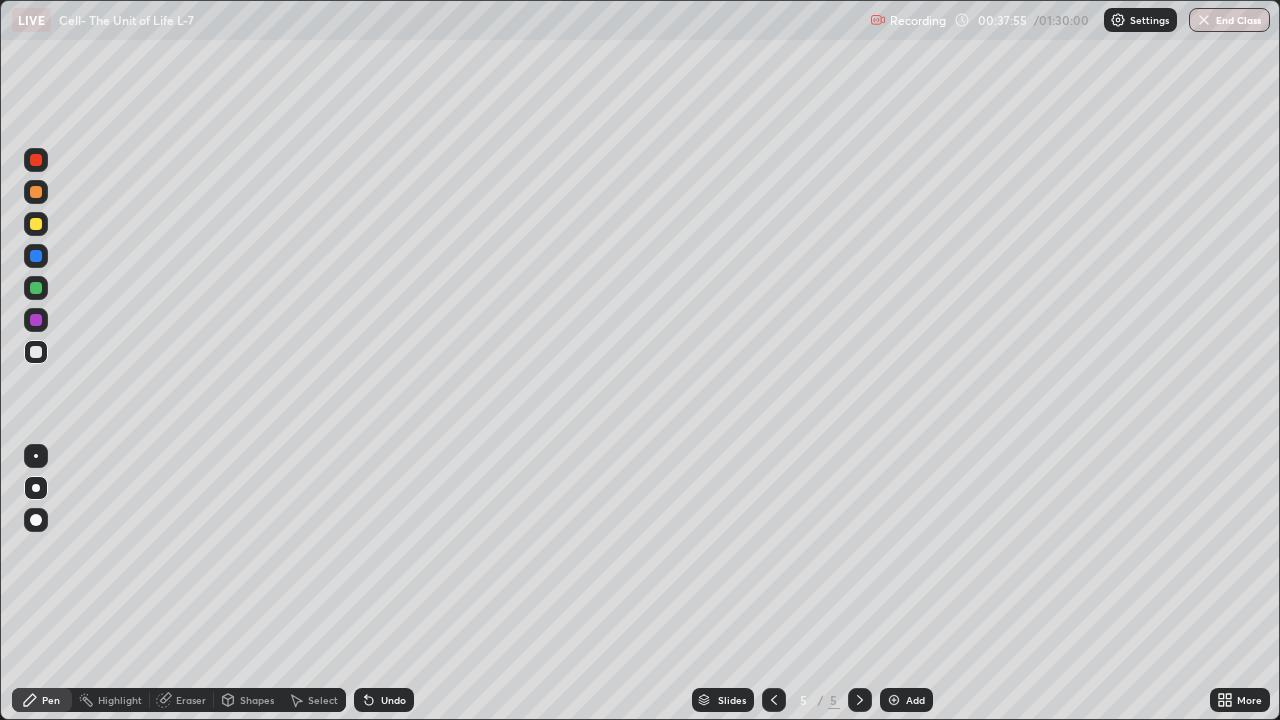 click on "More" at bounding box center (1249, 700) 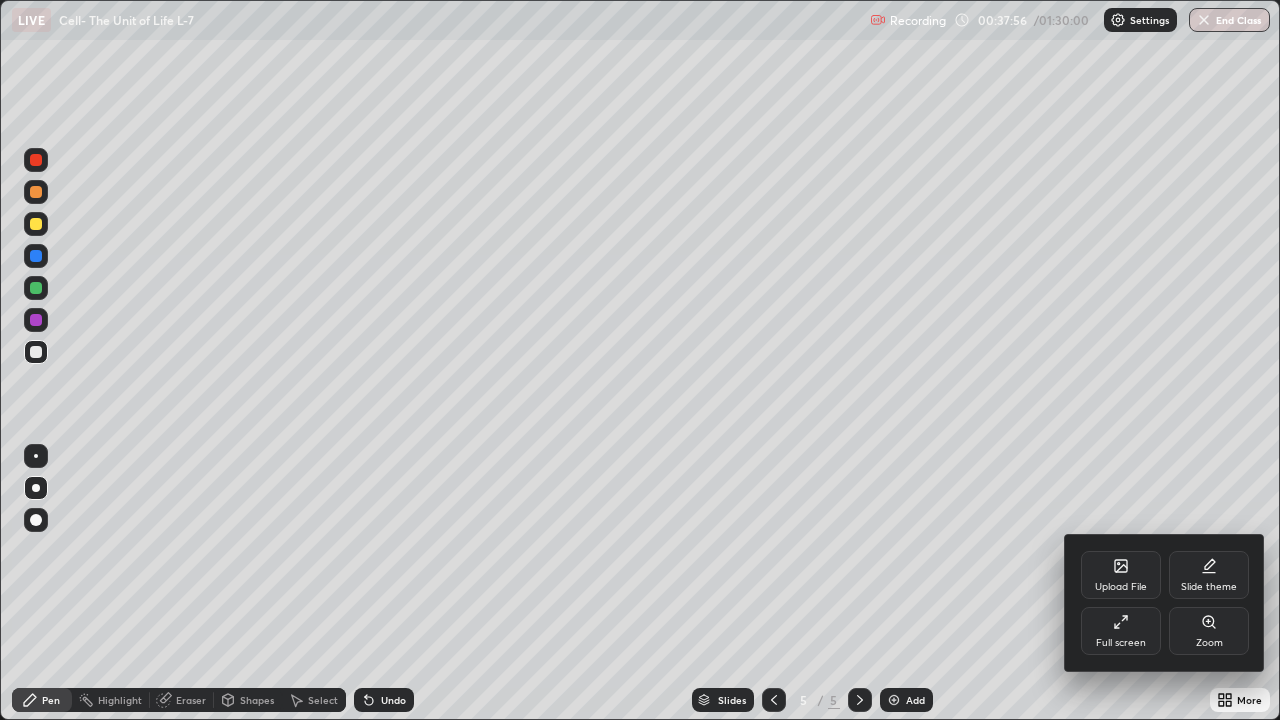 click on "Full screen" at bounding box center [1121, 631] 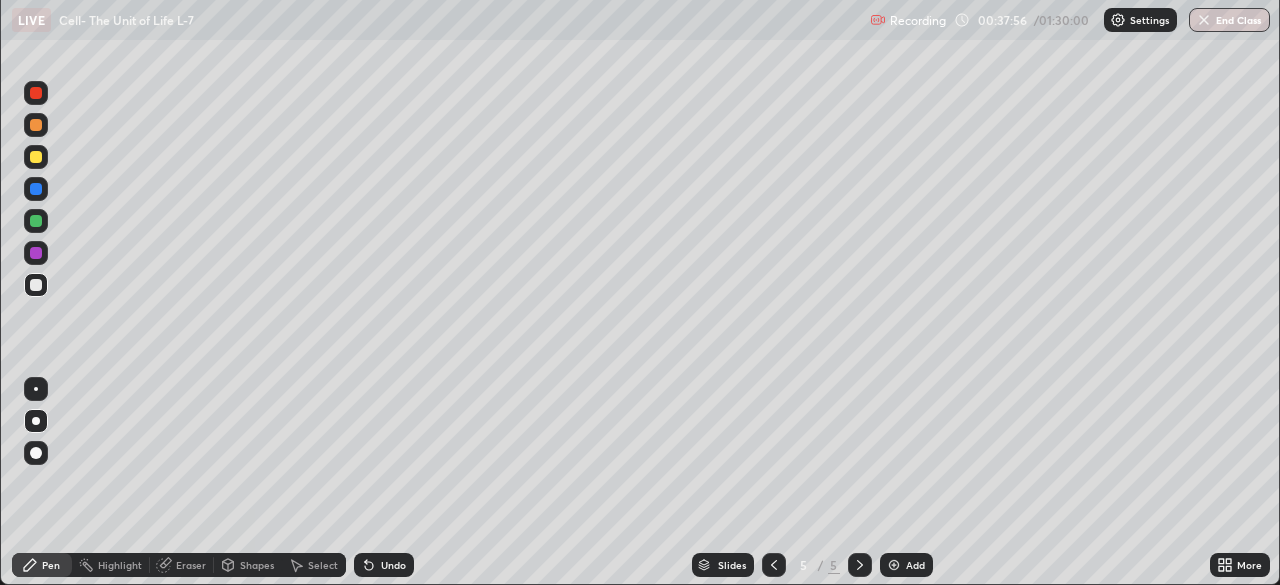 scroll, scrollTop: 585, scrollLeft: 1280, axis: both 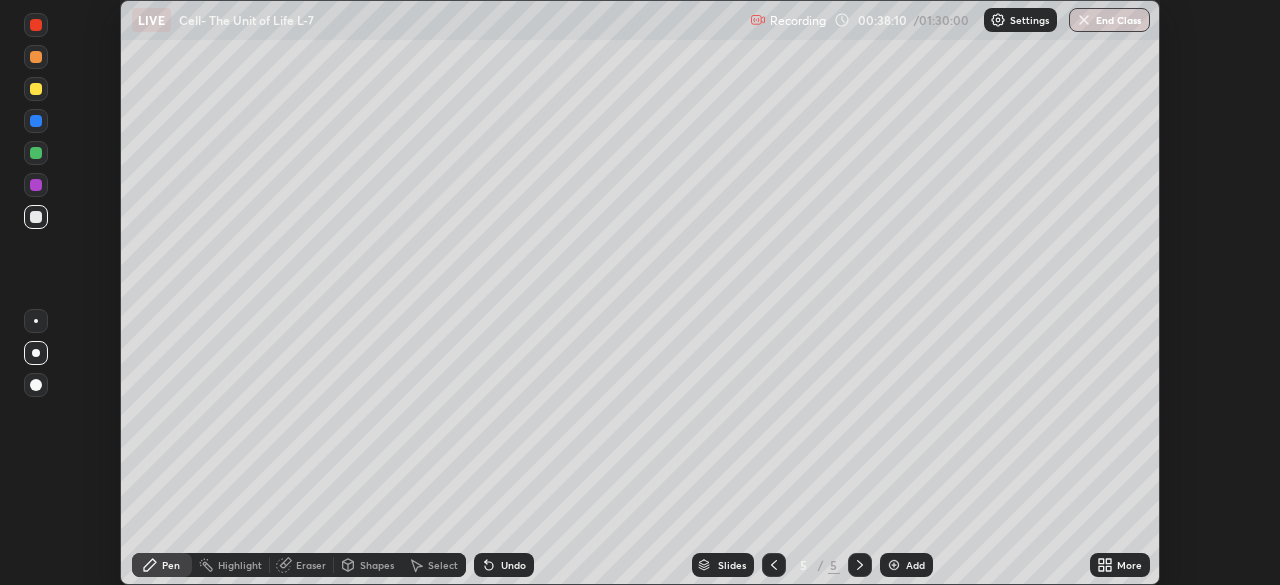 click on "More" at bounding box center [1129, 565] 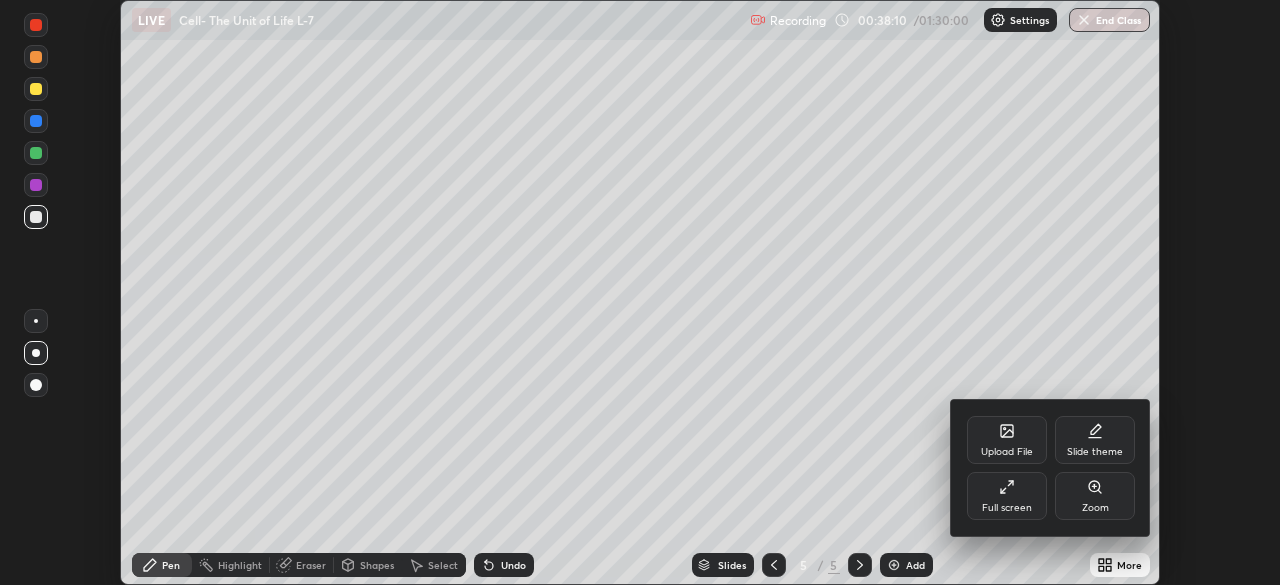 click on "Full screen" at bounding box center (1007, 508) 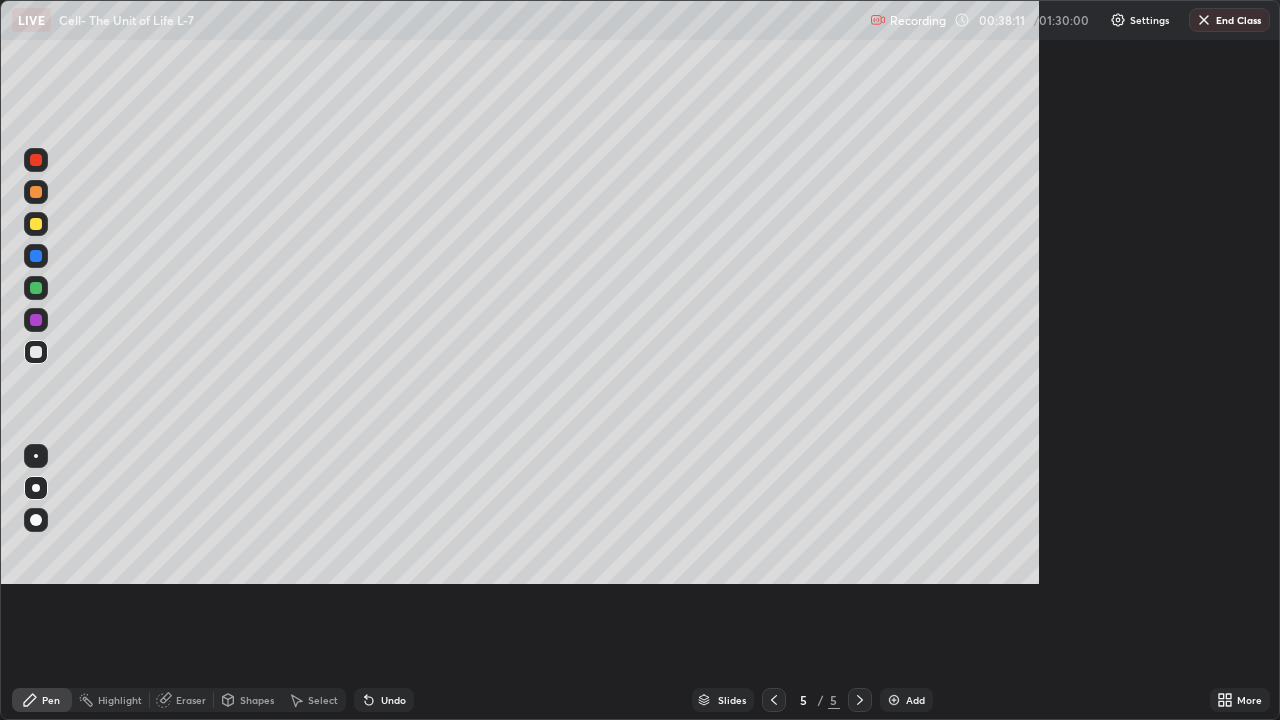 scroll, scrollTop: 99280, scrollLeft: 98720, axis: both 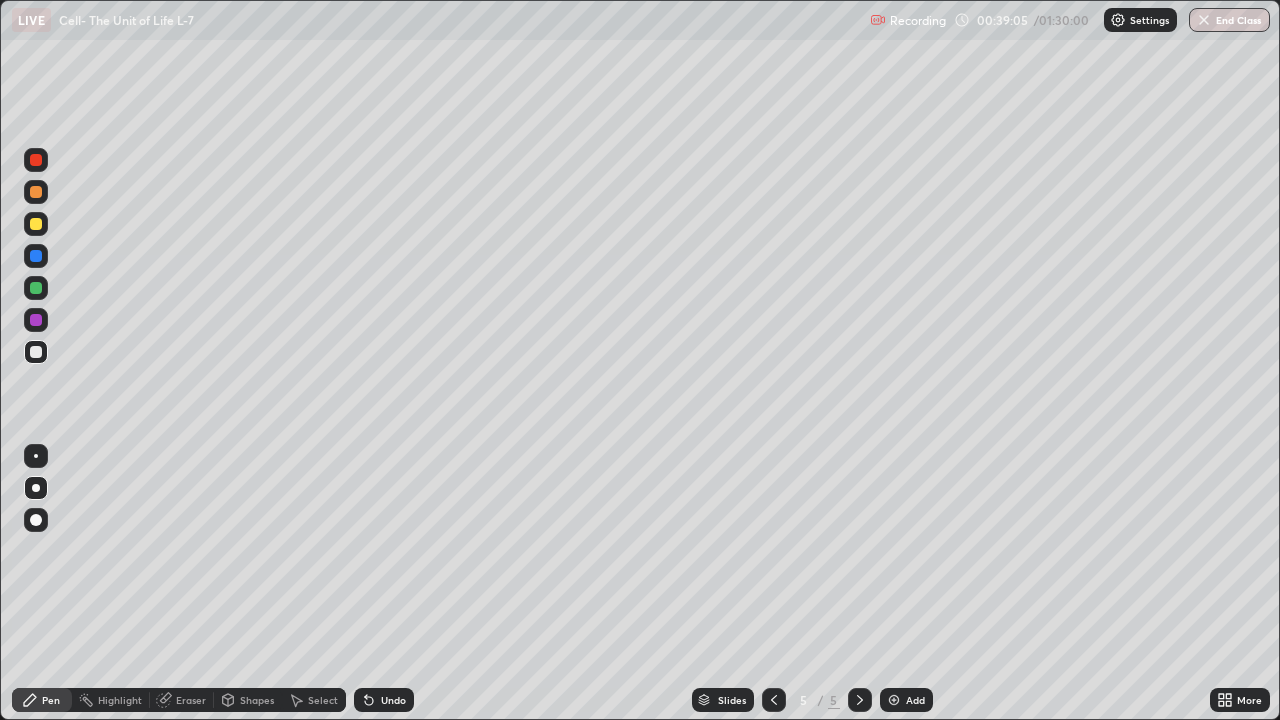 click on "Add" at bounding box center [915, 700] 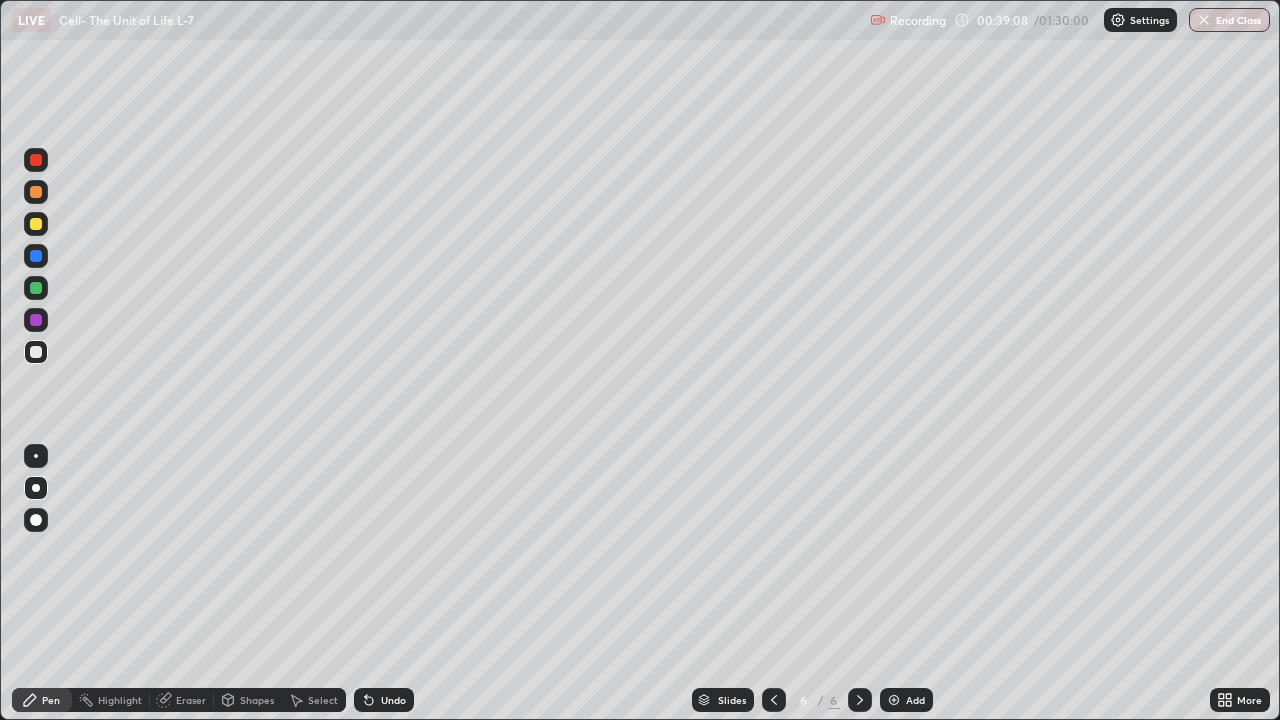 click at bounding box center [36, 224] 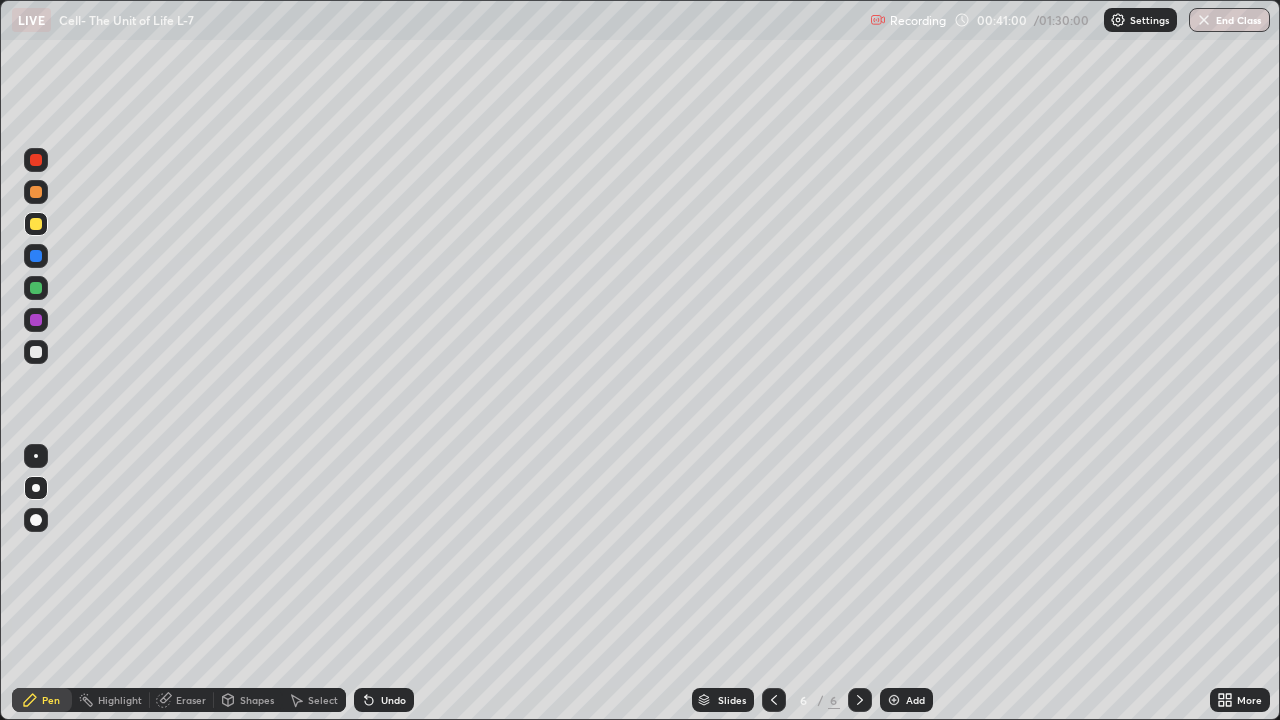 click on "Undo" at bounding box center (393, 700) 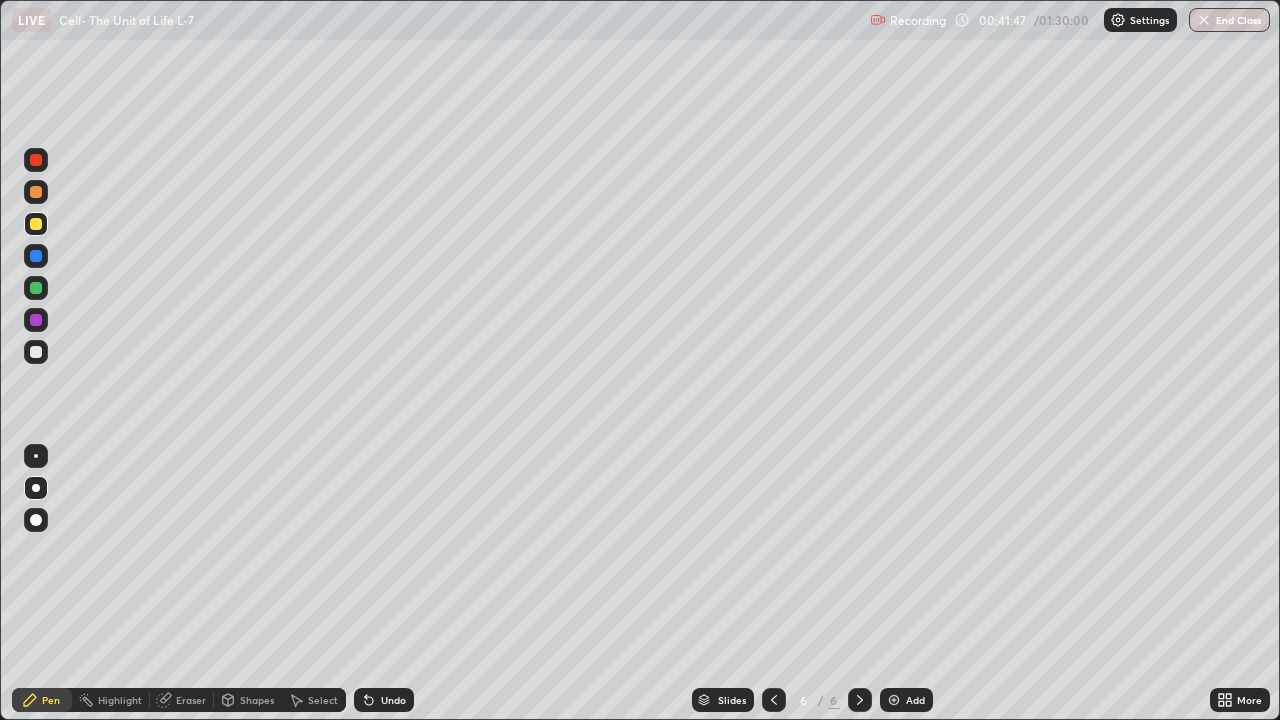 click at bounding box center (36, 288) 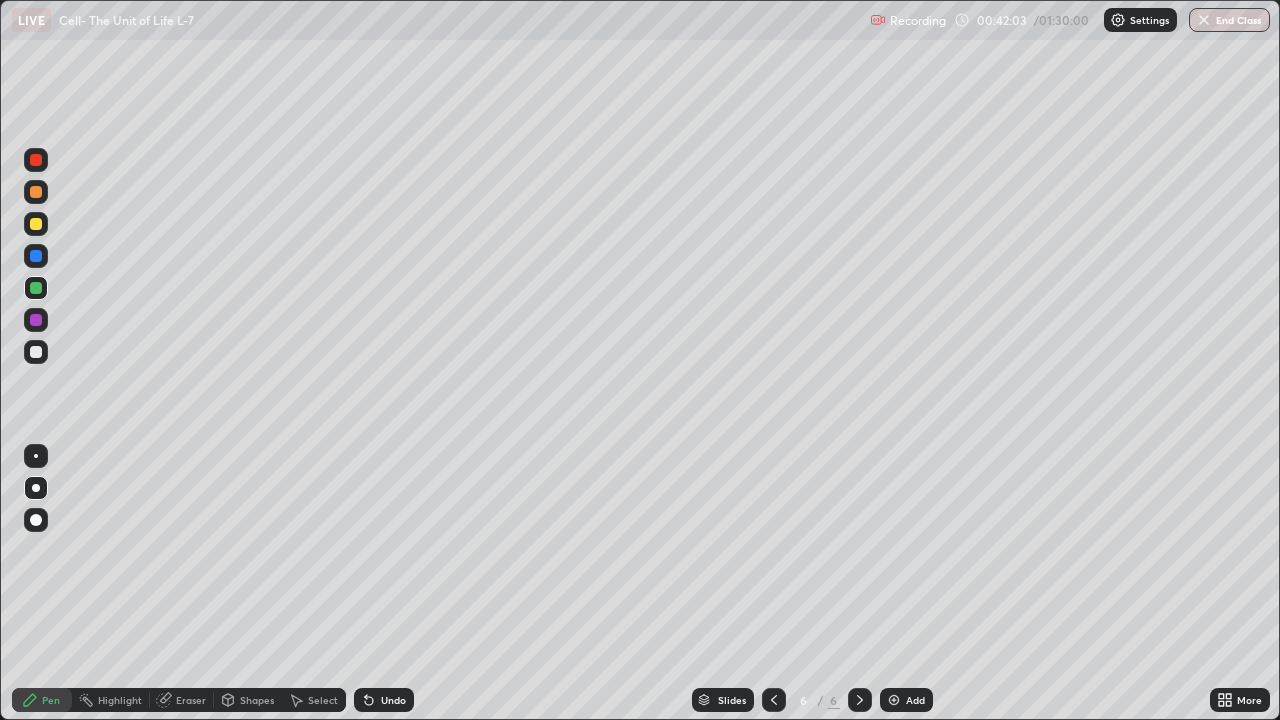 click at bounding box center [36, 352] 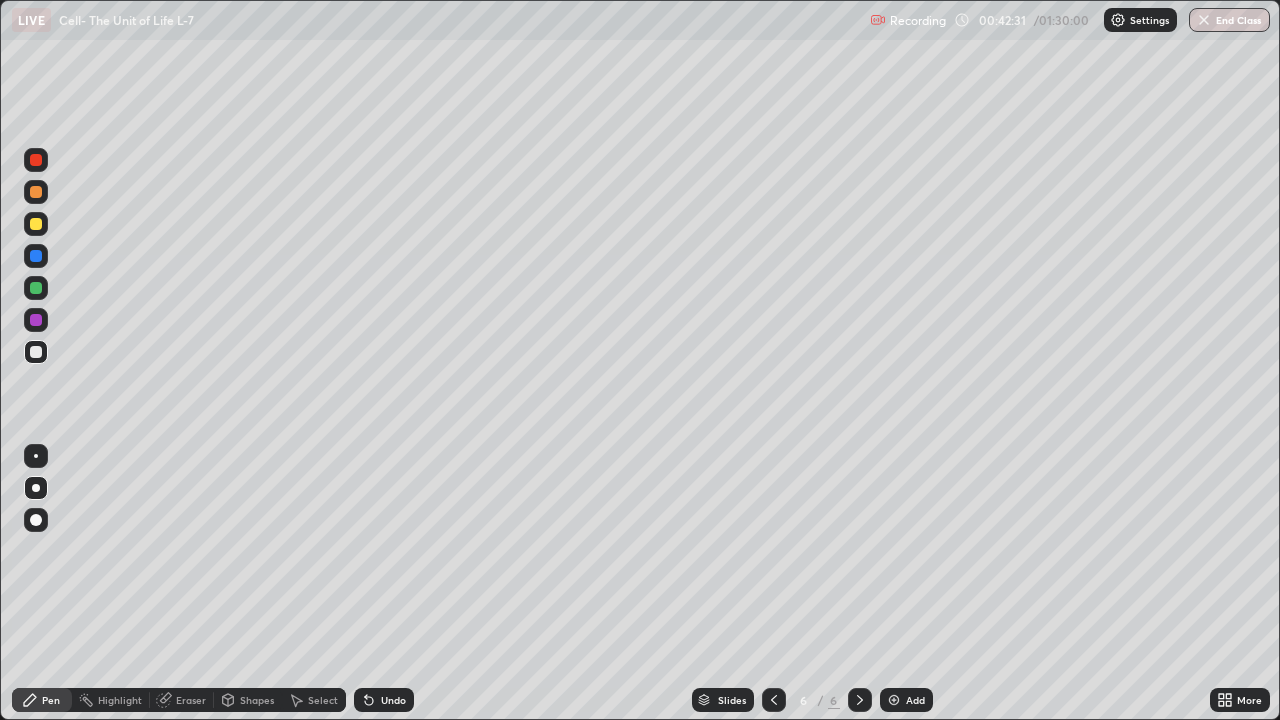 click 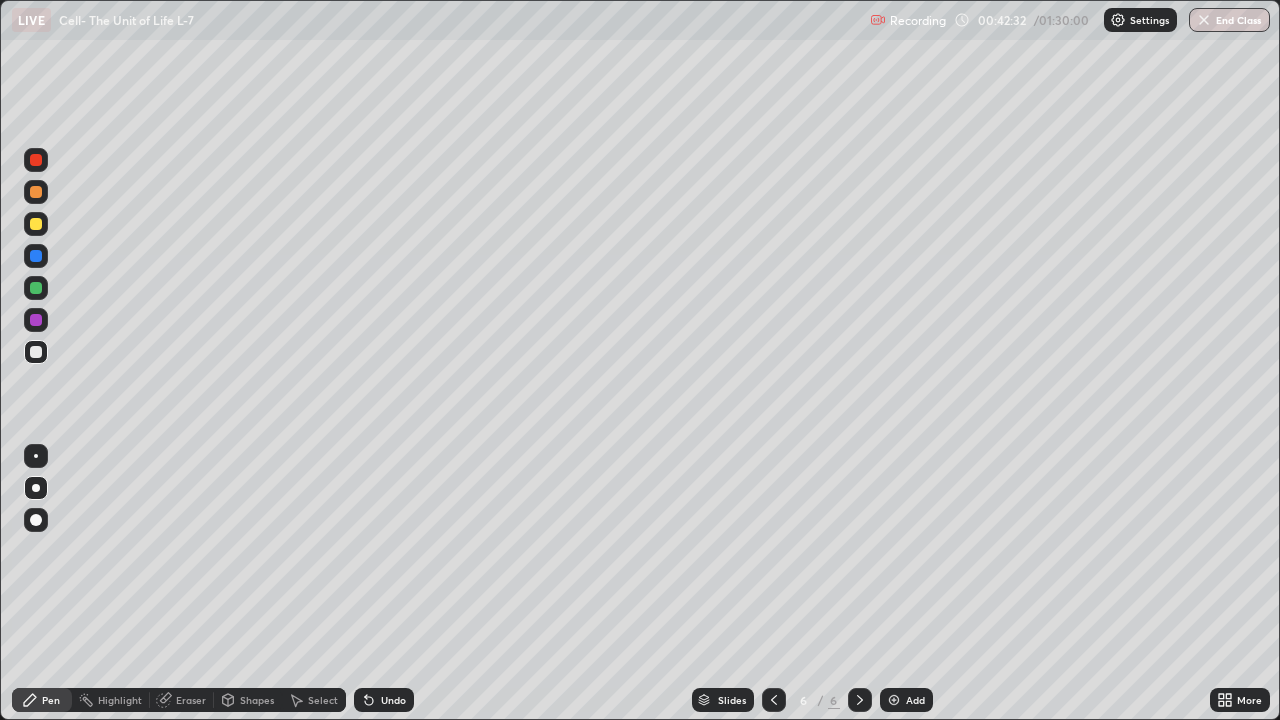 click on "Undo" at bounding box center (393, 700) 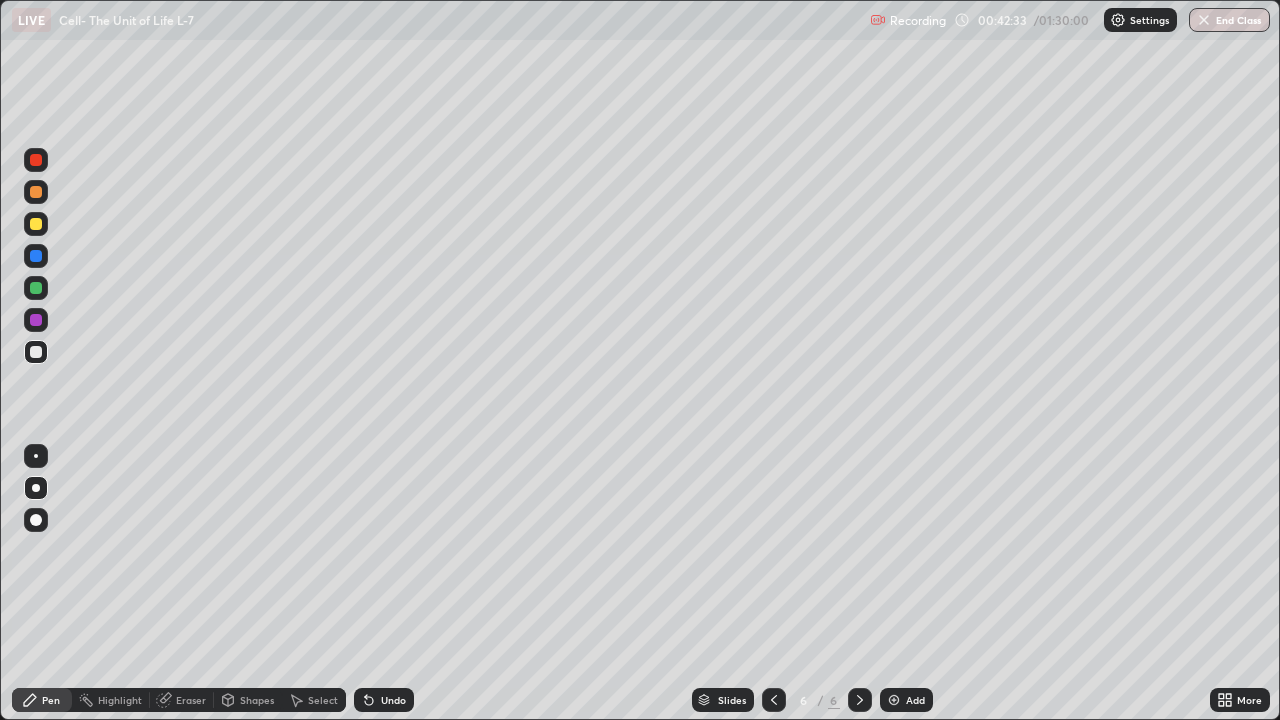 click on "Undo" at bounding box center [384, 700] 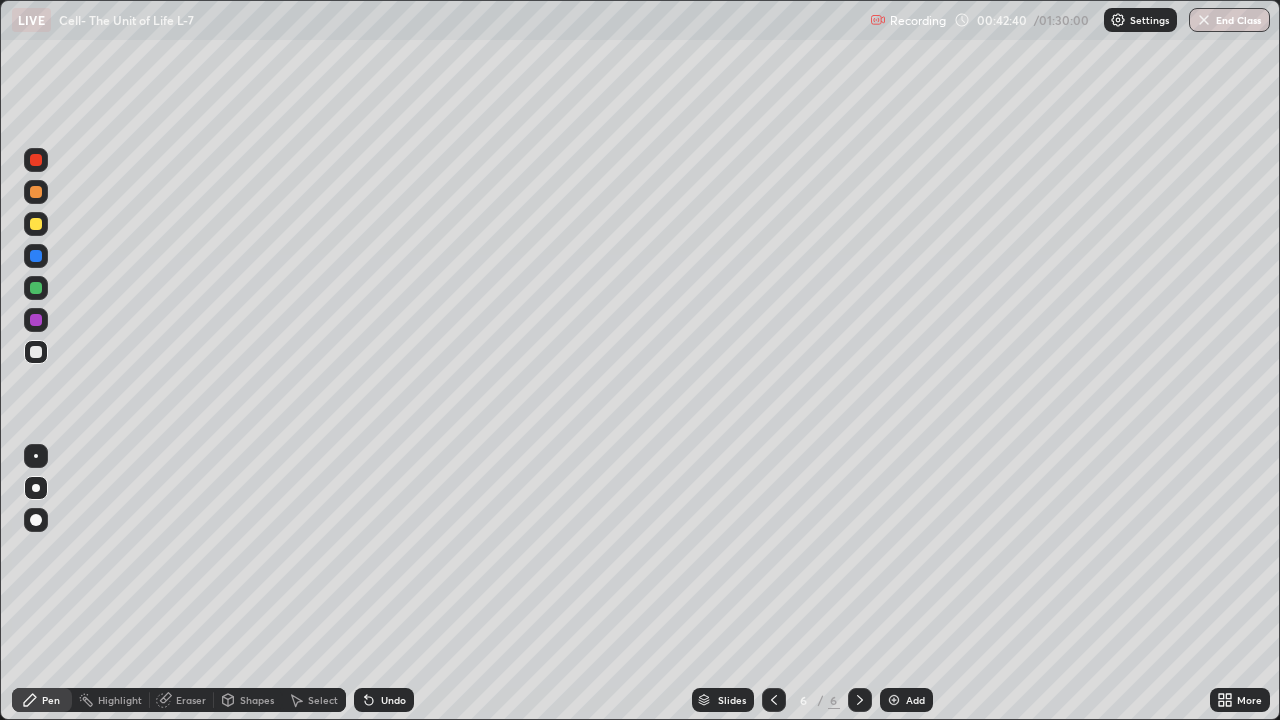 click on "Undo" at bounding box center (384, 700) 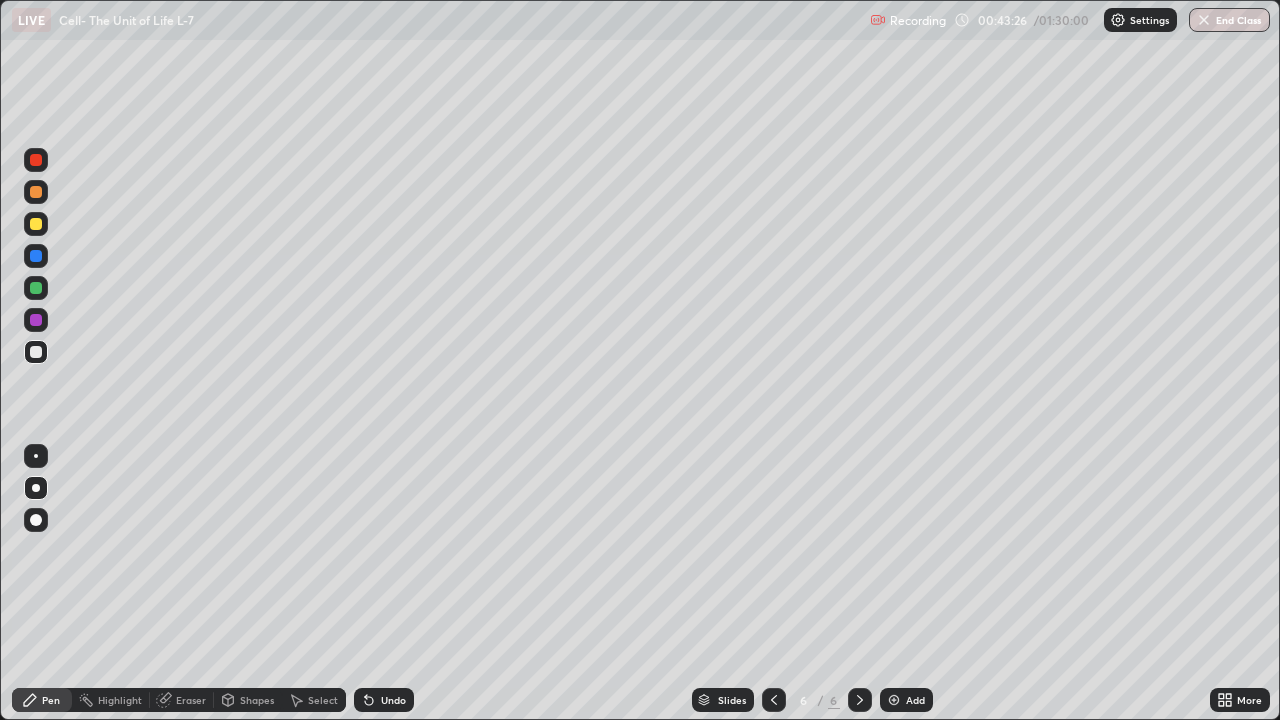 click on "Undo" at bounding box center (393, 700) 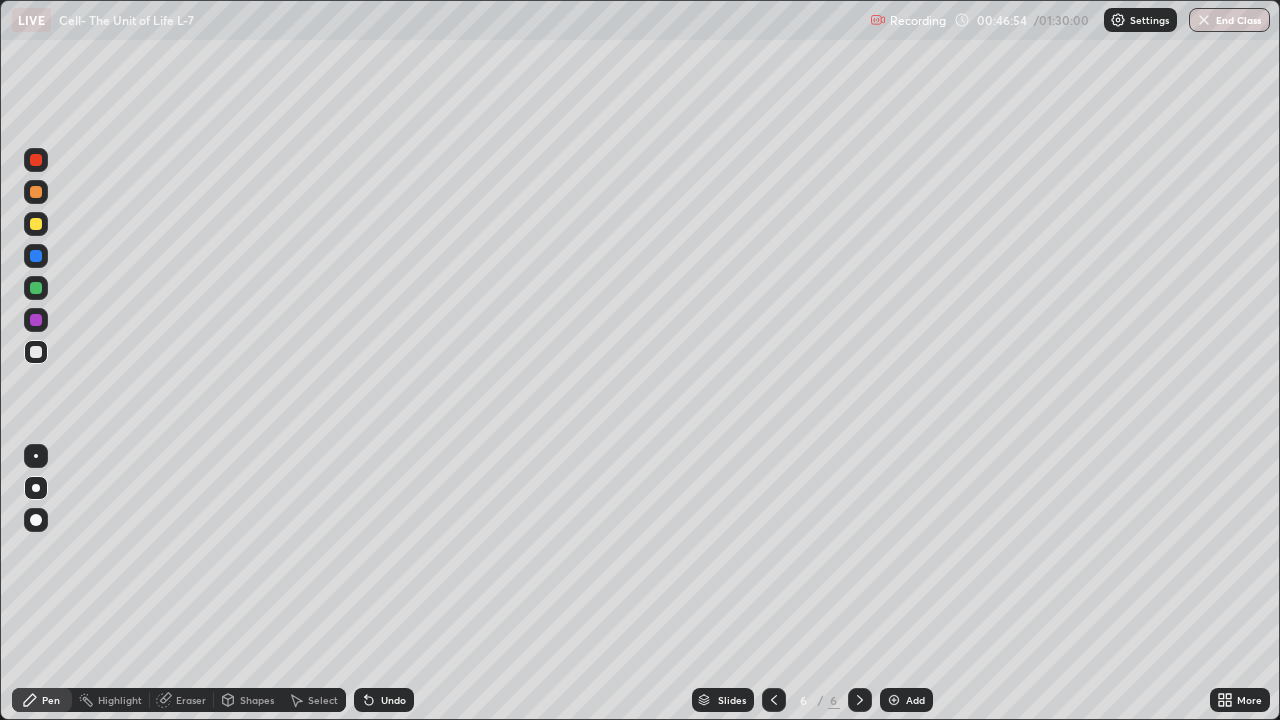 click at bounding box center (774, 700) 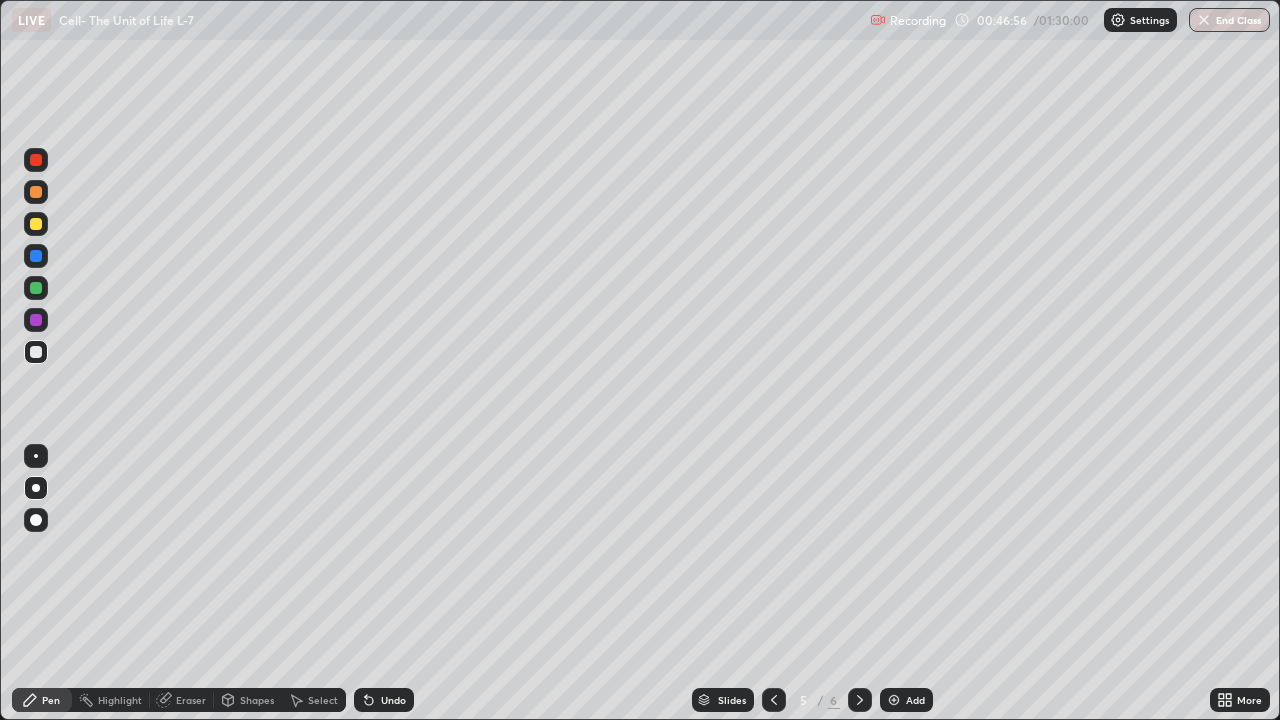 click 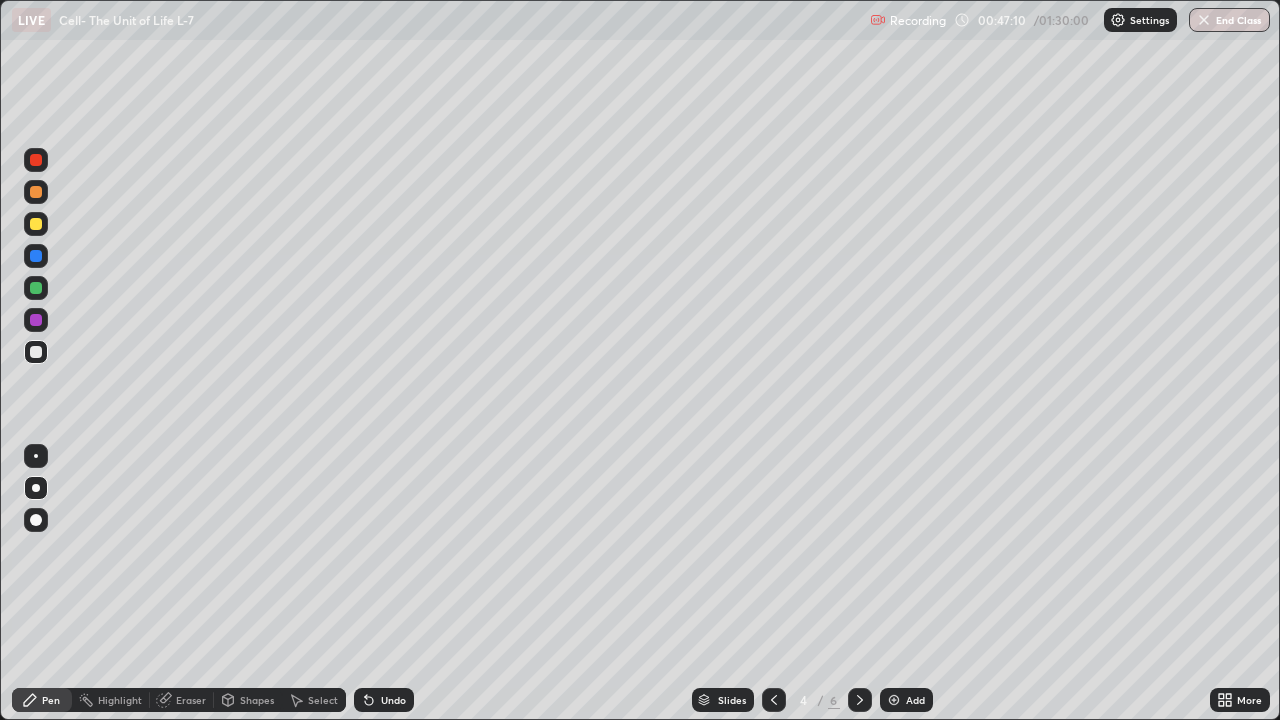 click at bounding box center (860, 700) 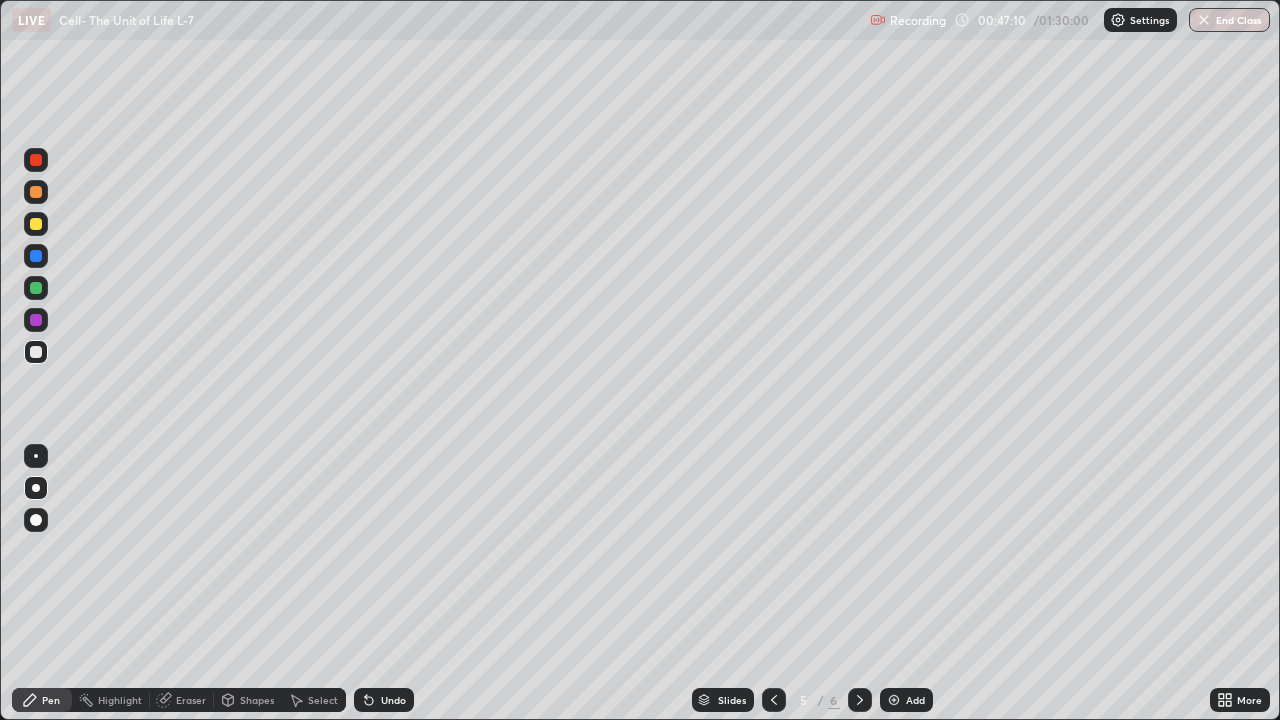 click 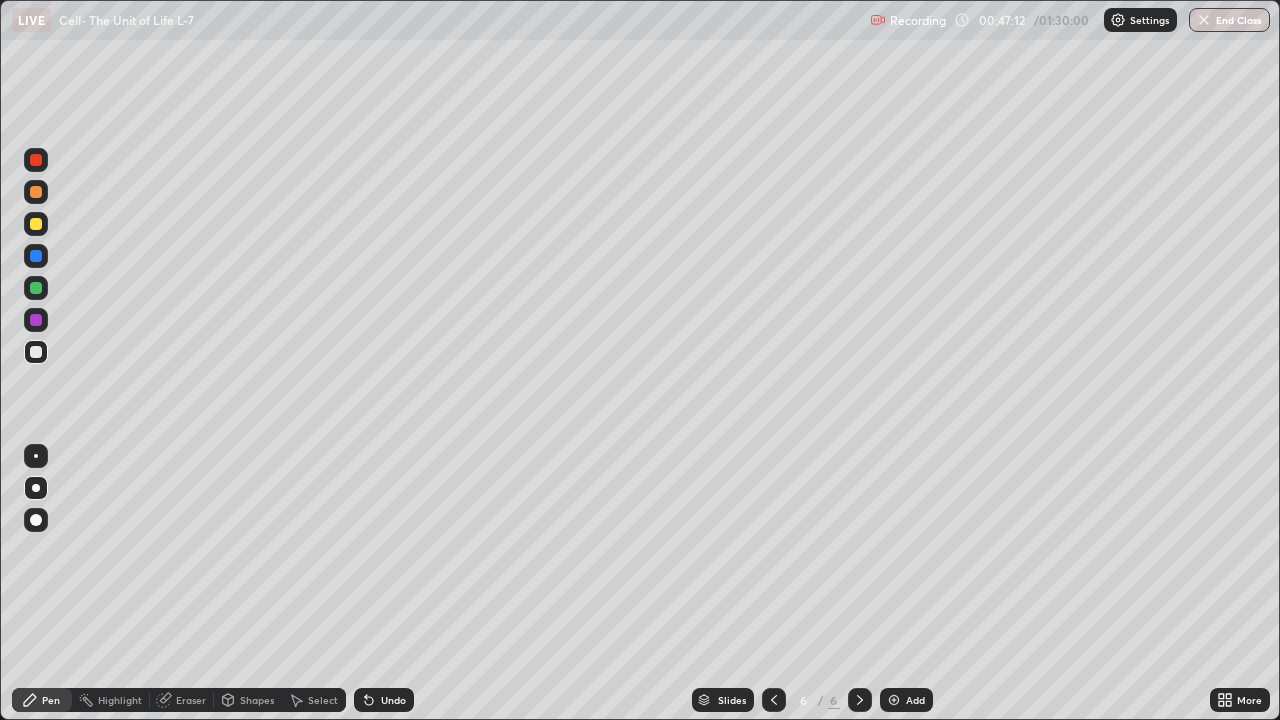click on "Add" at bounding box center [915, 700] 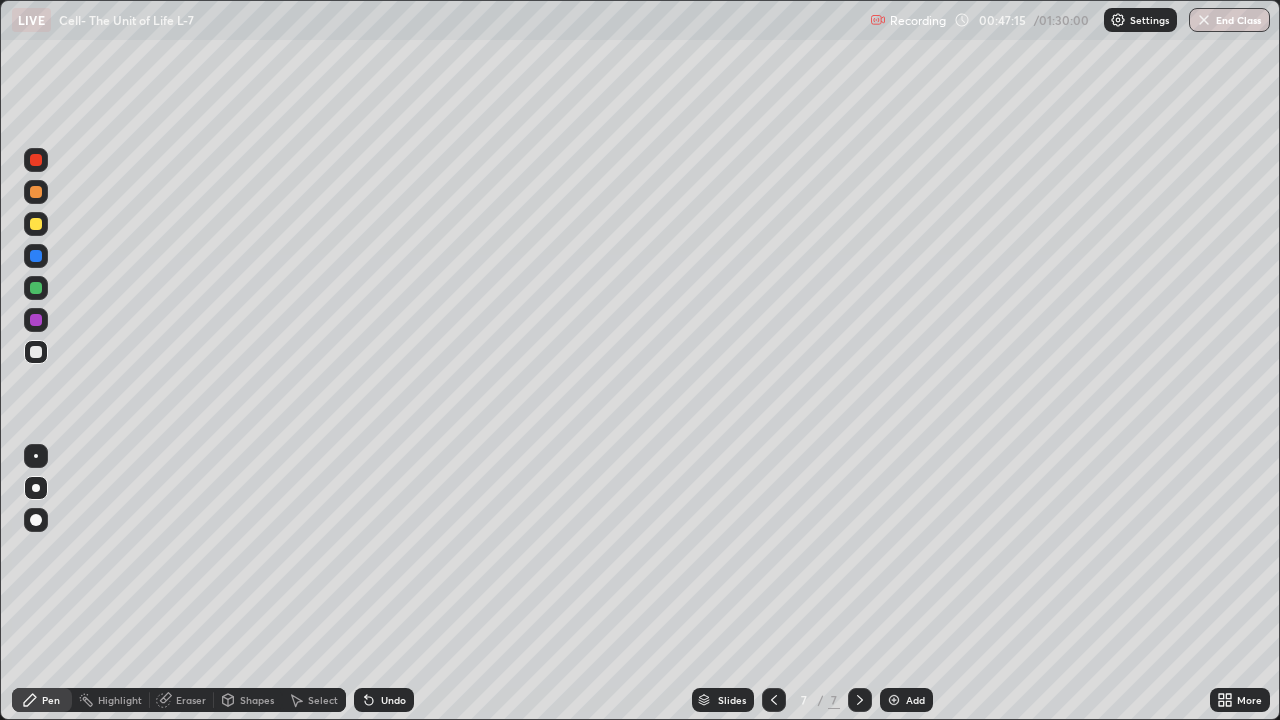 click at bounding box center [36, 288] 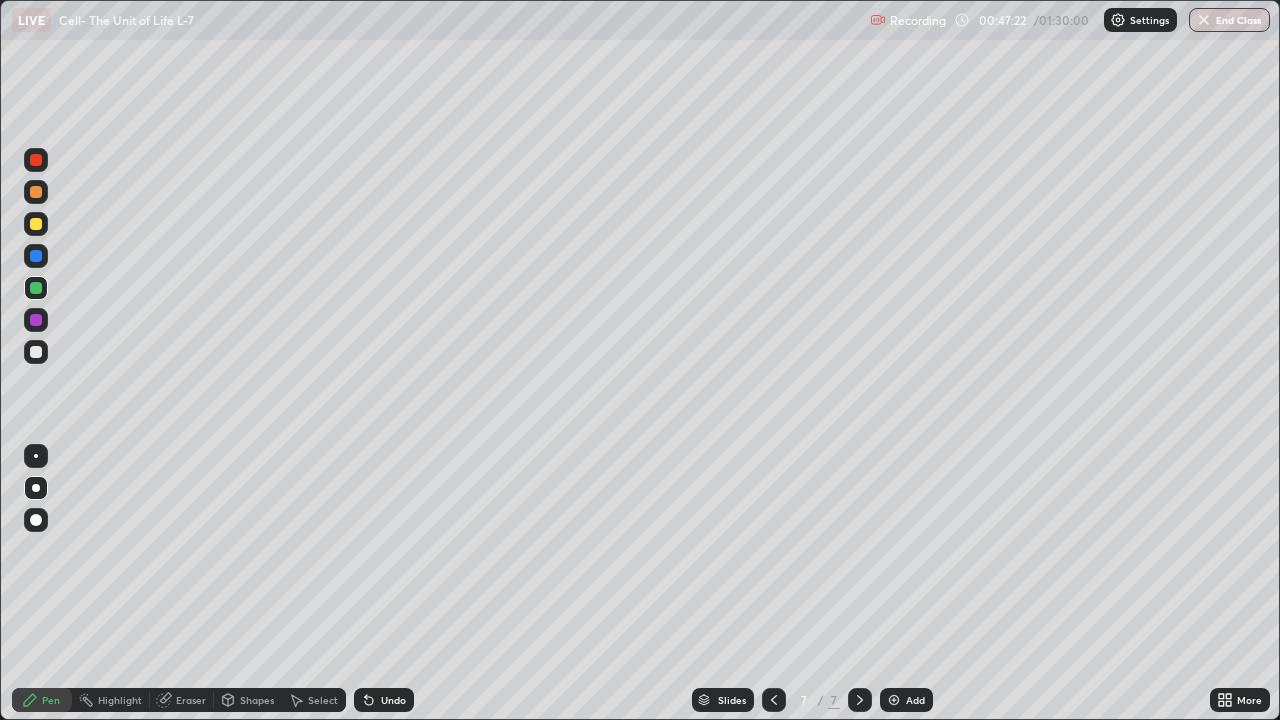 click at bounding box center (36, 224) 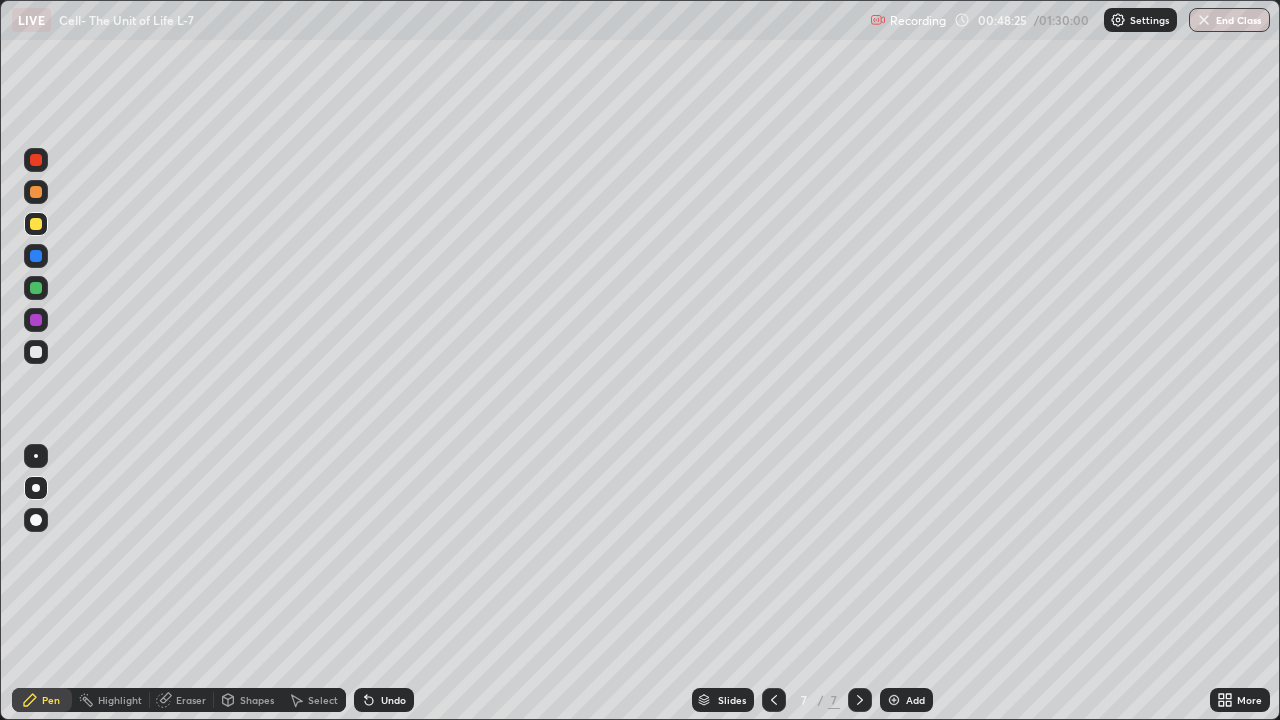 click on "Undo" at bounding box center (393, 700) 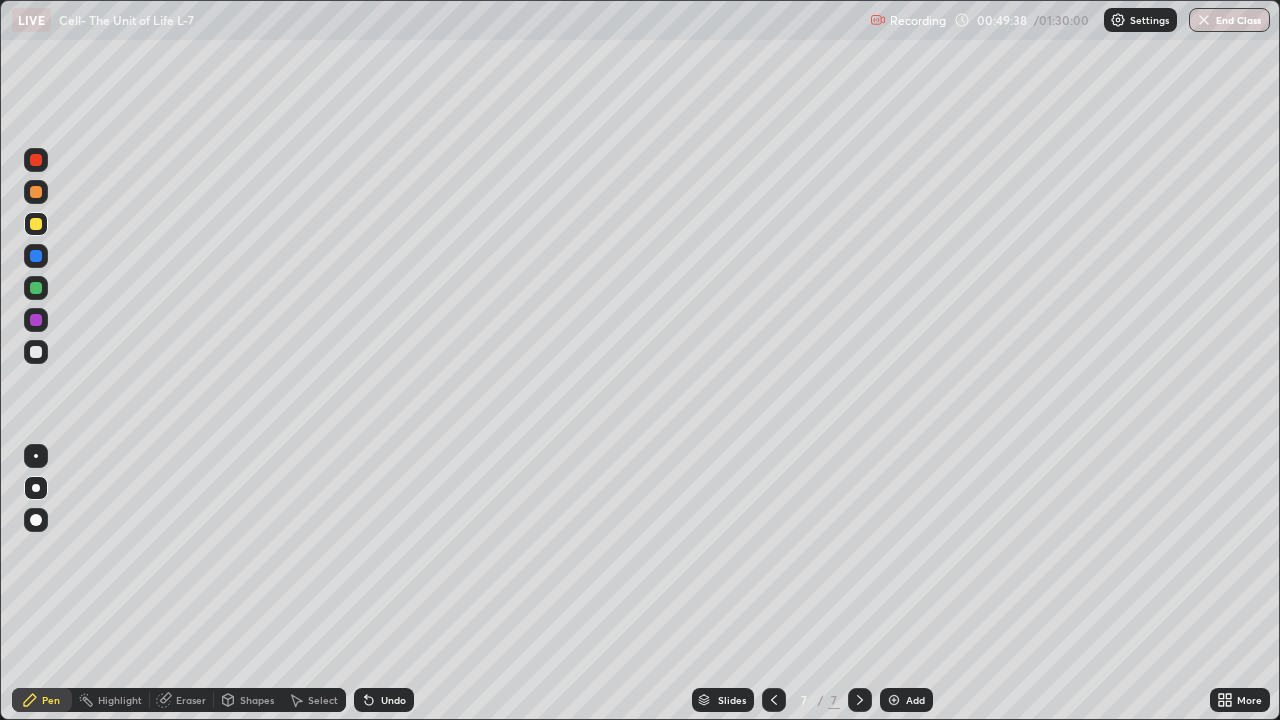 click on "Undo" at bounding box center (384, 700) 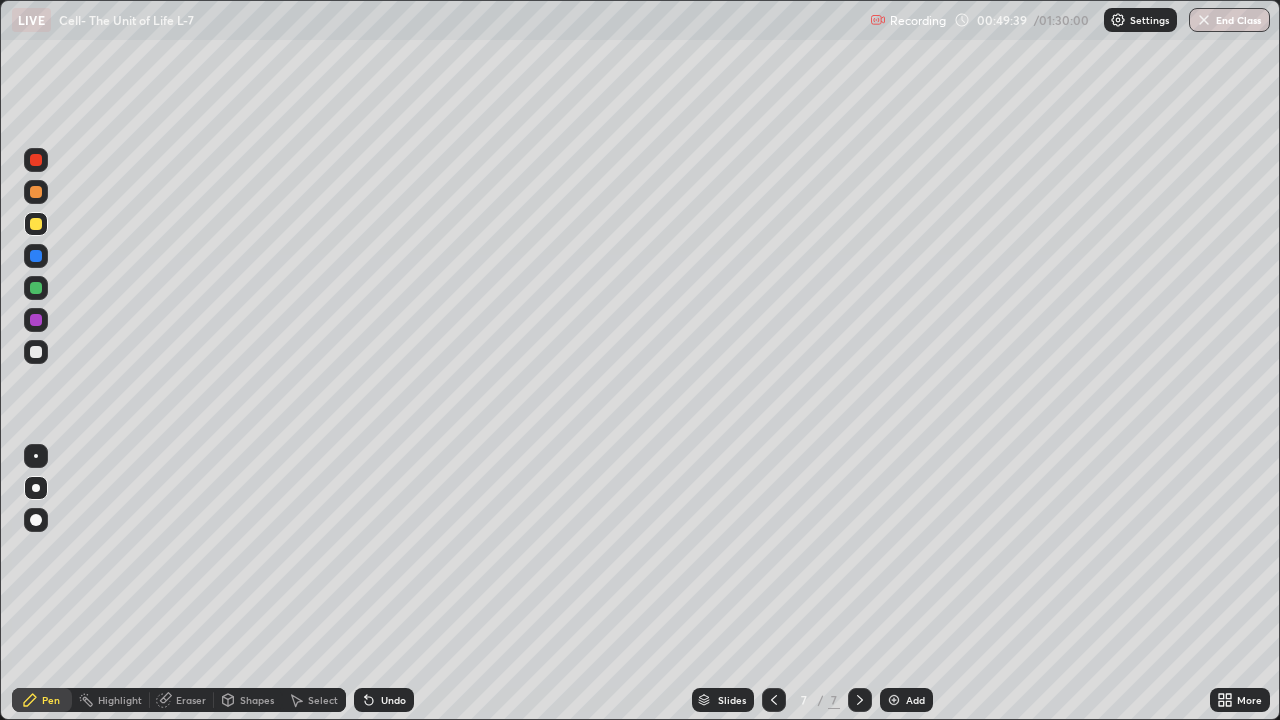 click on "Undo" at bounding box center [384, 700] 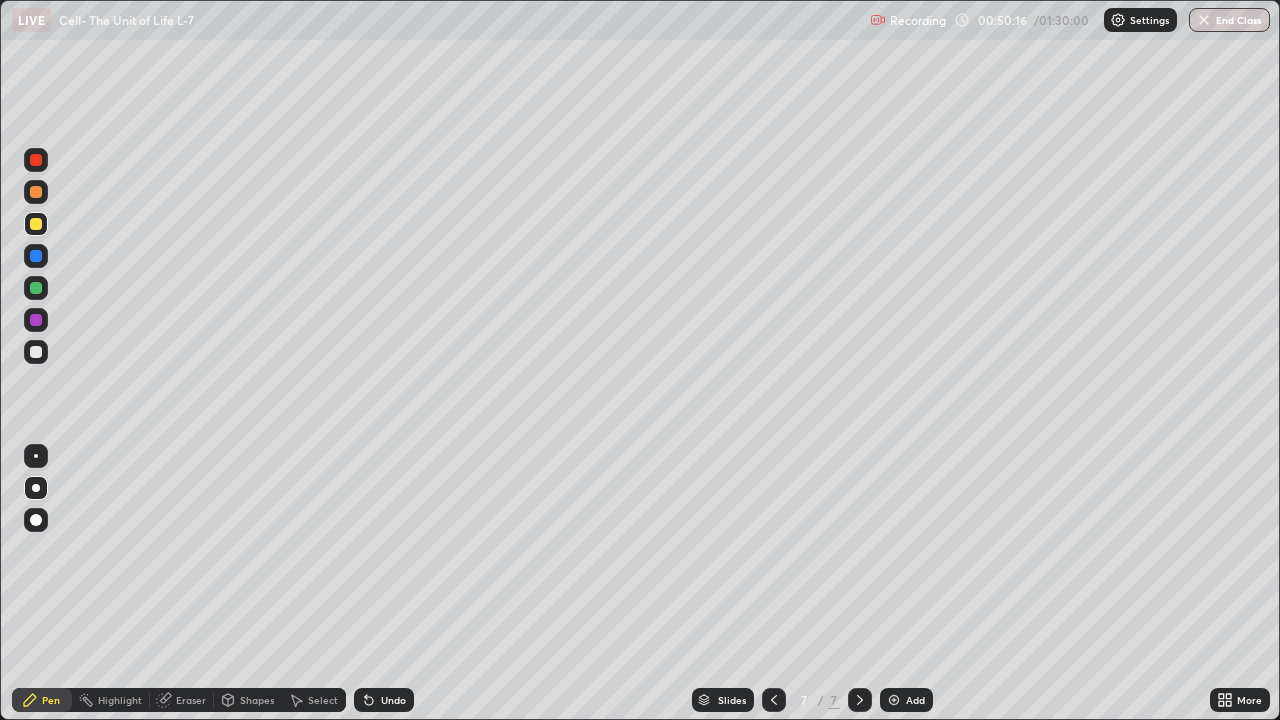 click on "Undo" at bounding box center [393, 700] 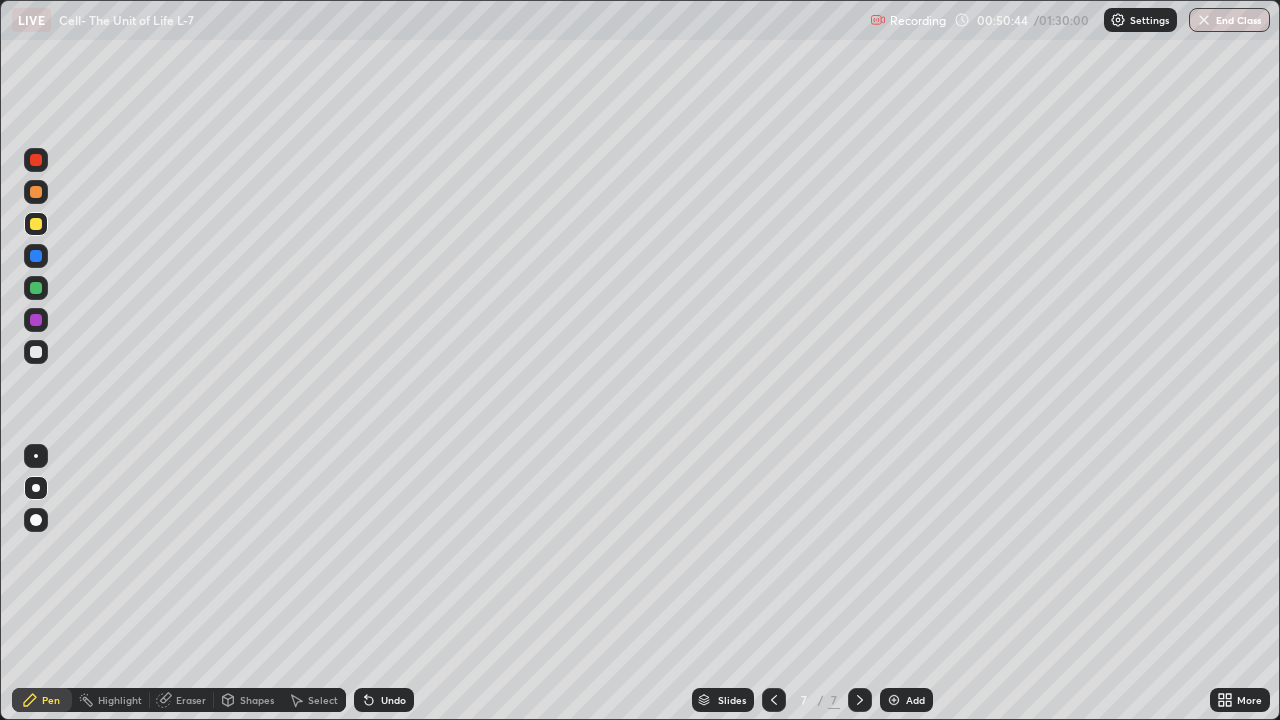 click 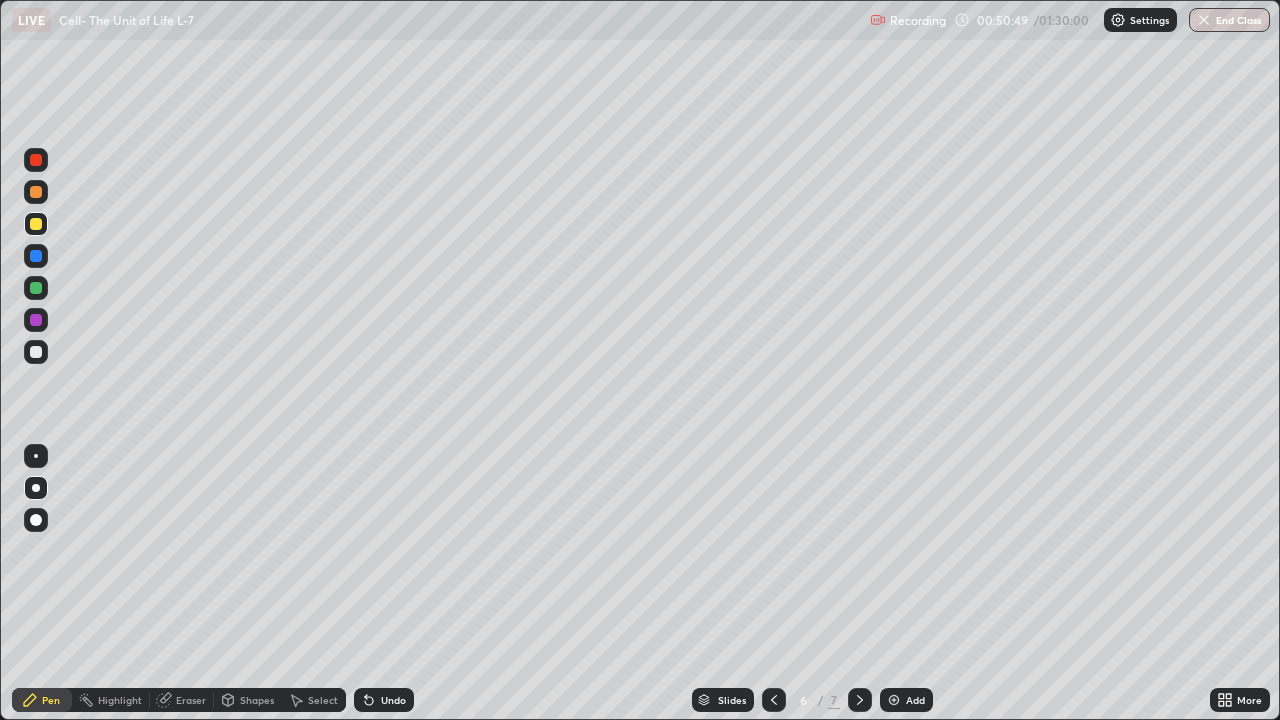 click at bounding box center (774, 700) 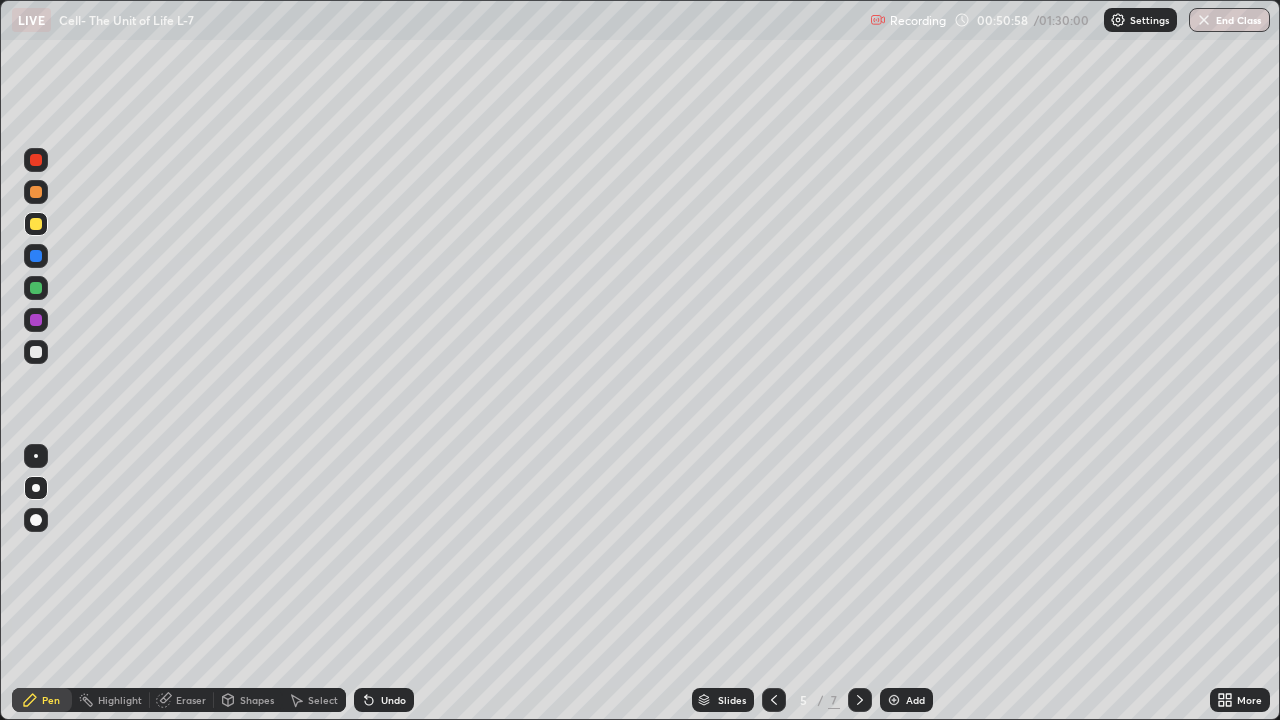 click at bounding box center (36, 288) 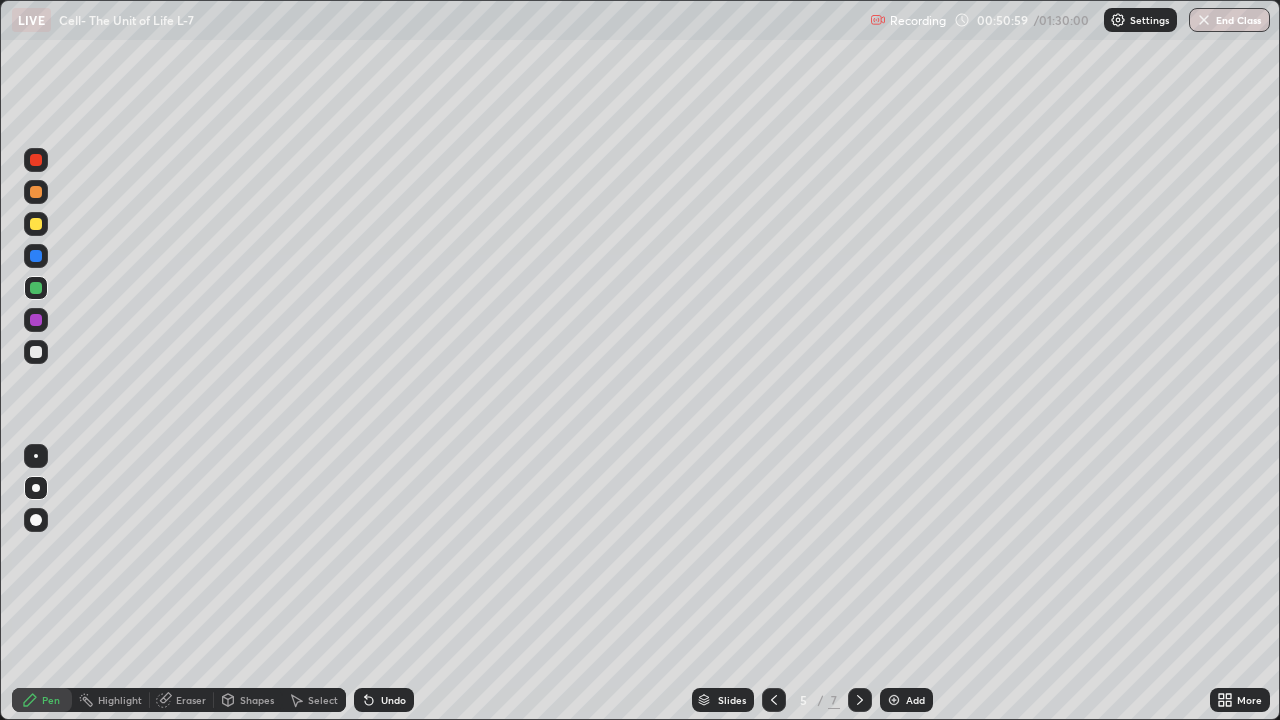 click at bounding box center [36, 320] 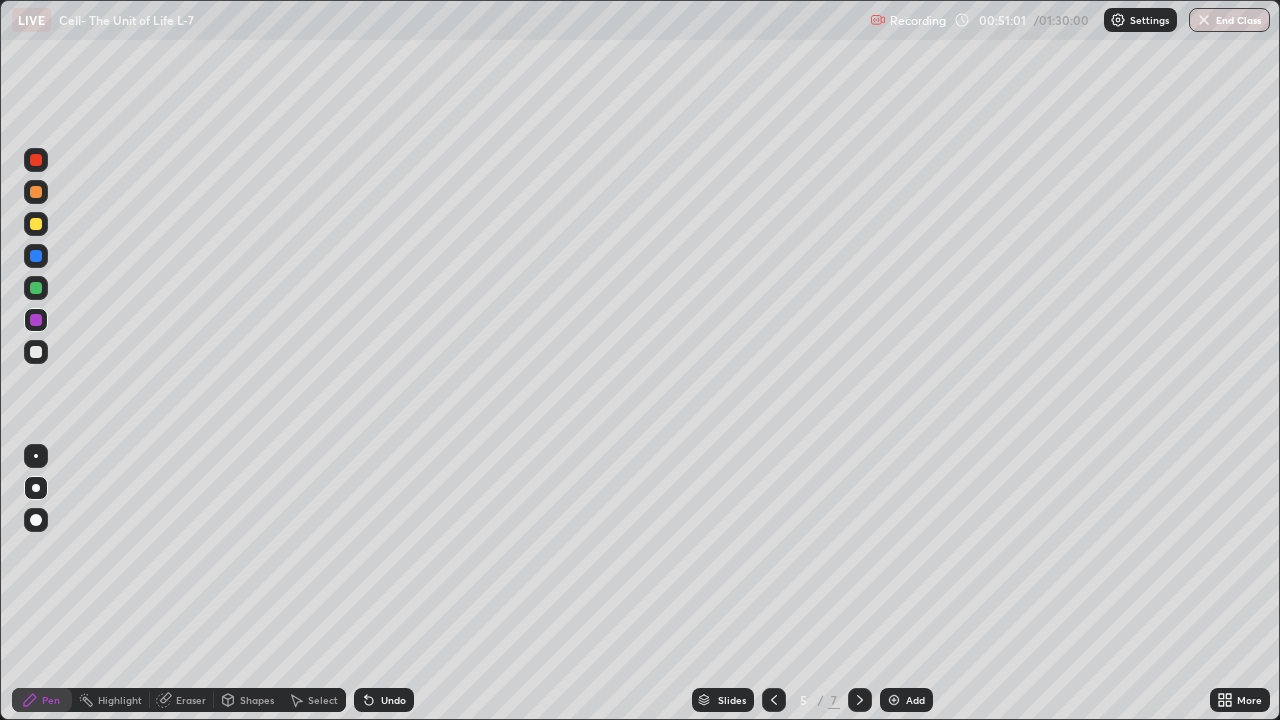 click at bounding box center [774, 700] 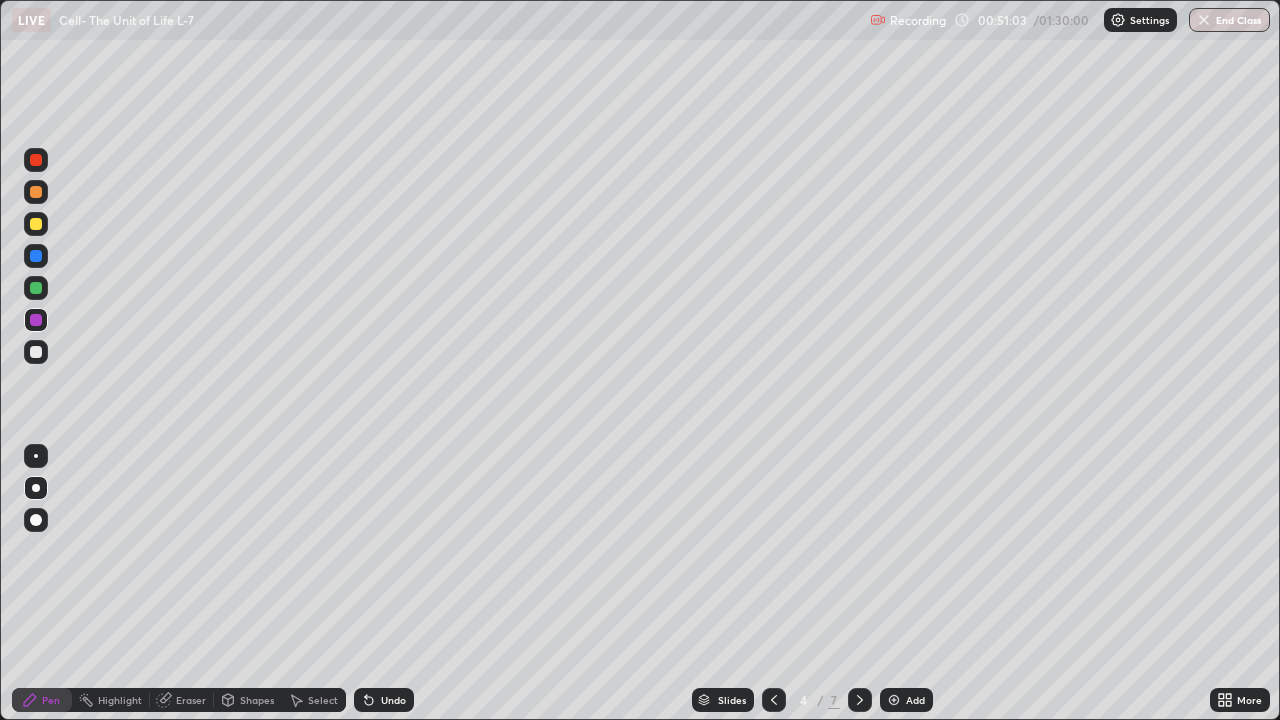 click 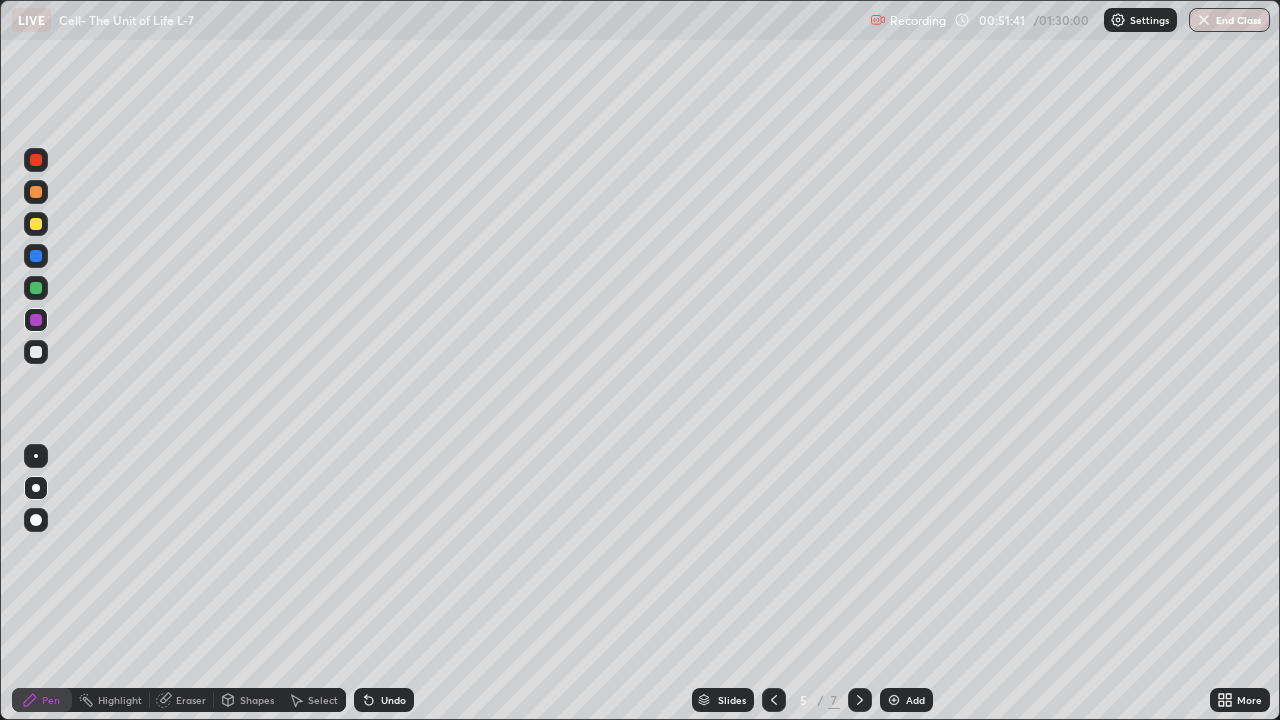 click at bounding box center [774, 700] 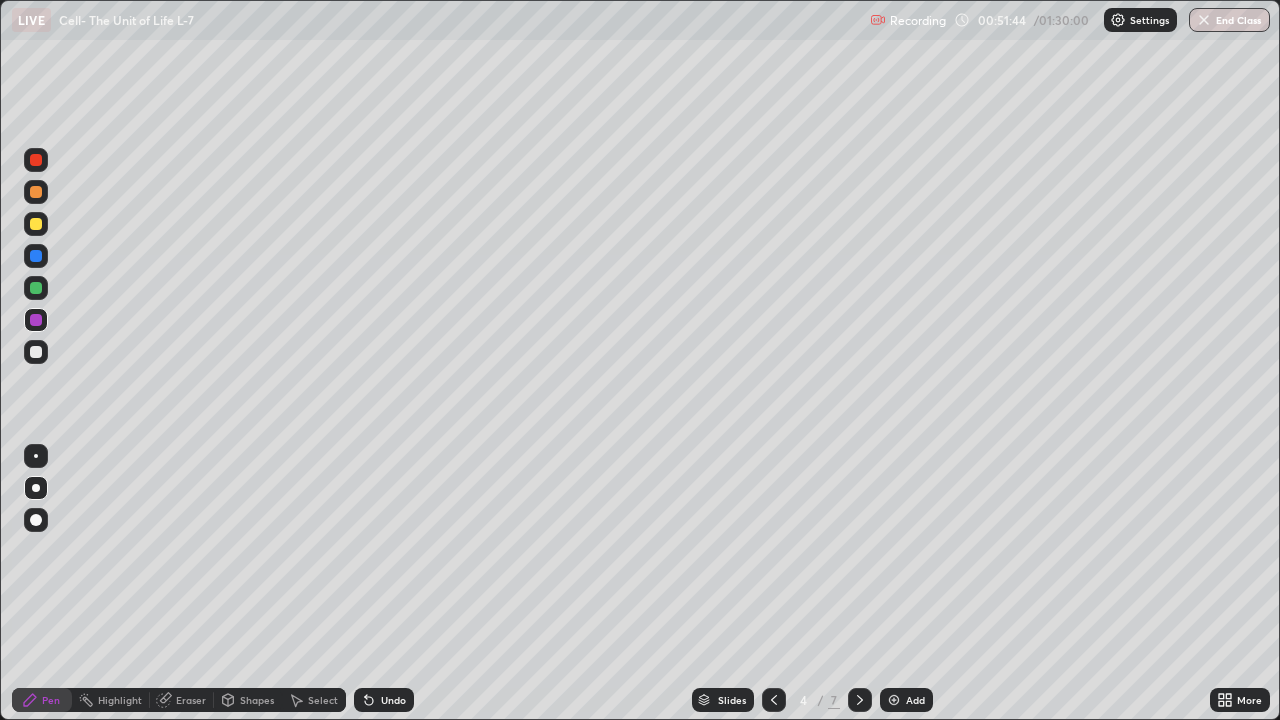 click 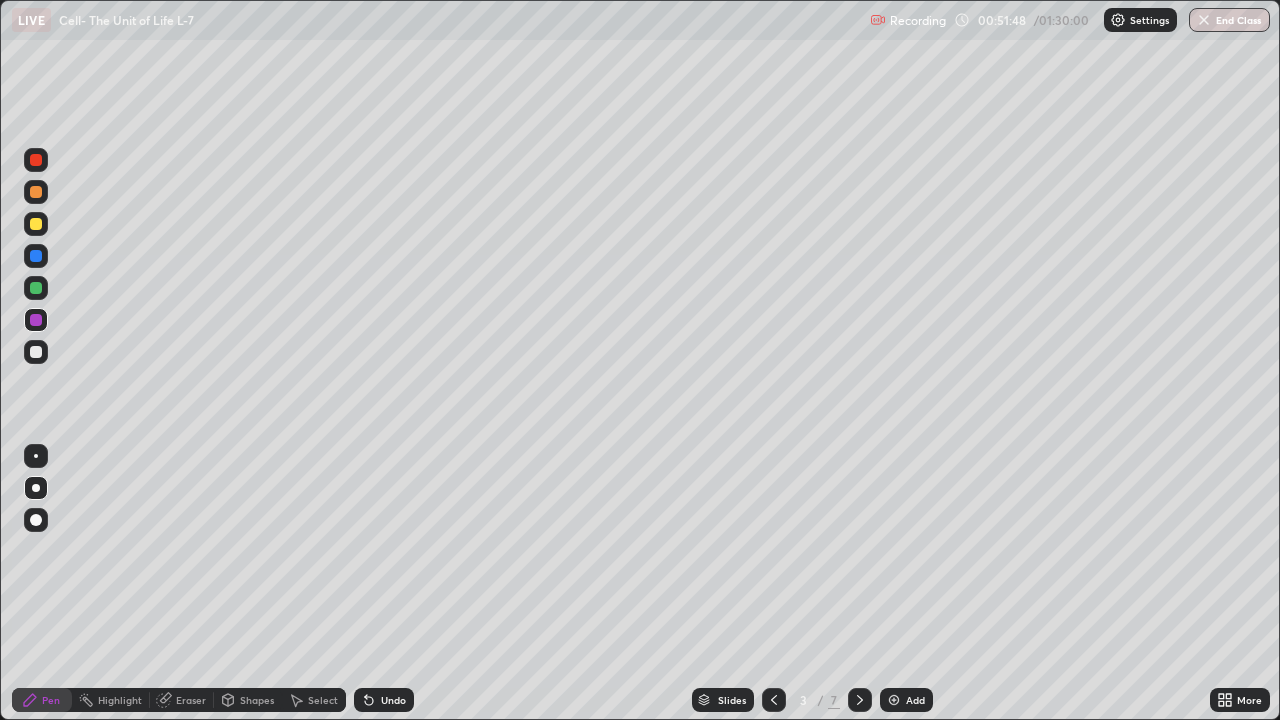 click 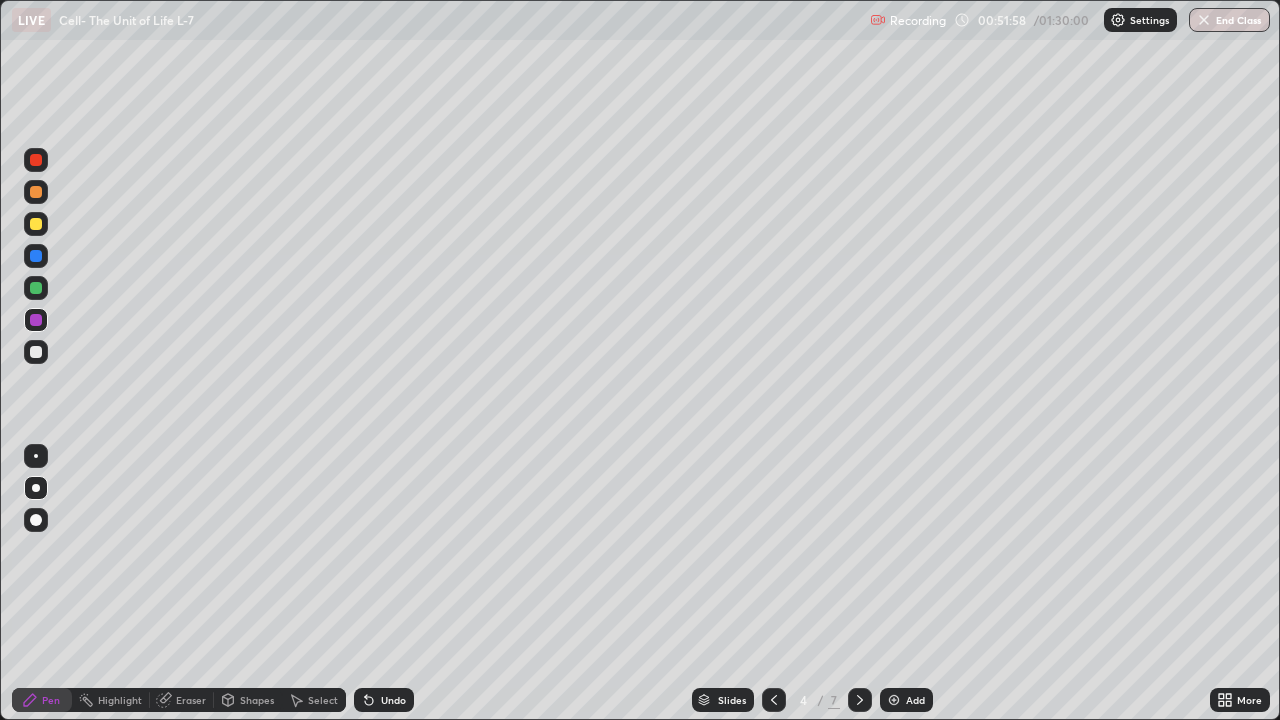 click 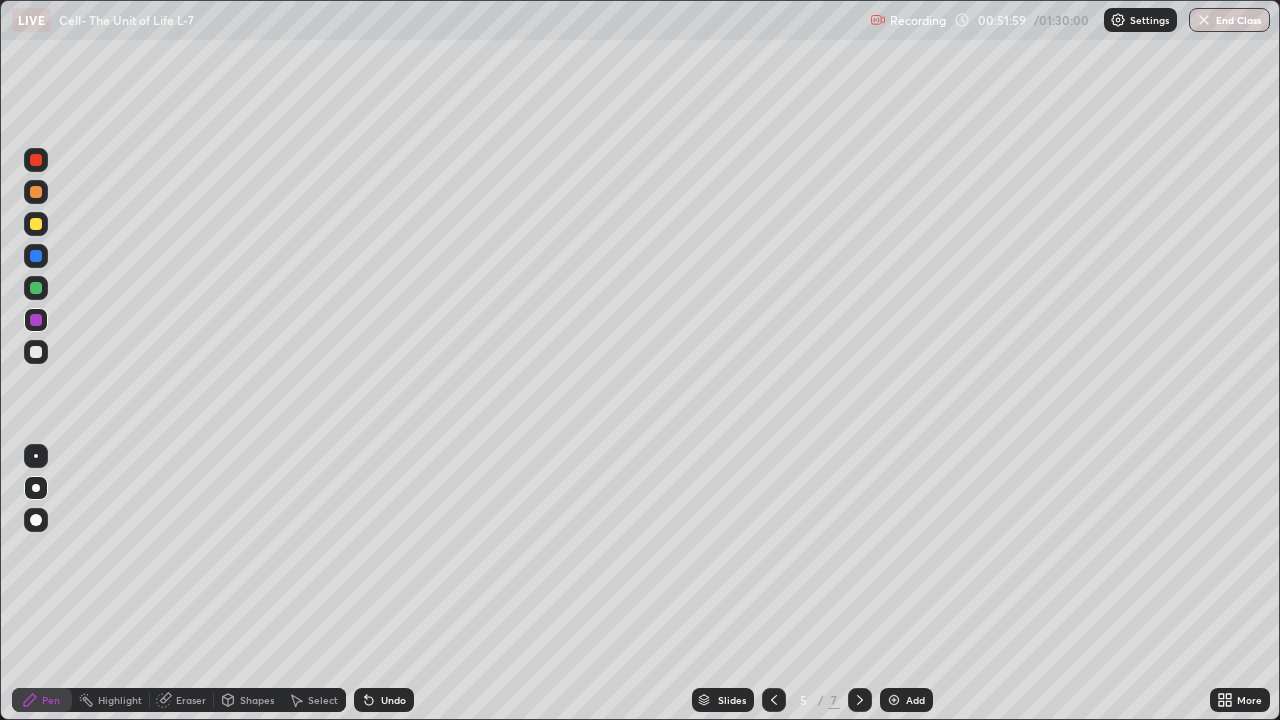 click 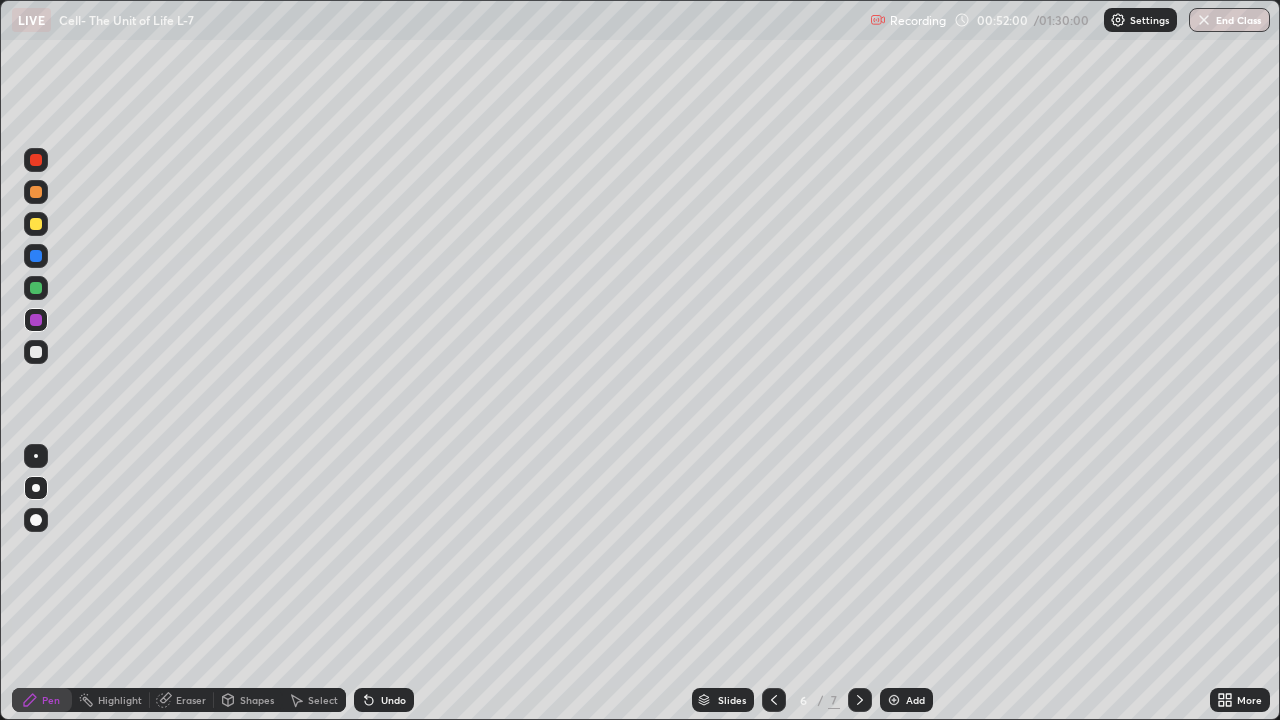 click 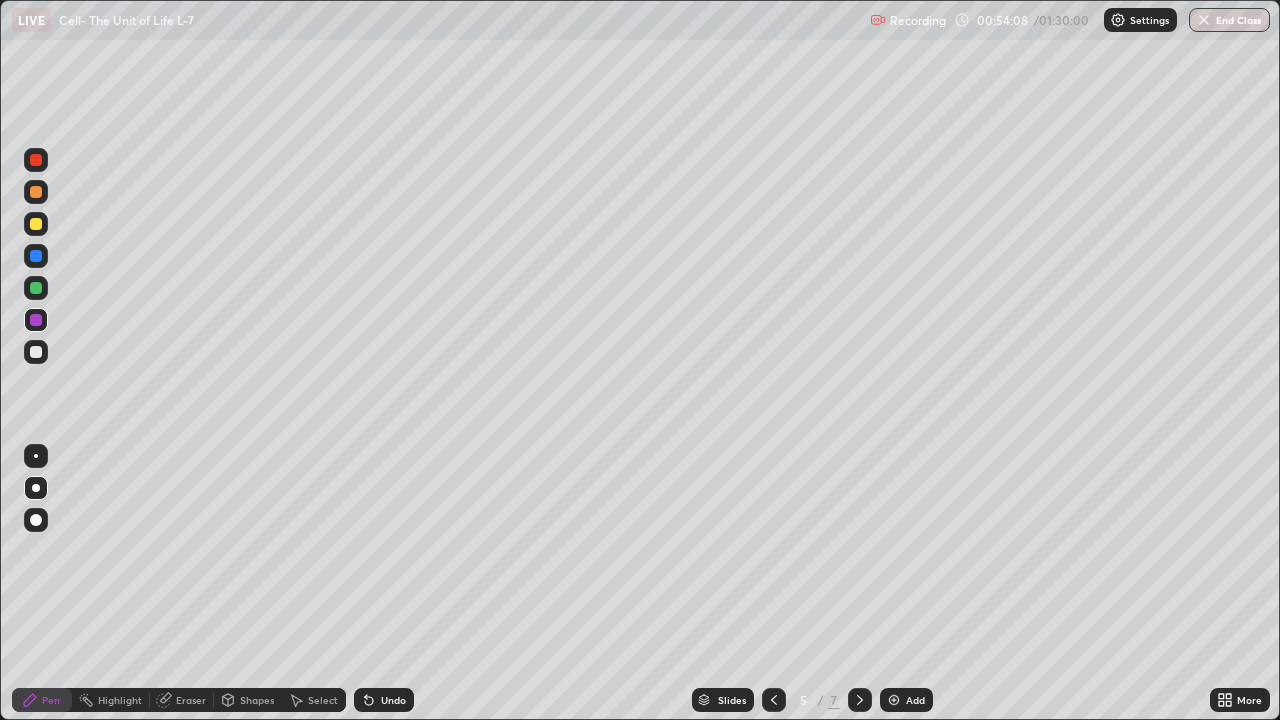 click at bounding box center [860, 700] 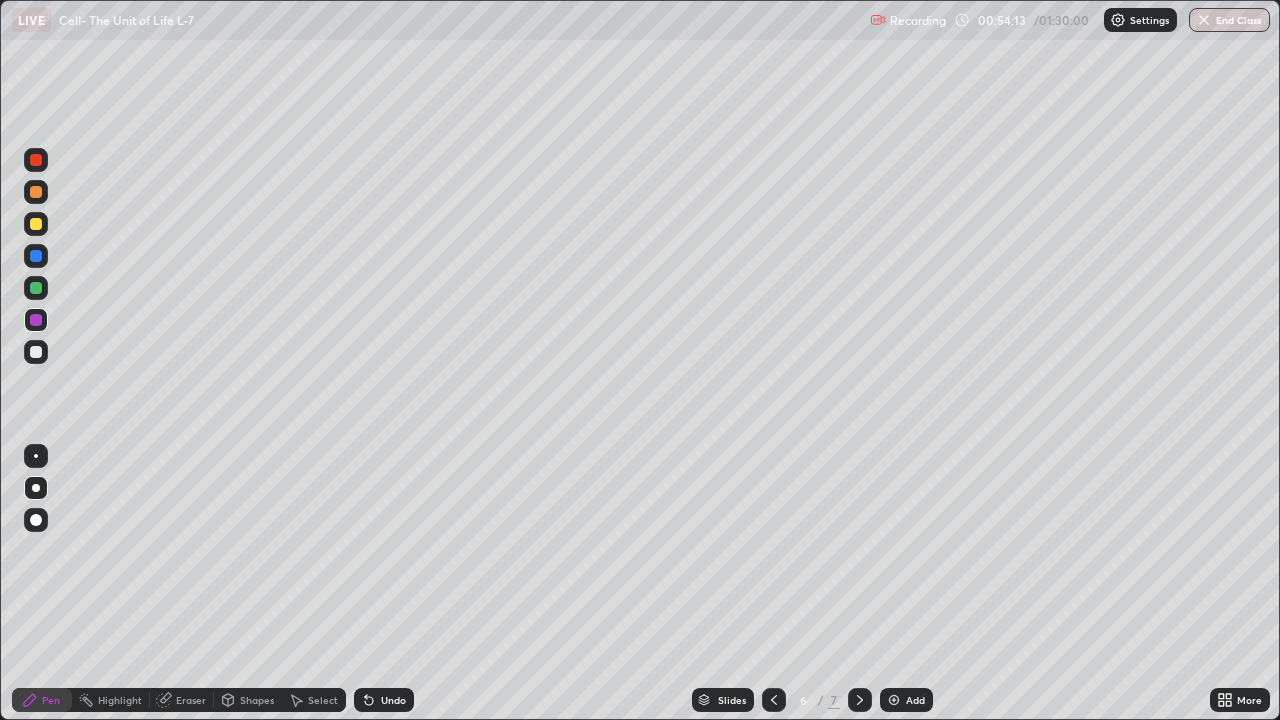 click at bounding box center [36, 320] 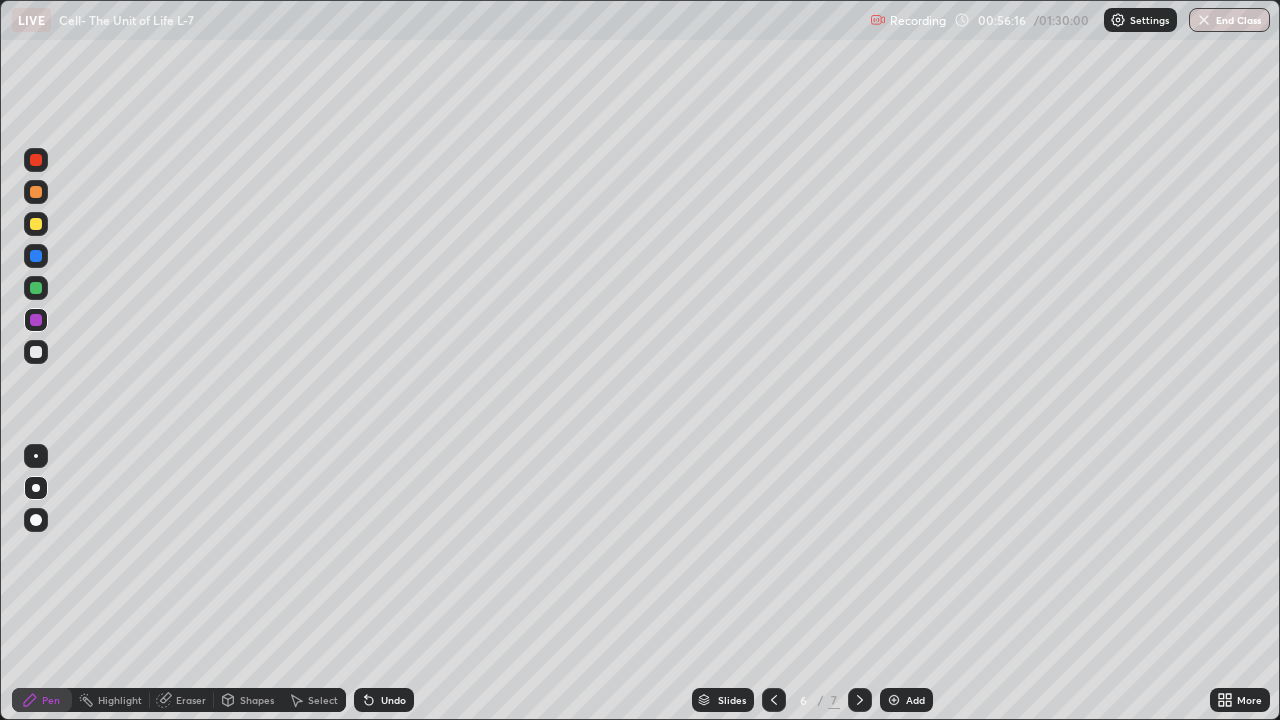 click at bounding box center (894, 700) 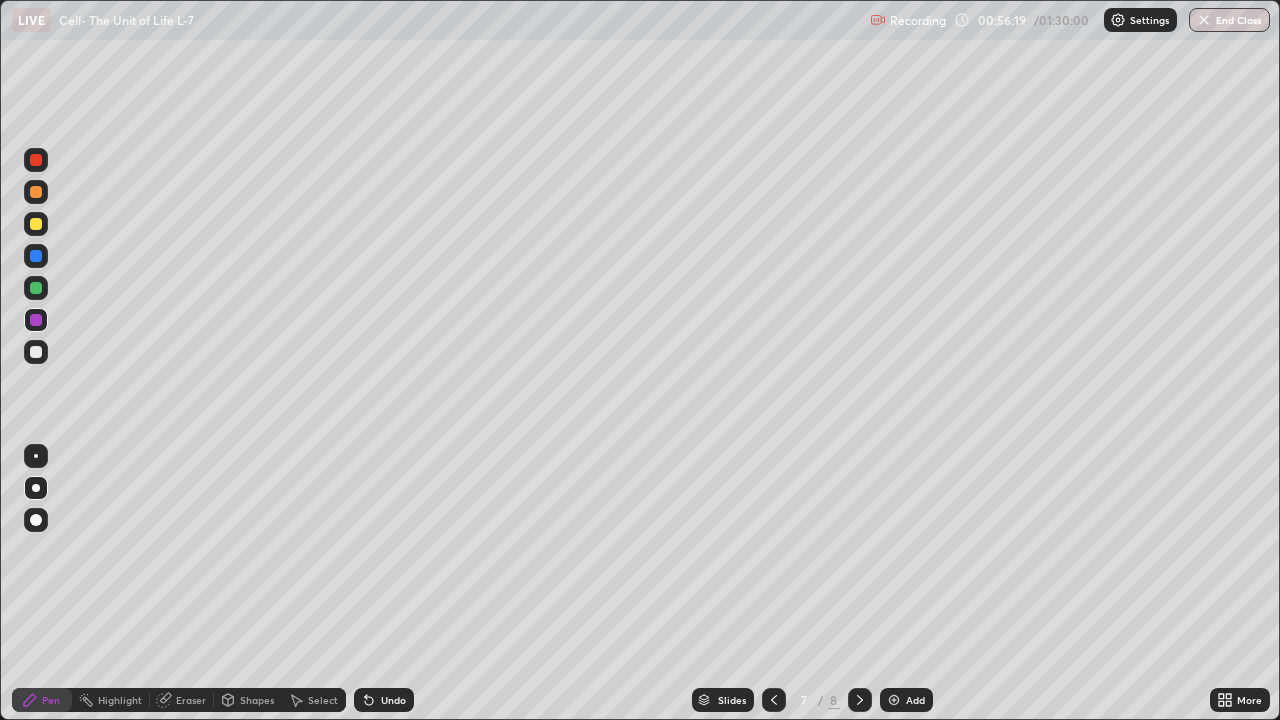 click on "Select" at bounding box center [314, 700] 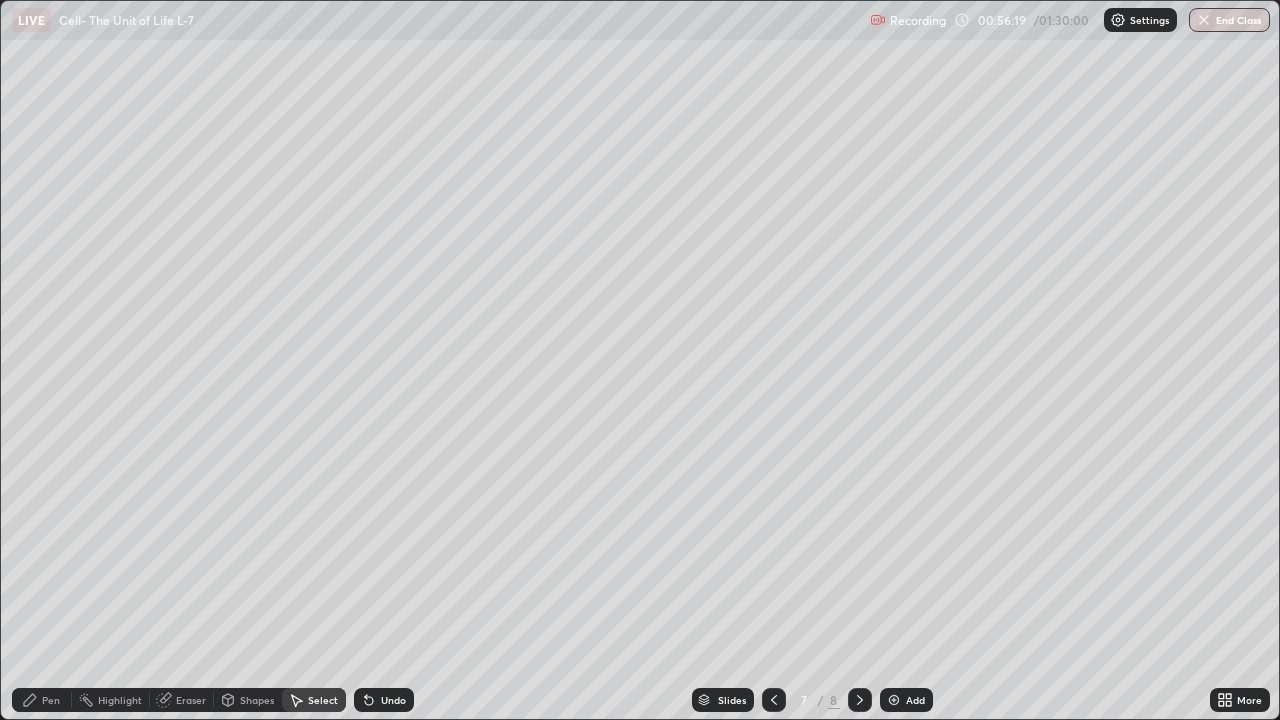 click on "Shapes" at bounding box center [257, 700] 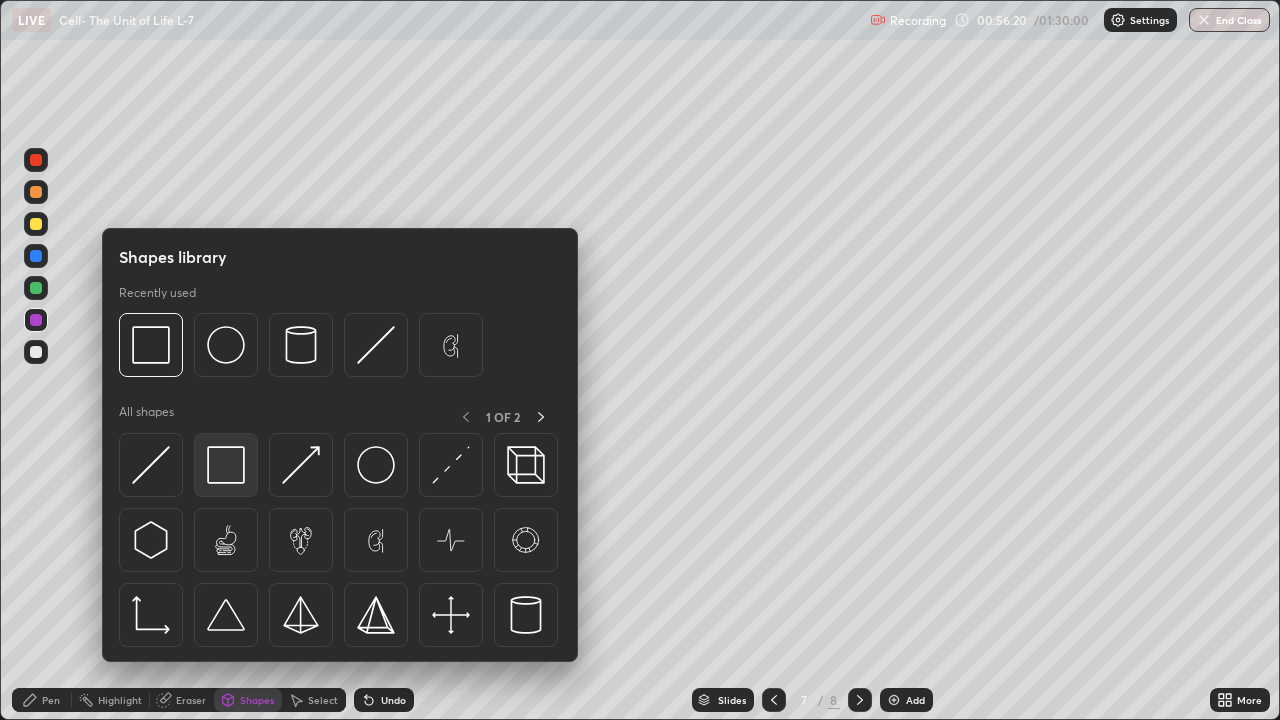 click at bounding box center [226, 465] 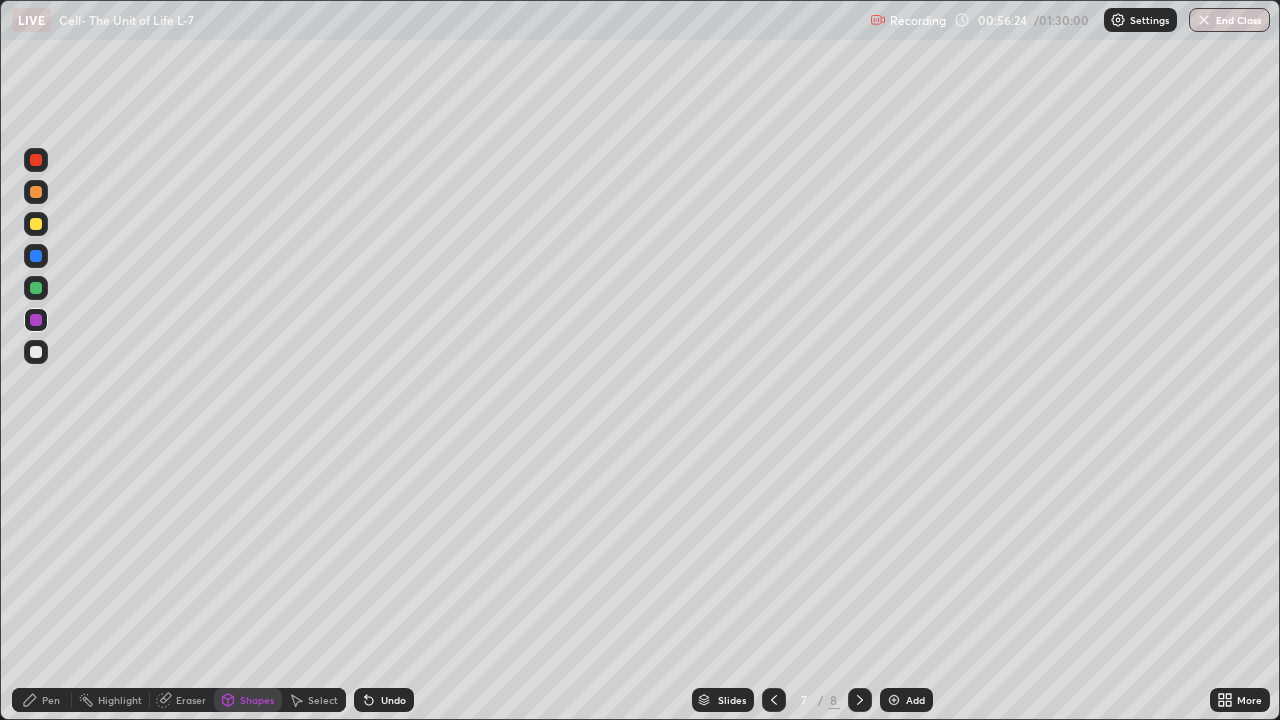 click at bounding box center [36, 288] 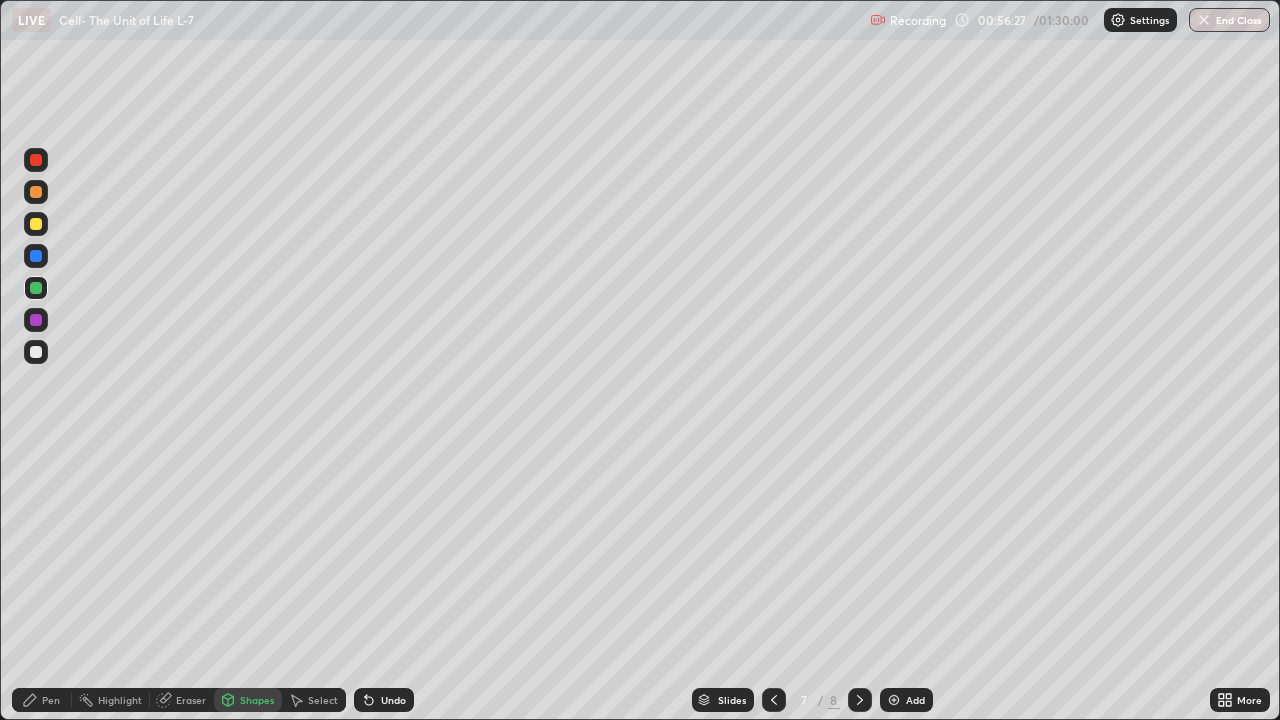 click on "Undo" at bounding box center [393, 700] 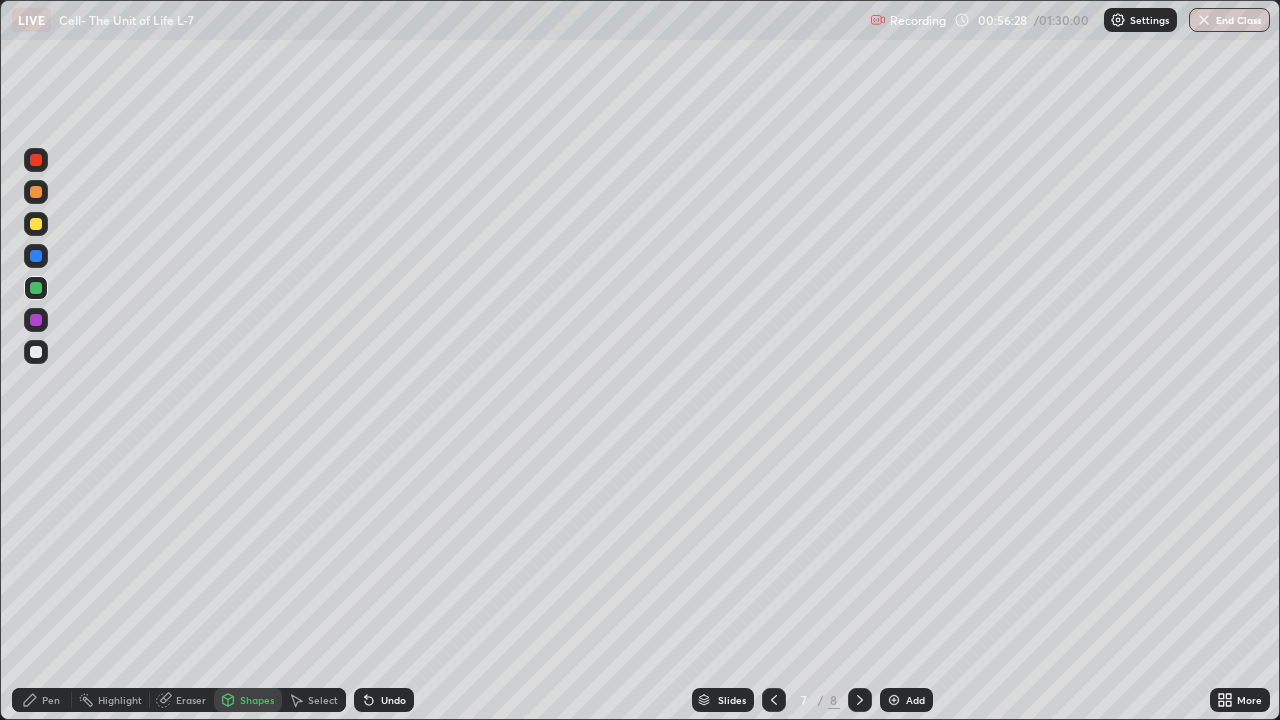 click on "Pen" at bounding box center [42, 700] 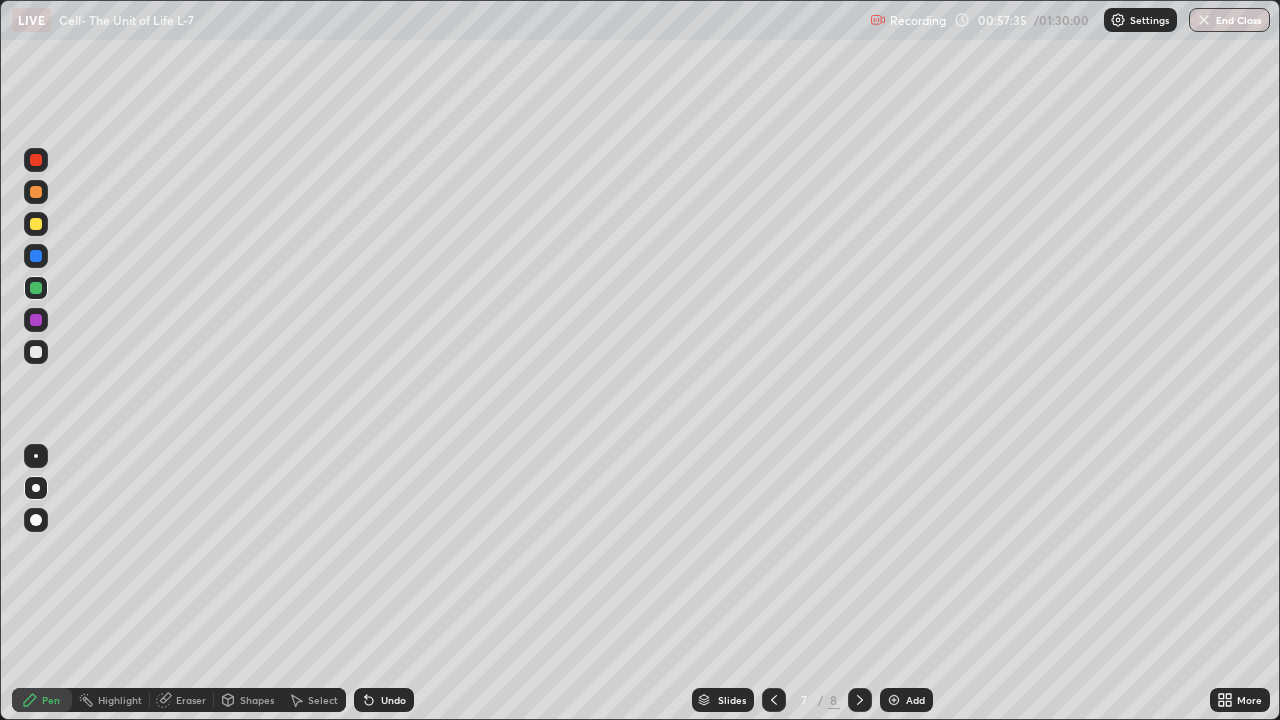 click on "Undo" at bounding box center (393, 700) 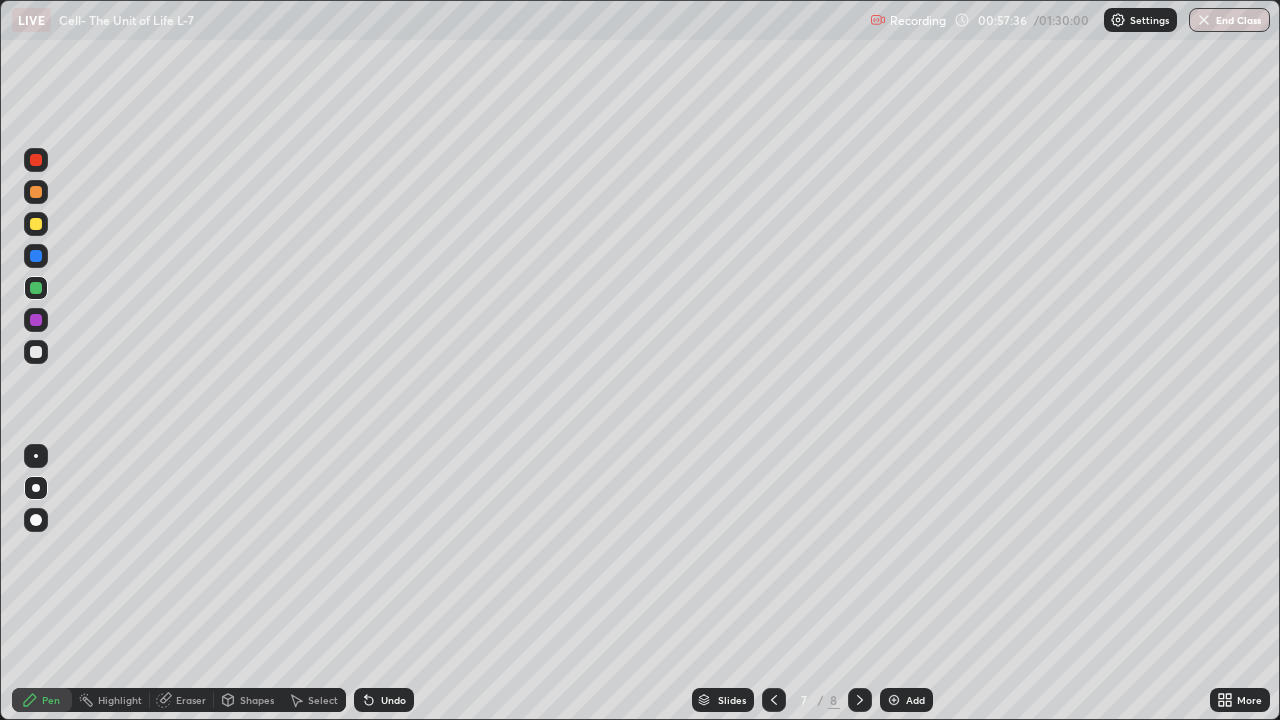 click on "Undo" at bounding box center [384, 700] 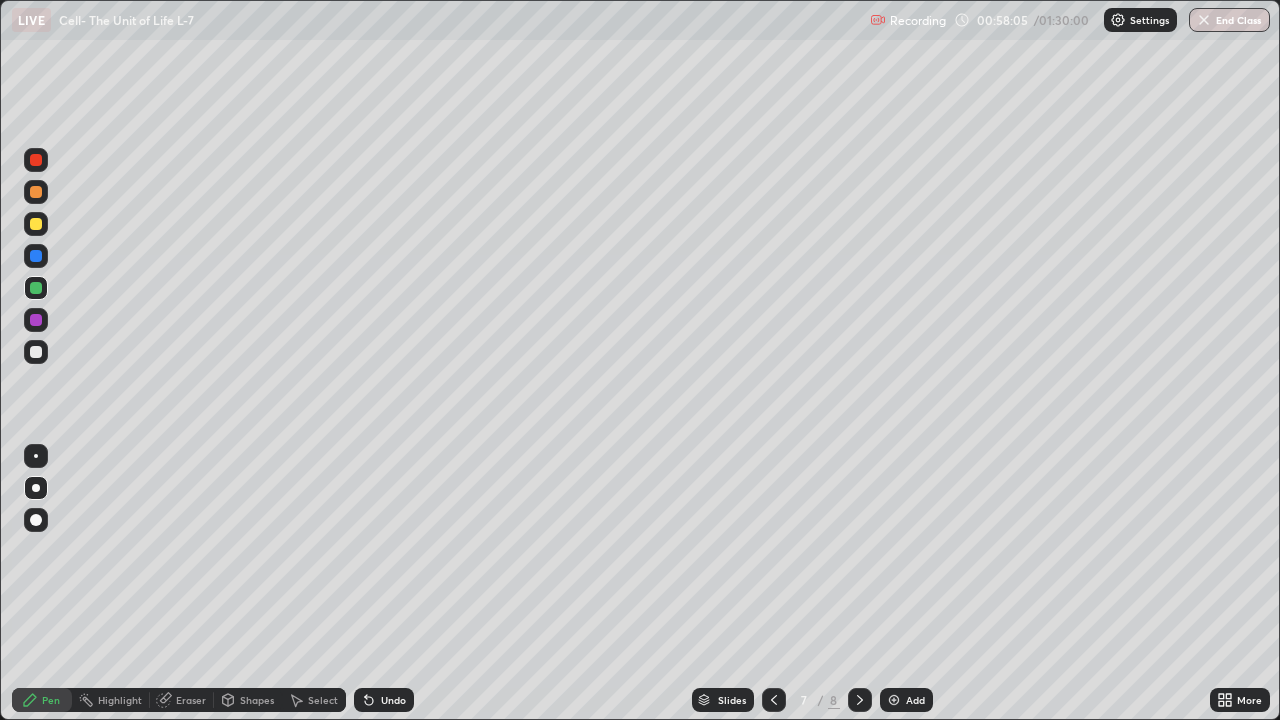 click at bounding box center (36, 352) 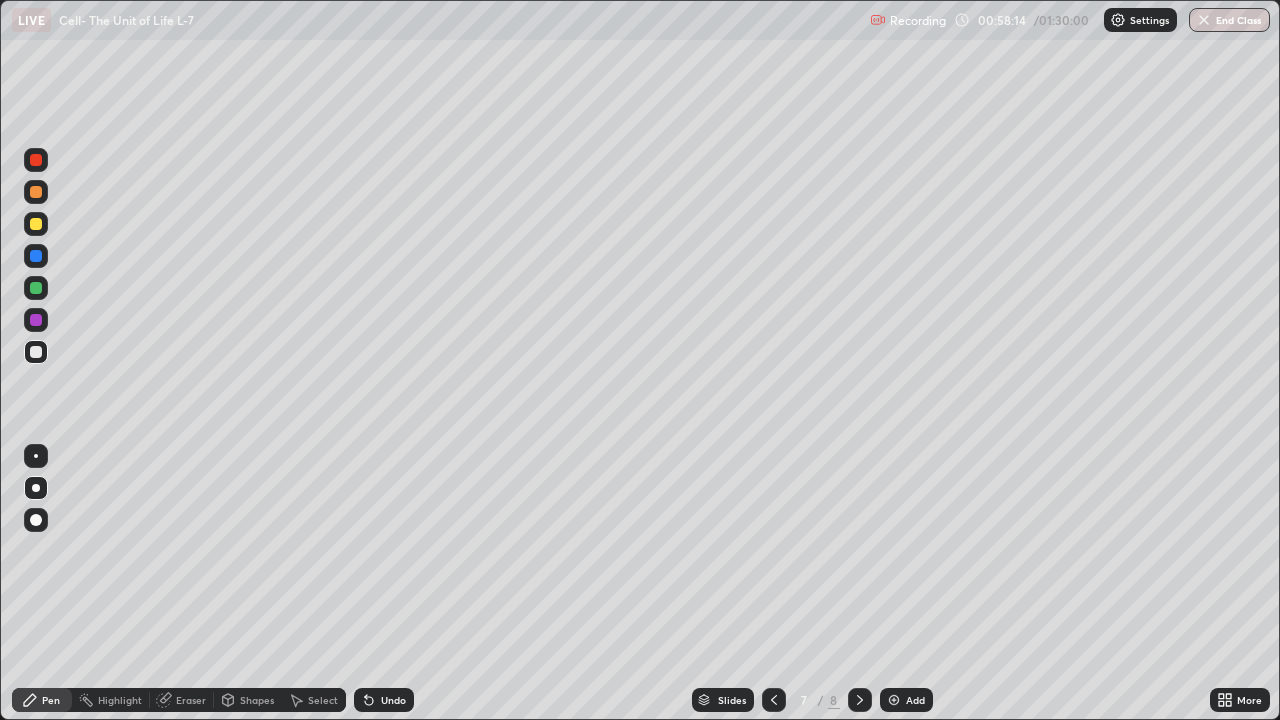 click at bounding box center [36, 288] 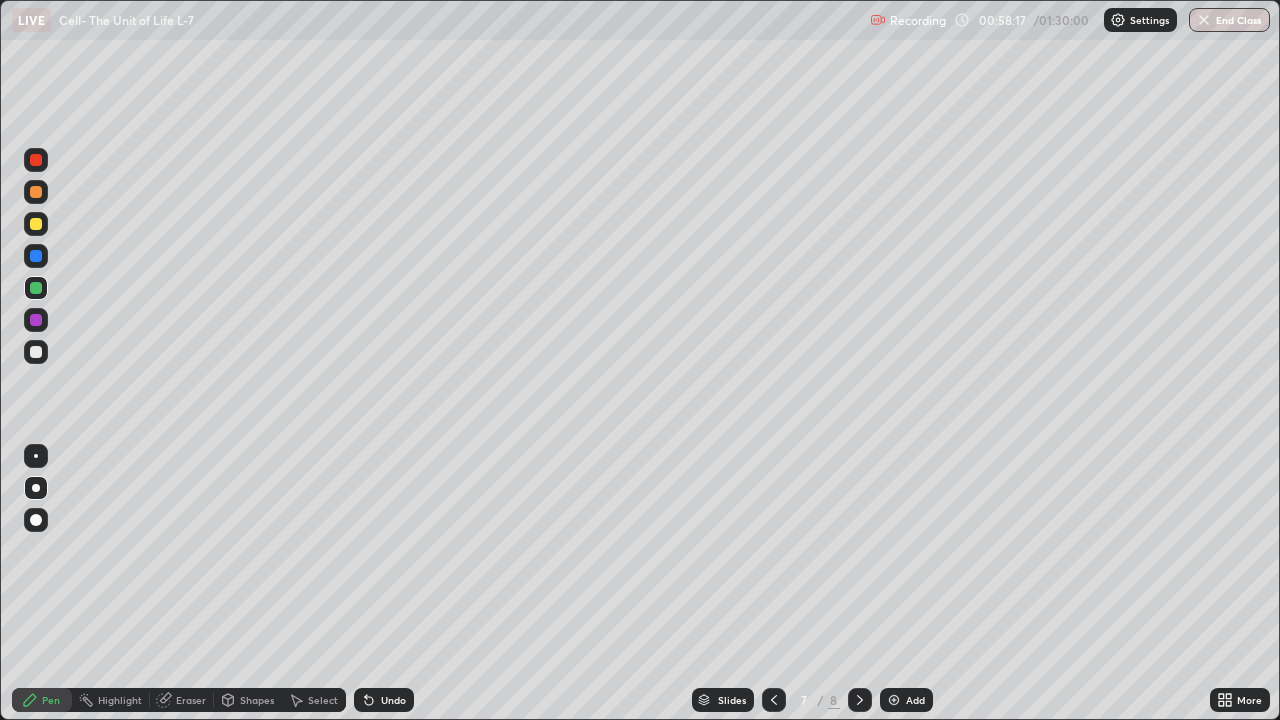 click at bounding box center (36, 224) 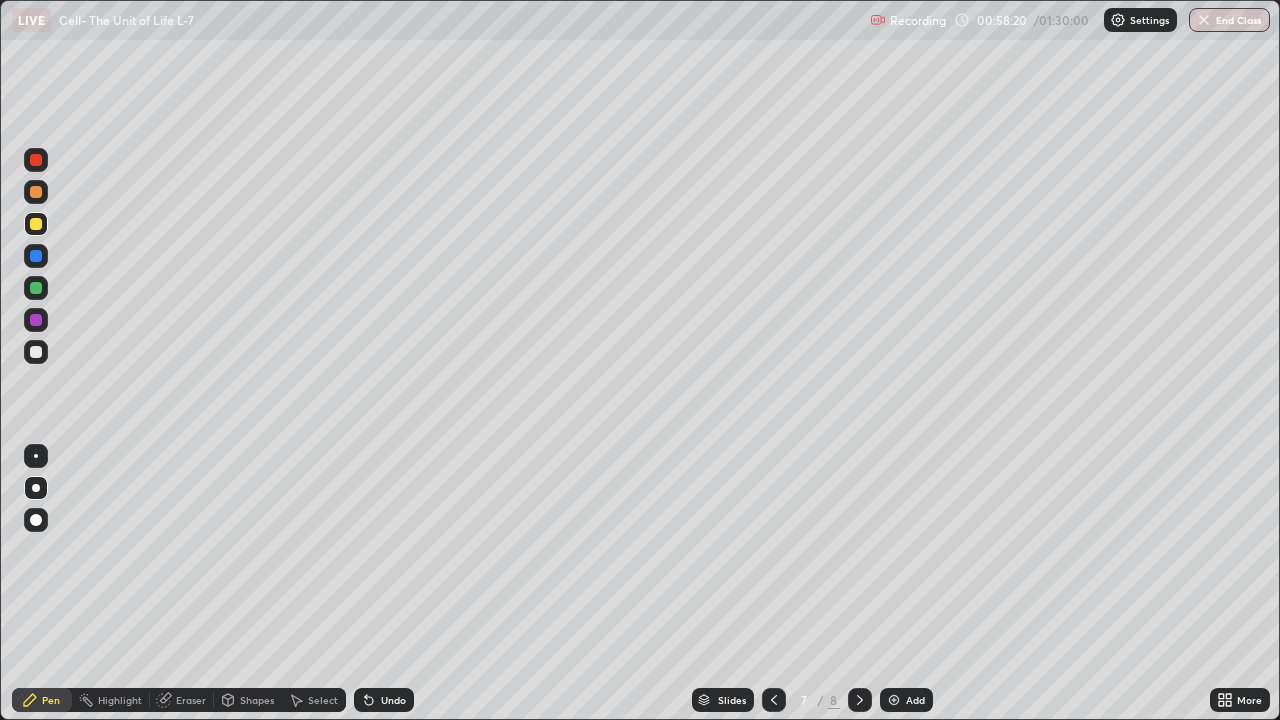 click at bounding box center (36, 352) 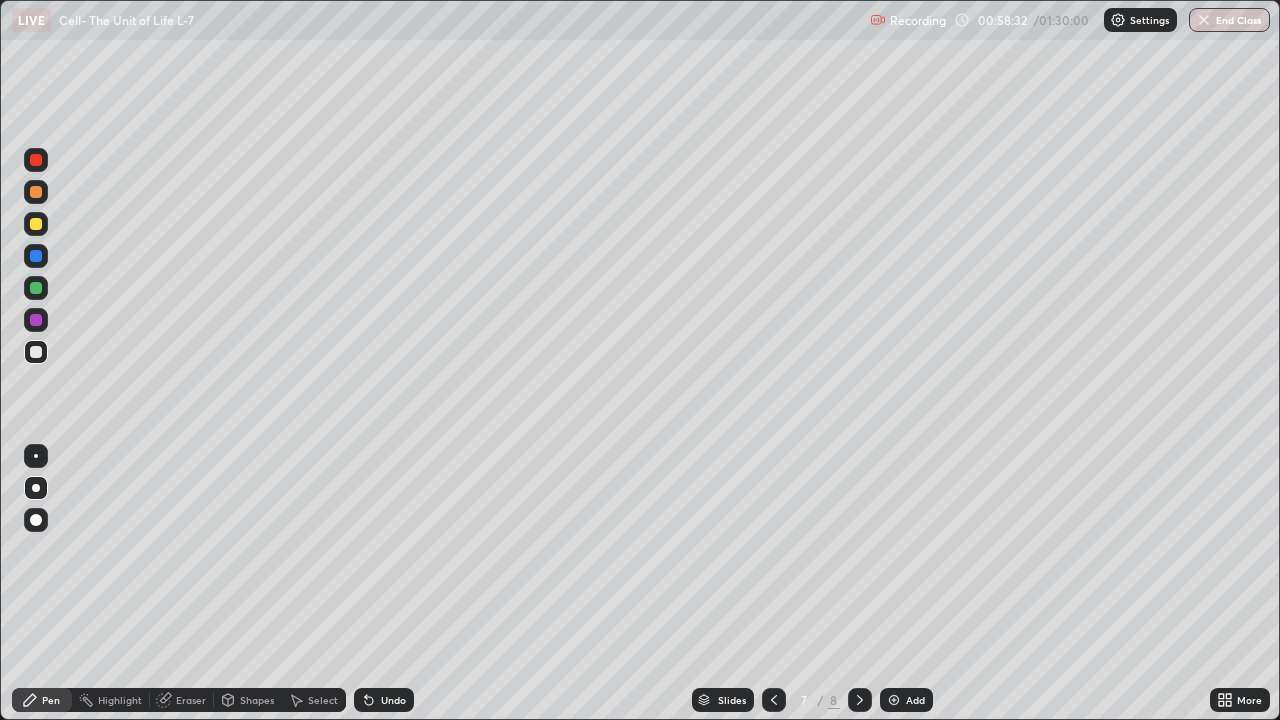 click at bounding box center (36, 224) 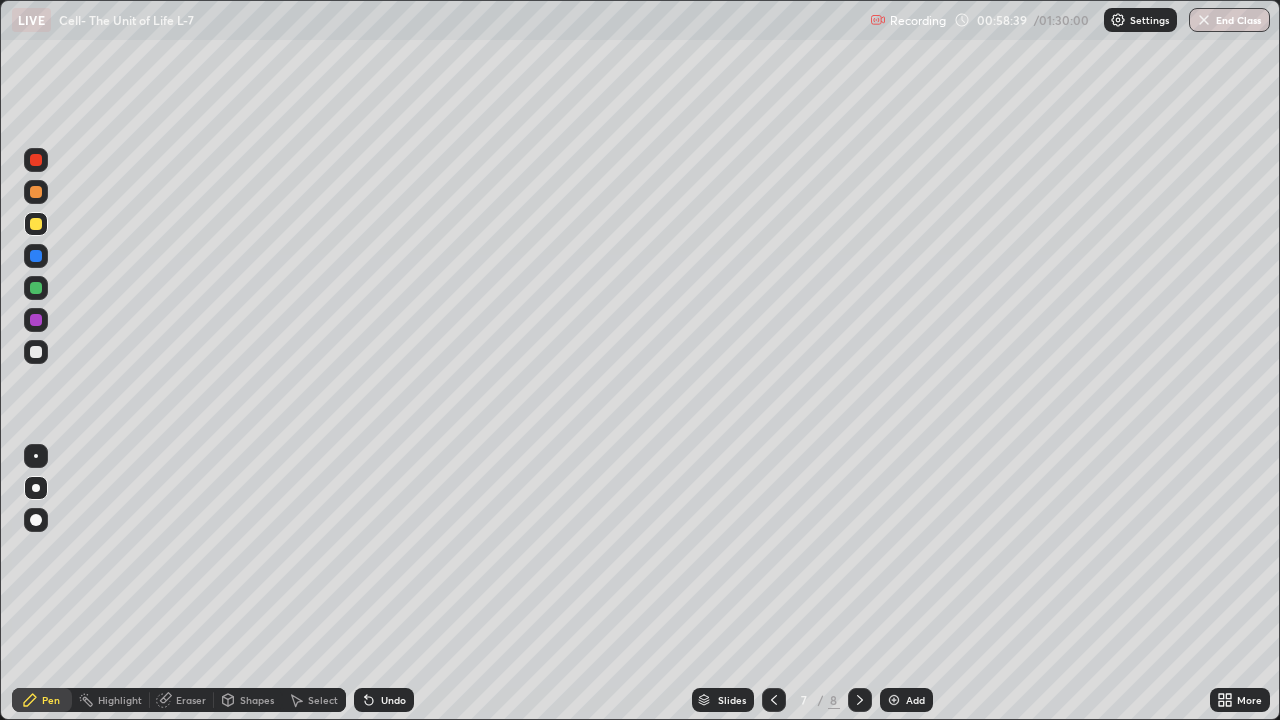 click on "Select" at bounding box center (323, 700) 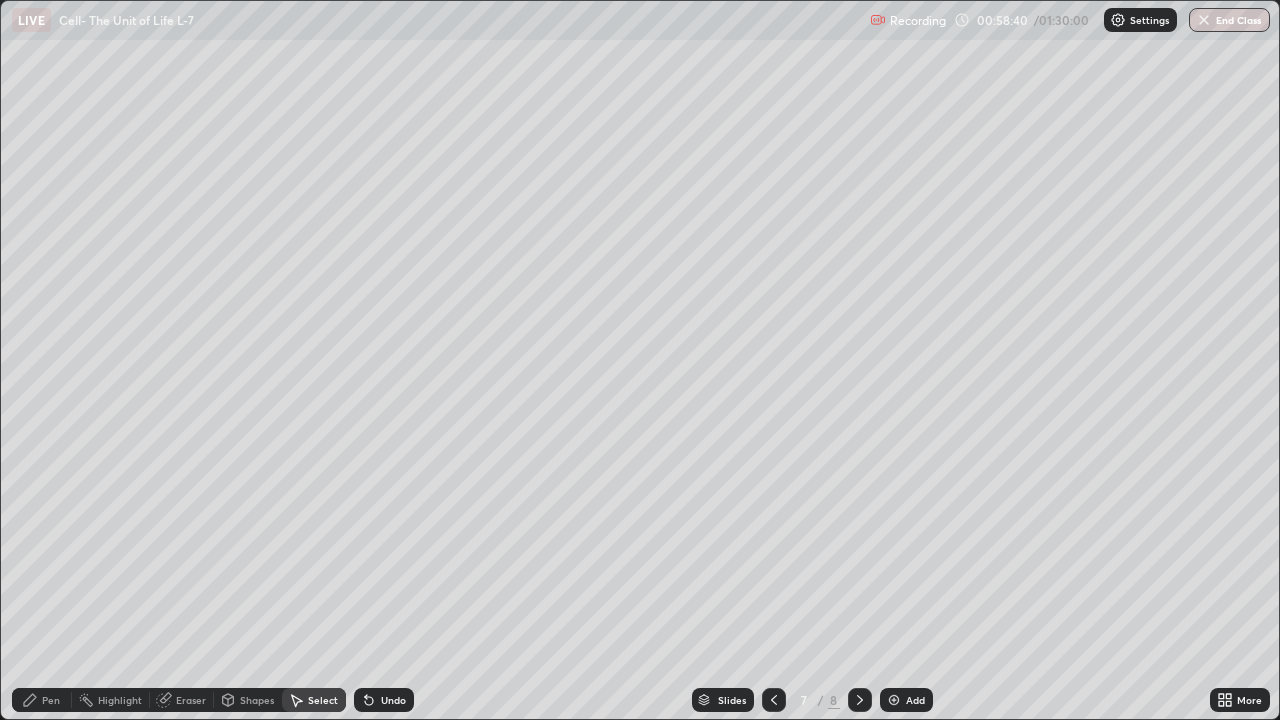 click on "Shapes" at bounding box center (257, 700) 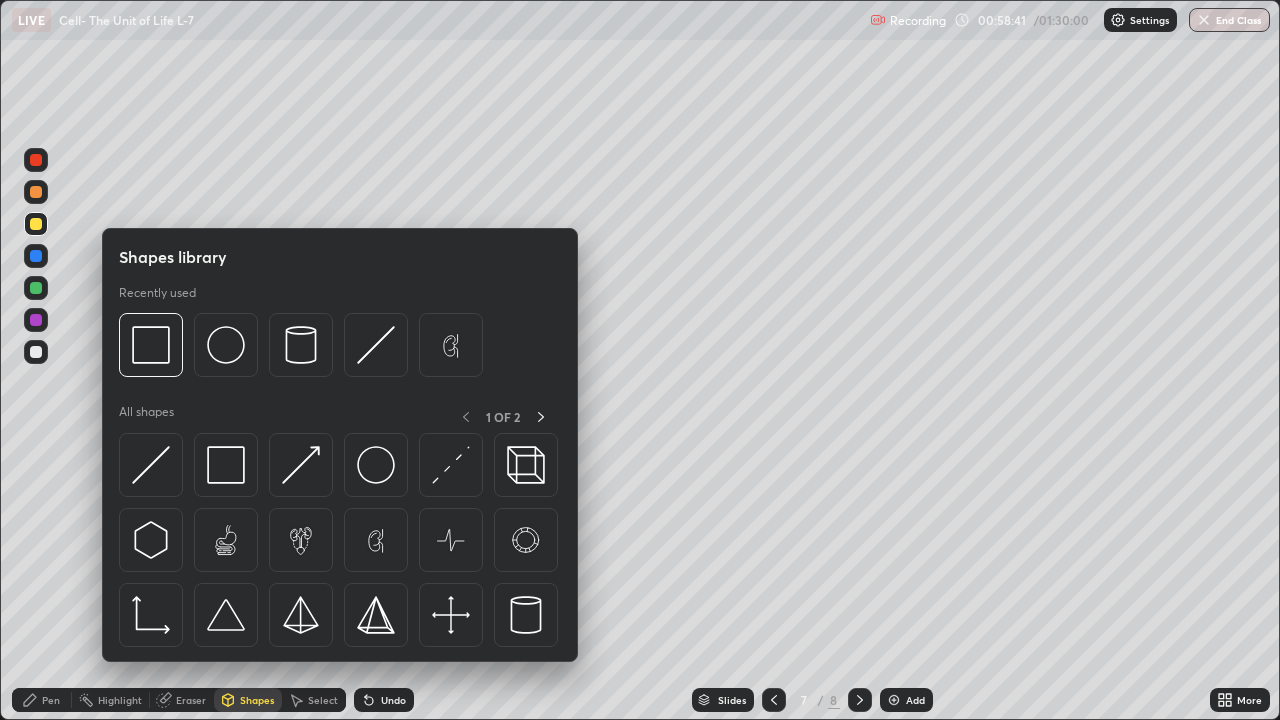 click on "Select" at bounding box center [314, 700] 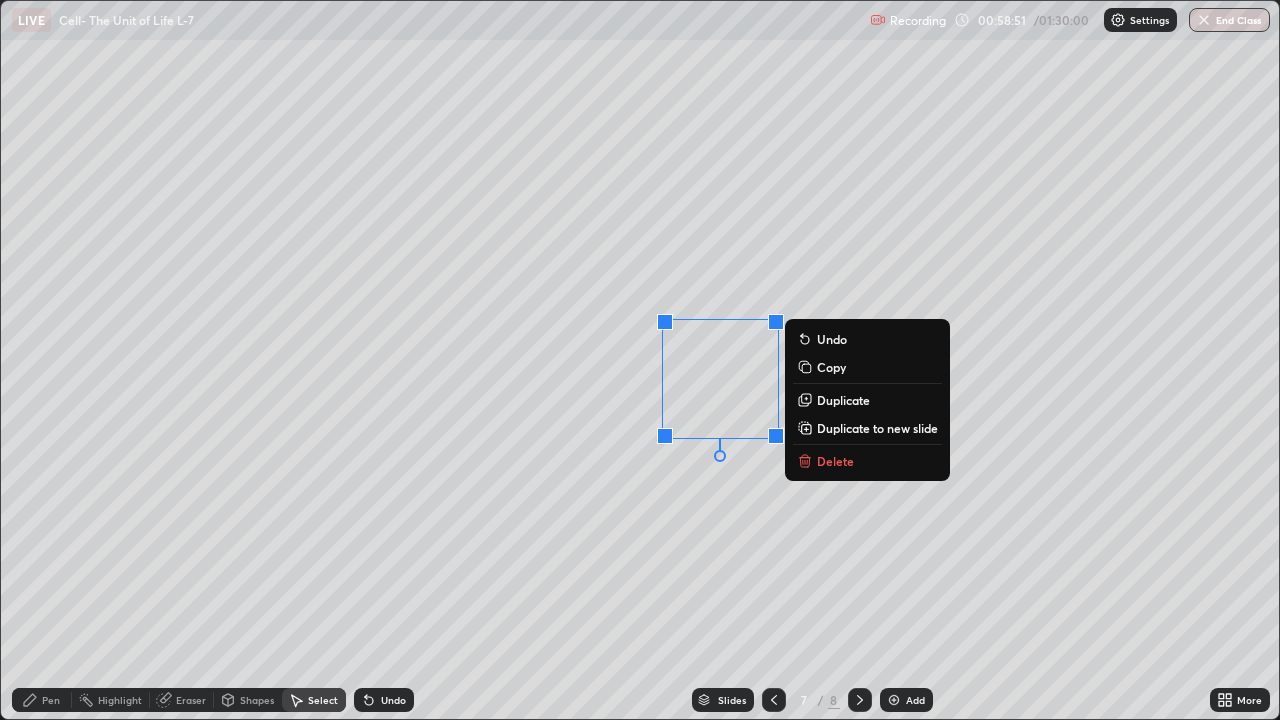 click on "0 ° Undo Copy Duplicate Duplicate to new slide Delete" at bounding box center [640, 360] 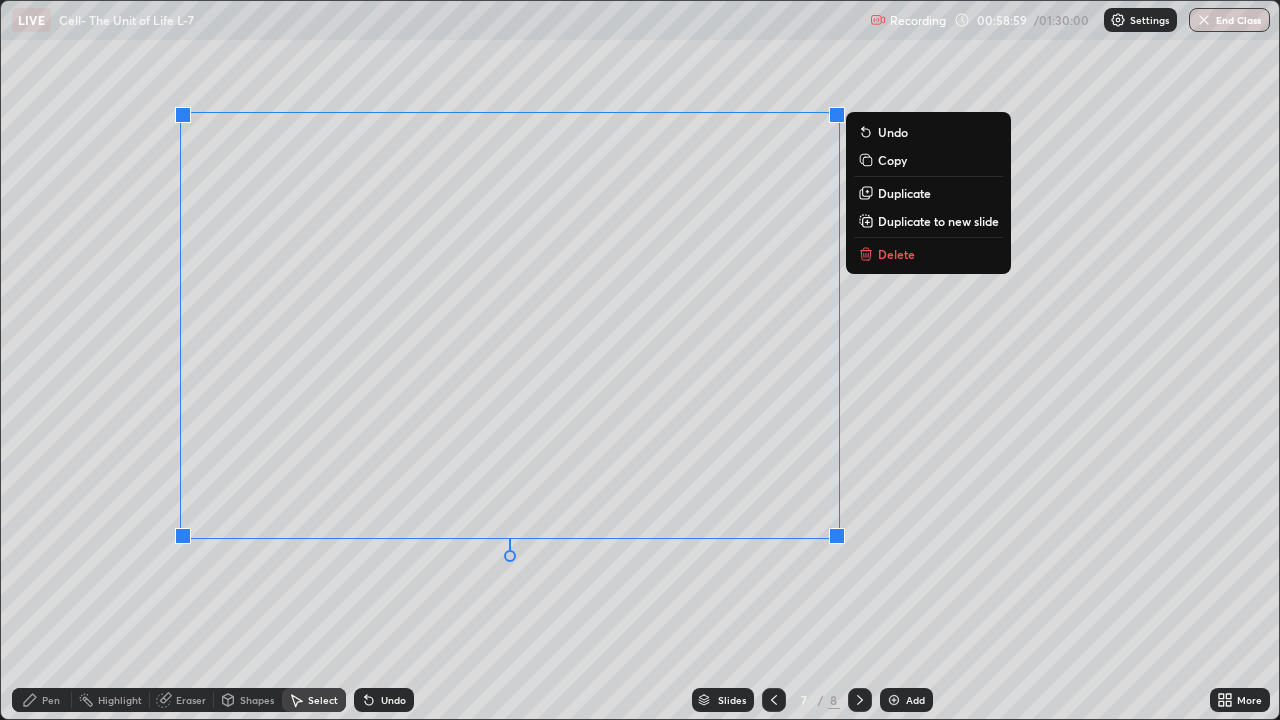 click on "Pen" at bounding box center (51, 700) 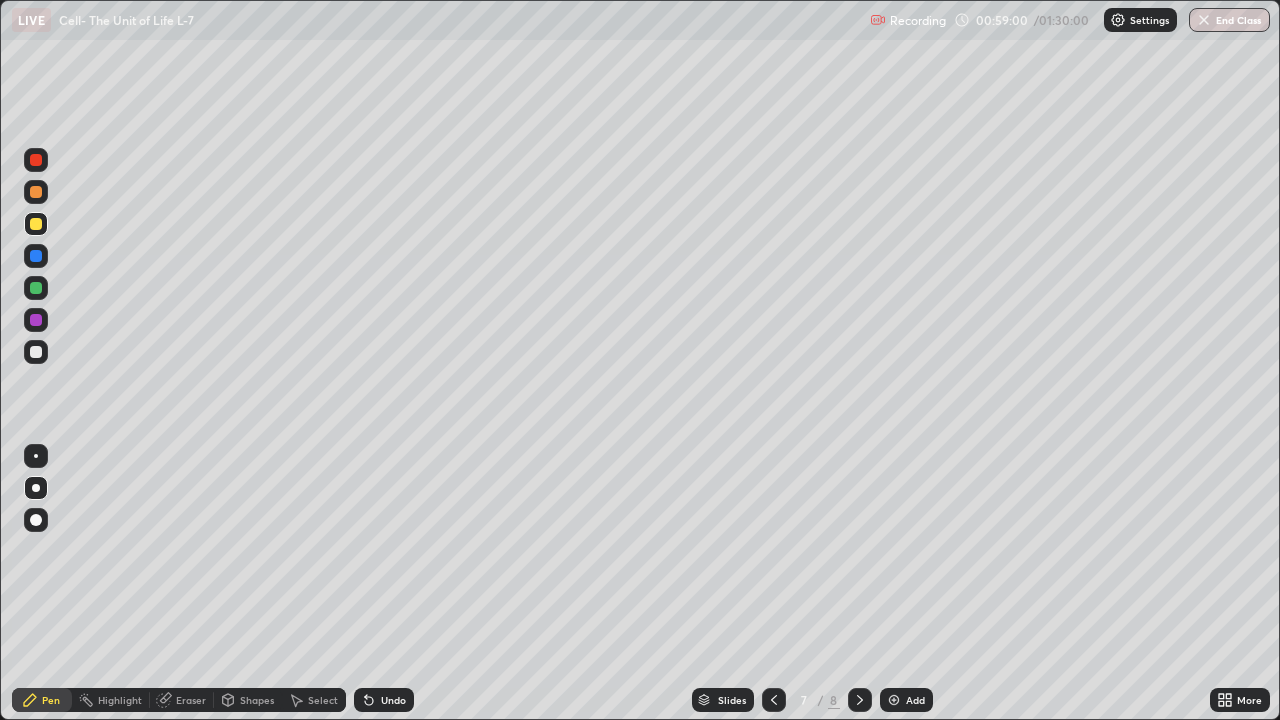 click at bounding box center [36, 288] 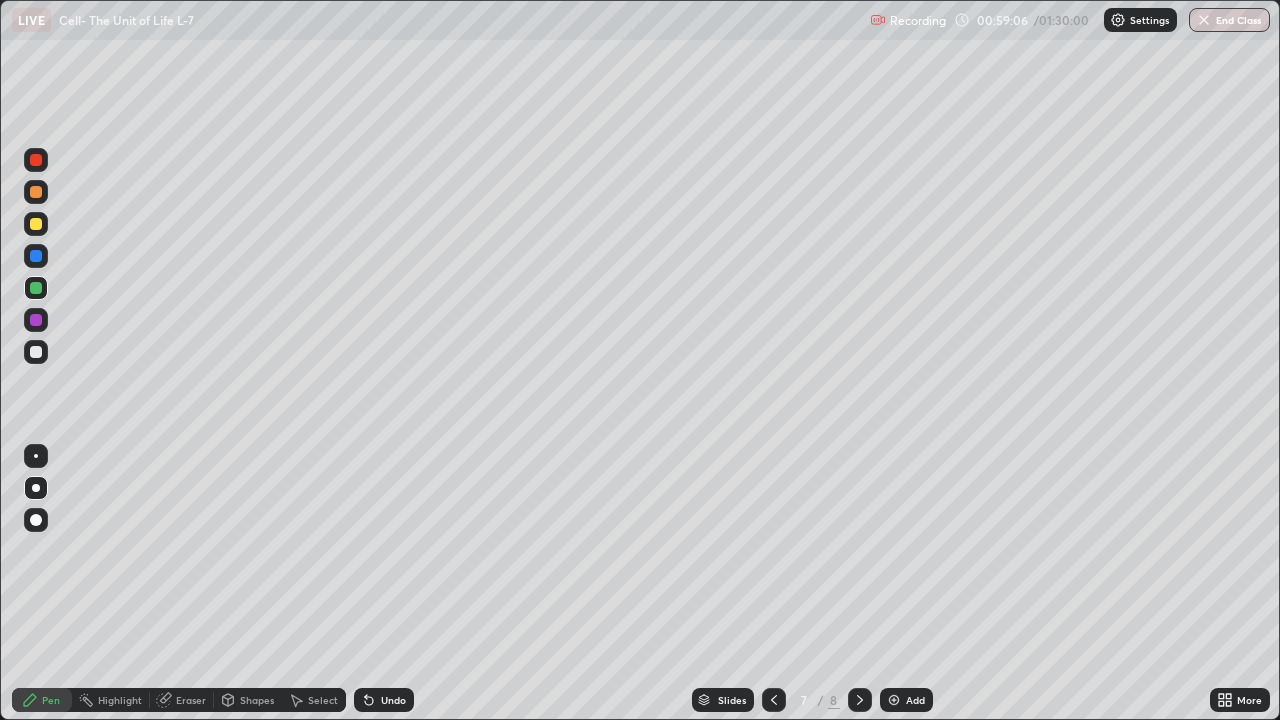 click at bounding box center [36, 320] 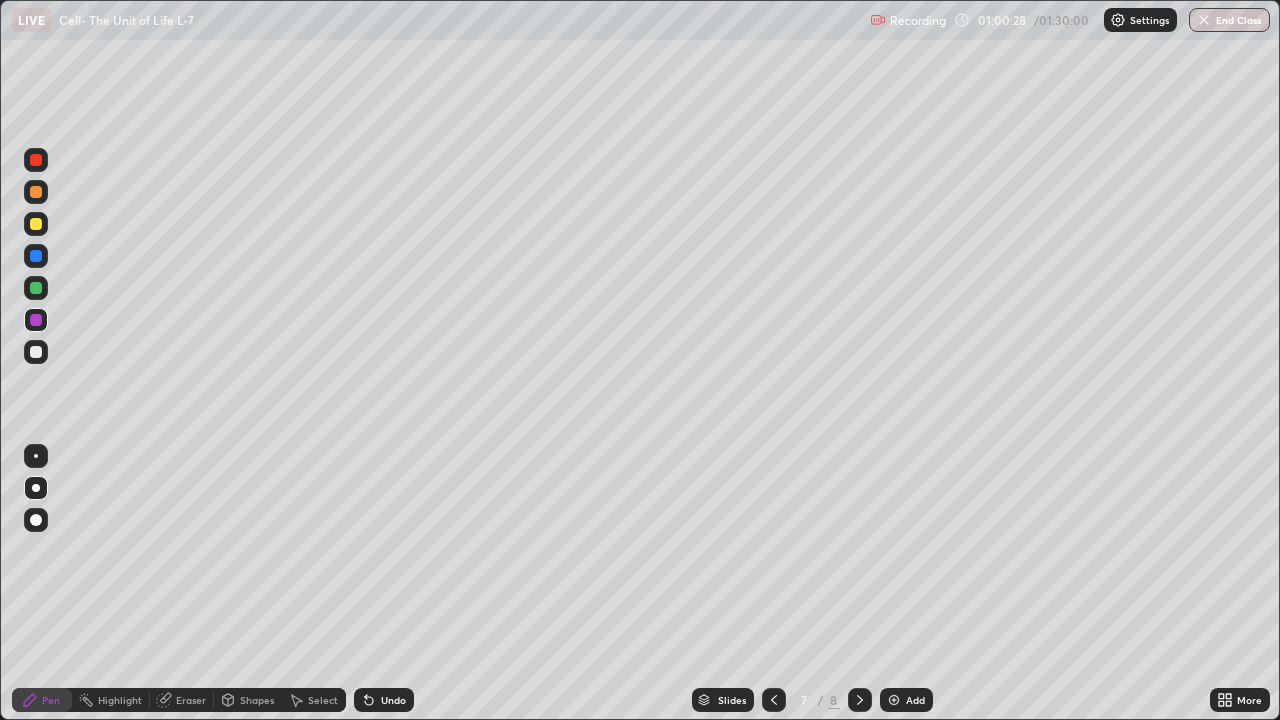 click on "7" at bounding box center (804, 700) 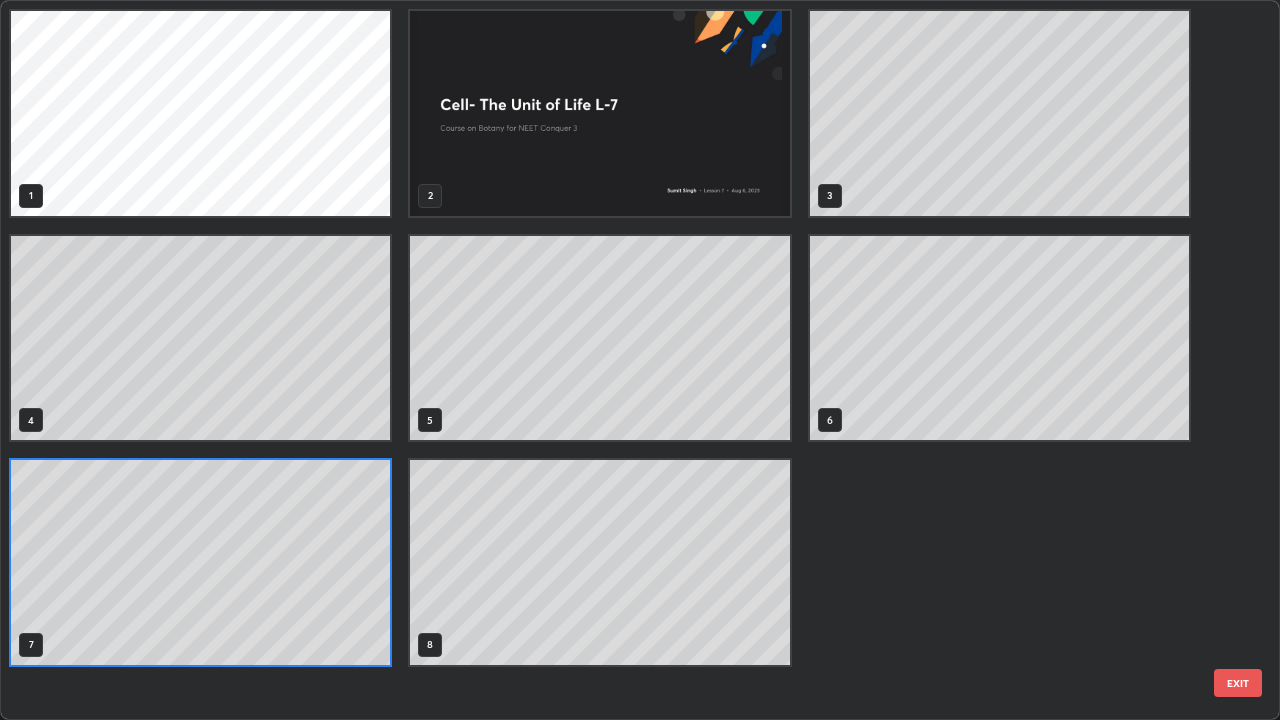 scroll, scrollTop: 7, scrollLeft: 11, axis: both 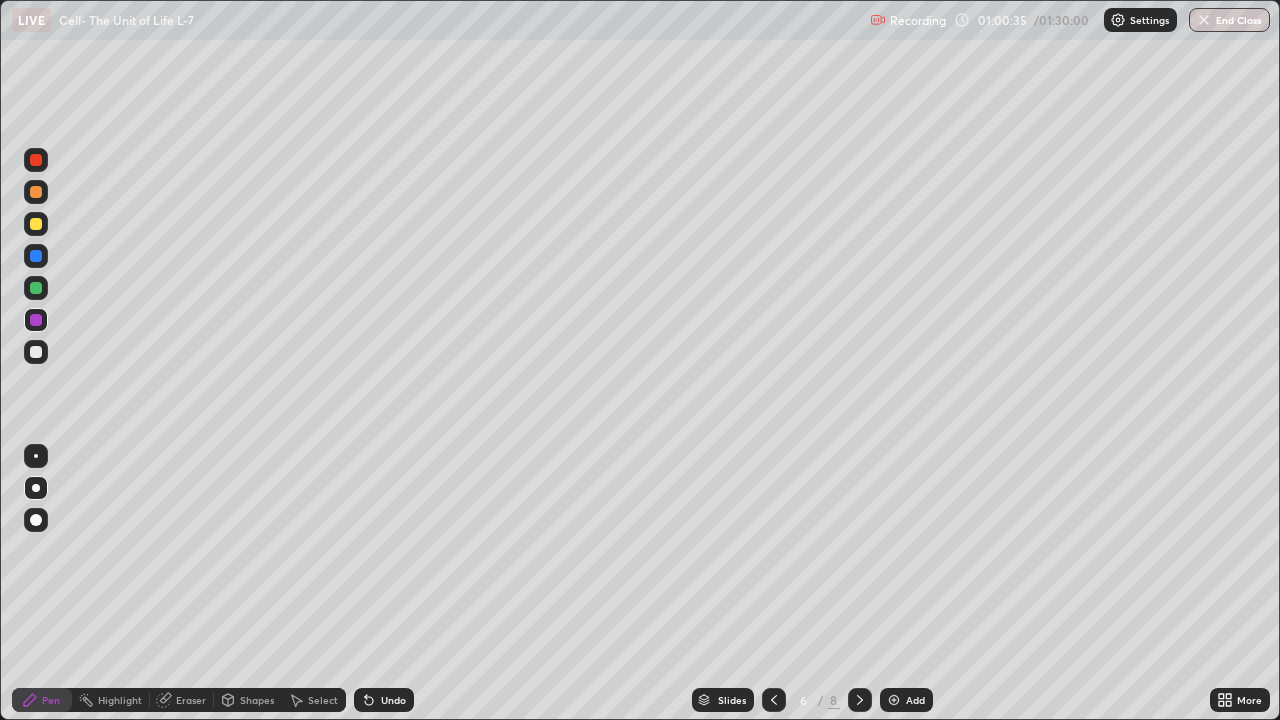 click at bounding box center [36, 320] 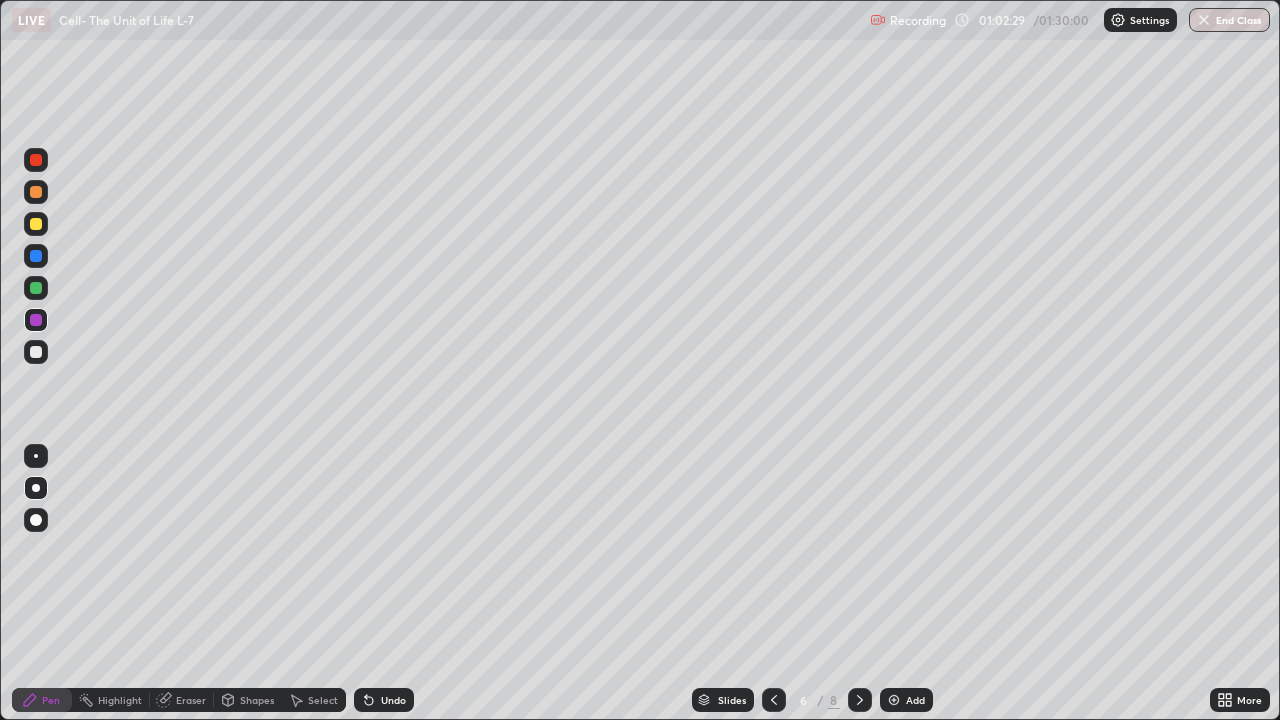 click 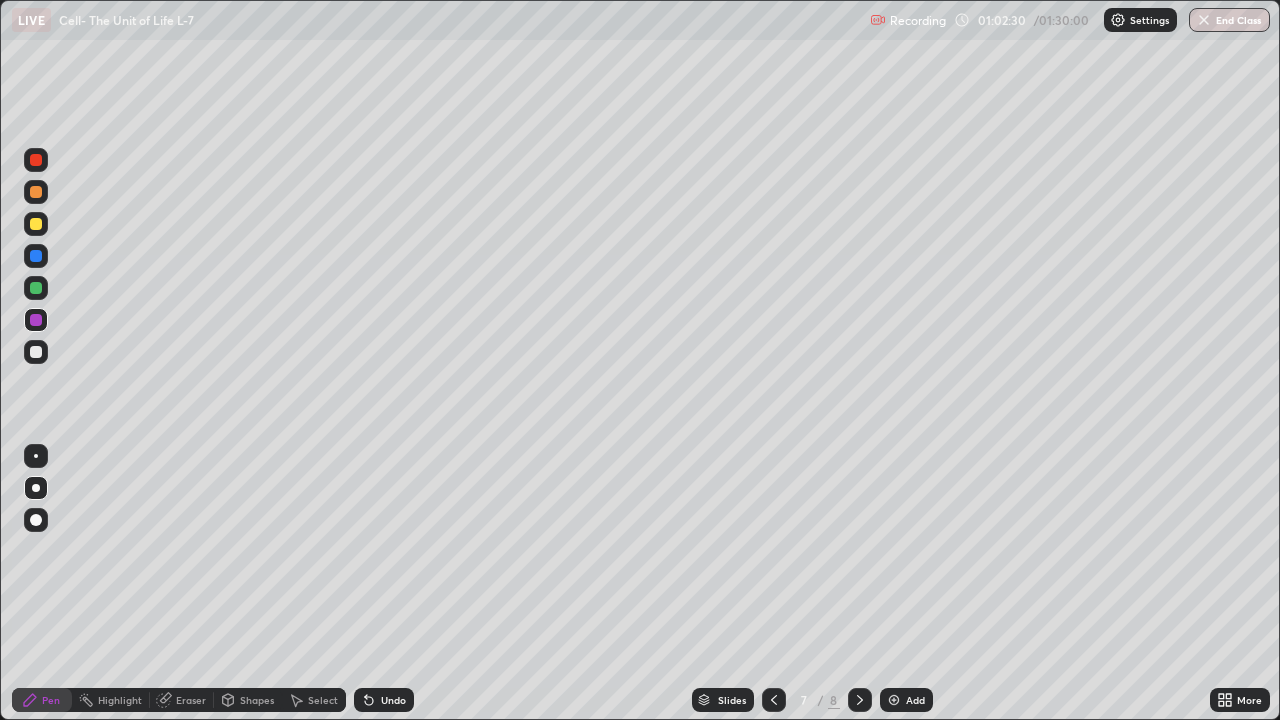 click 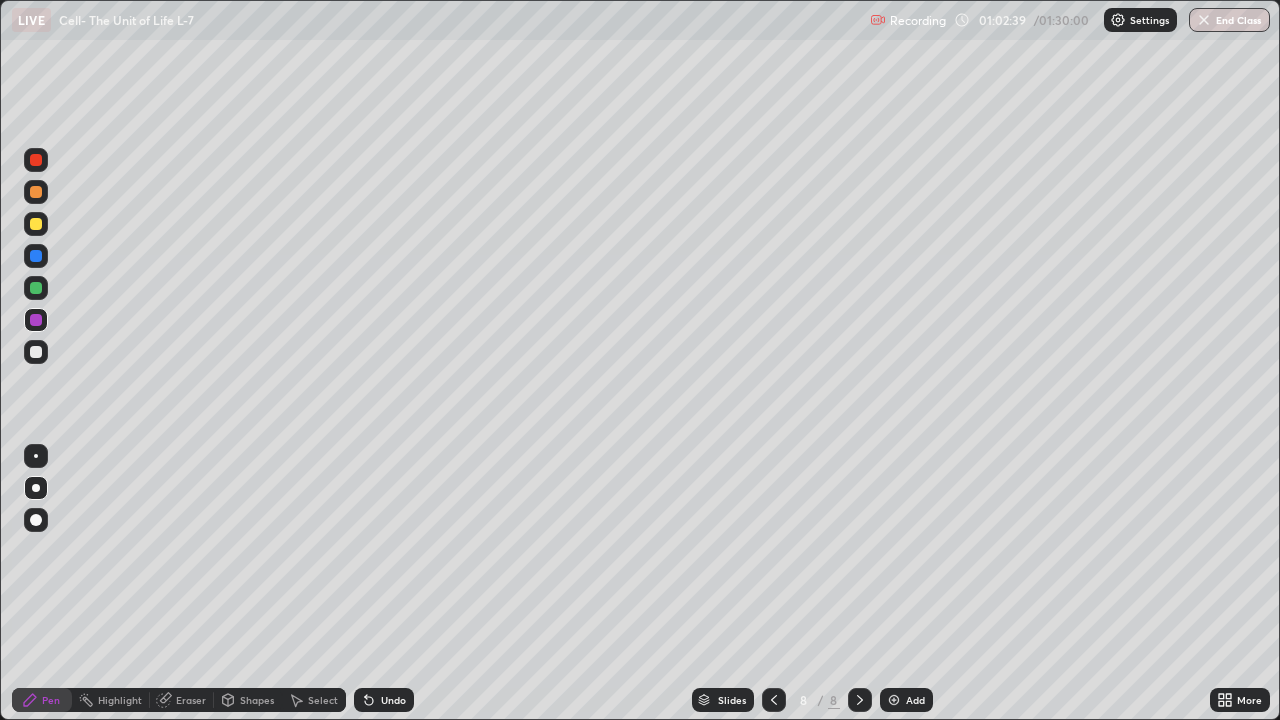 click on "Undo" at bounding box center [393, 700] 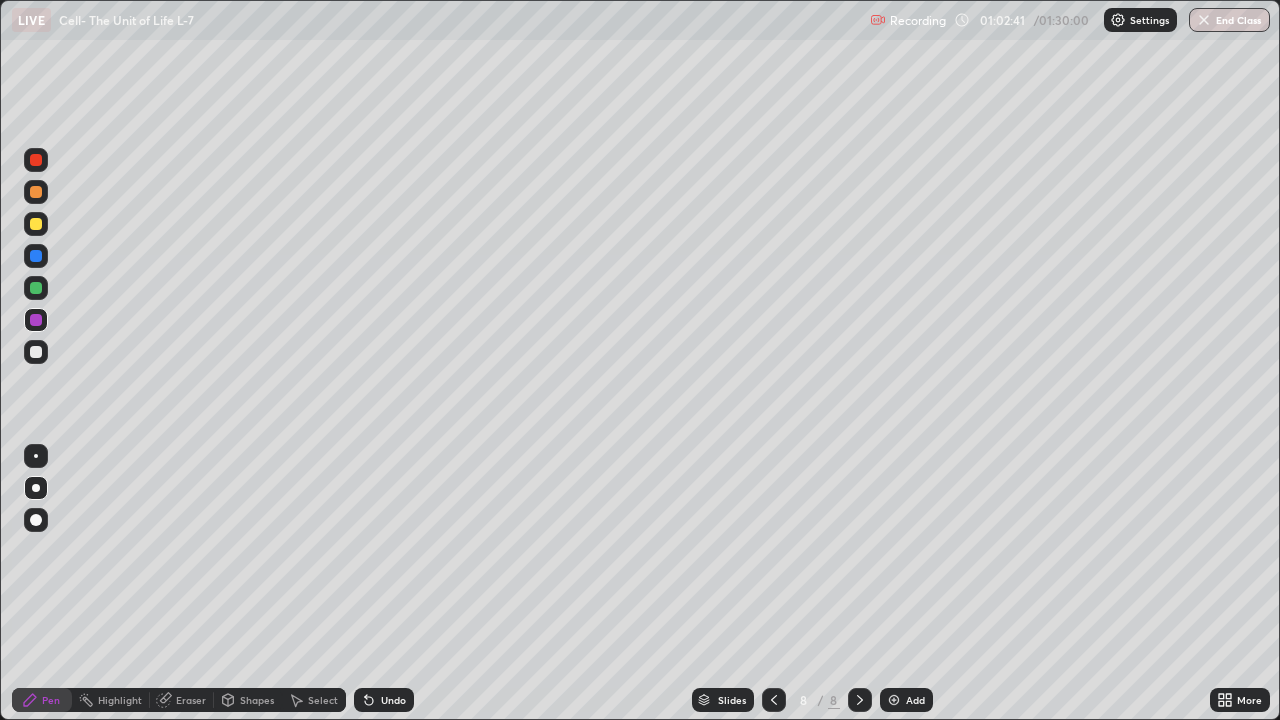 click at bounding box center [36, 224] 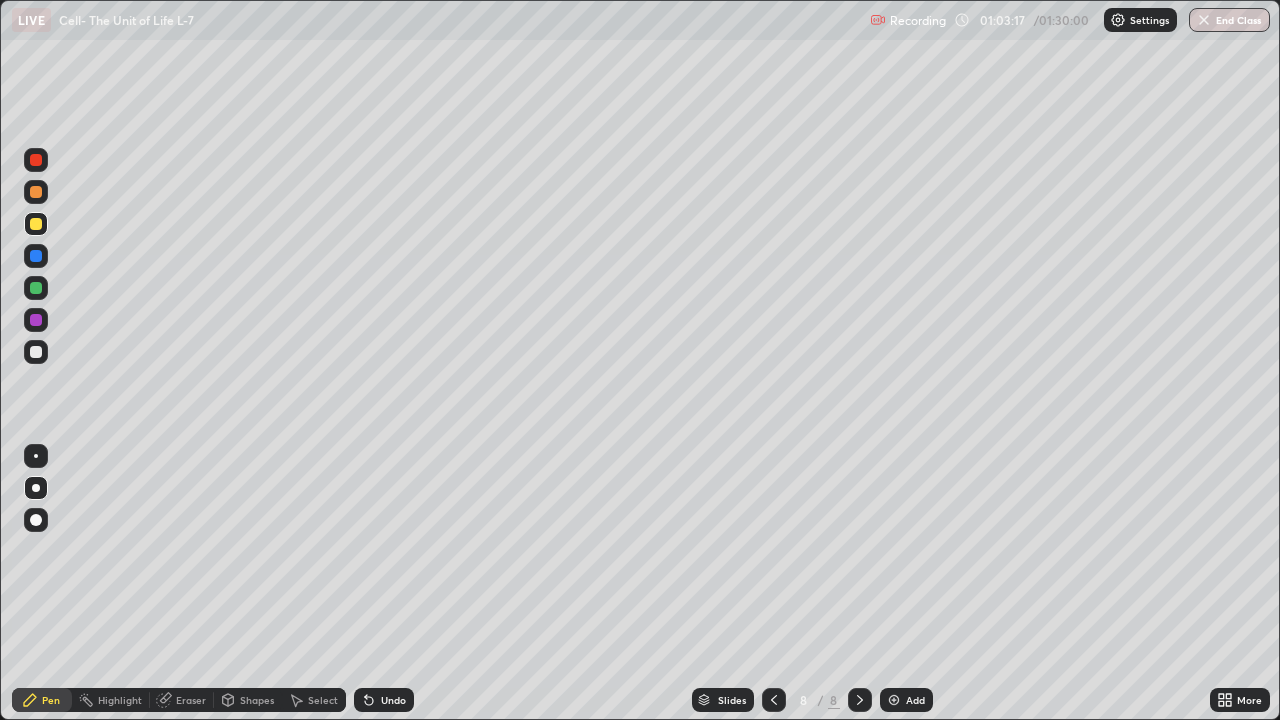 click at bounding box center [36, 288] 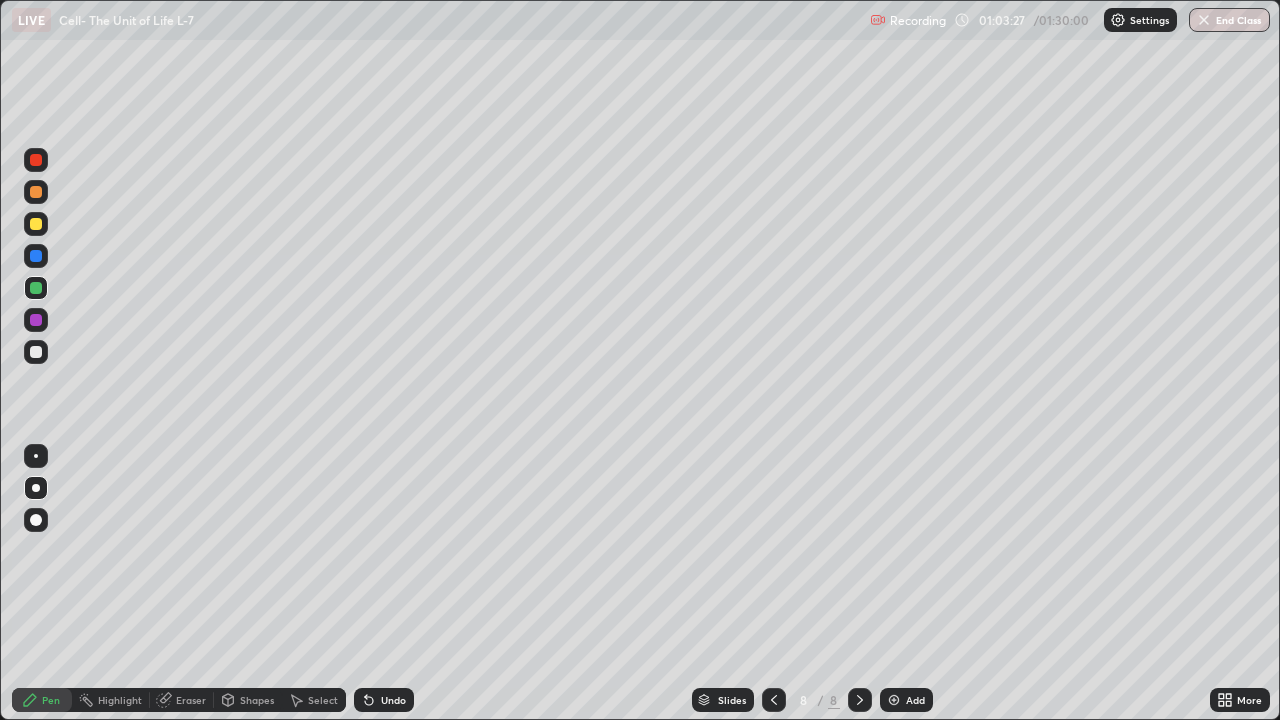 click at bounding box center [36, 224] 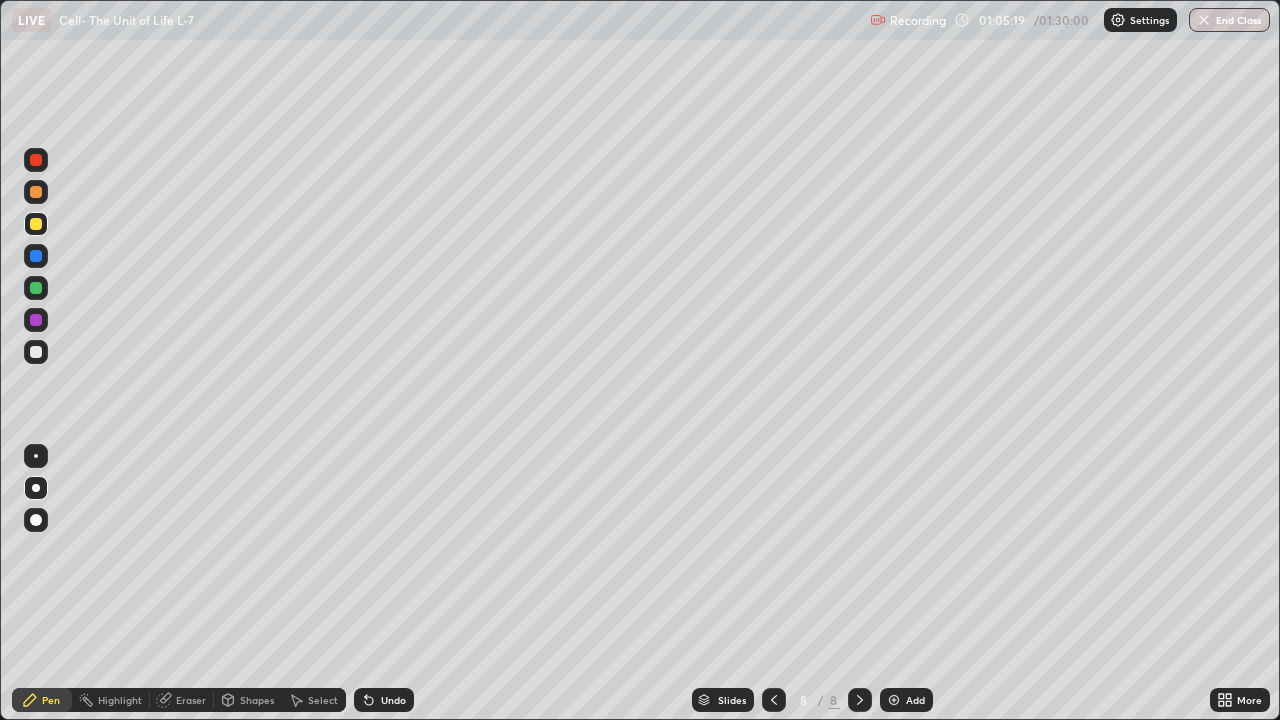 click at bounding box center [36, 192] 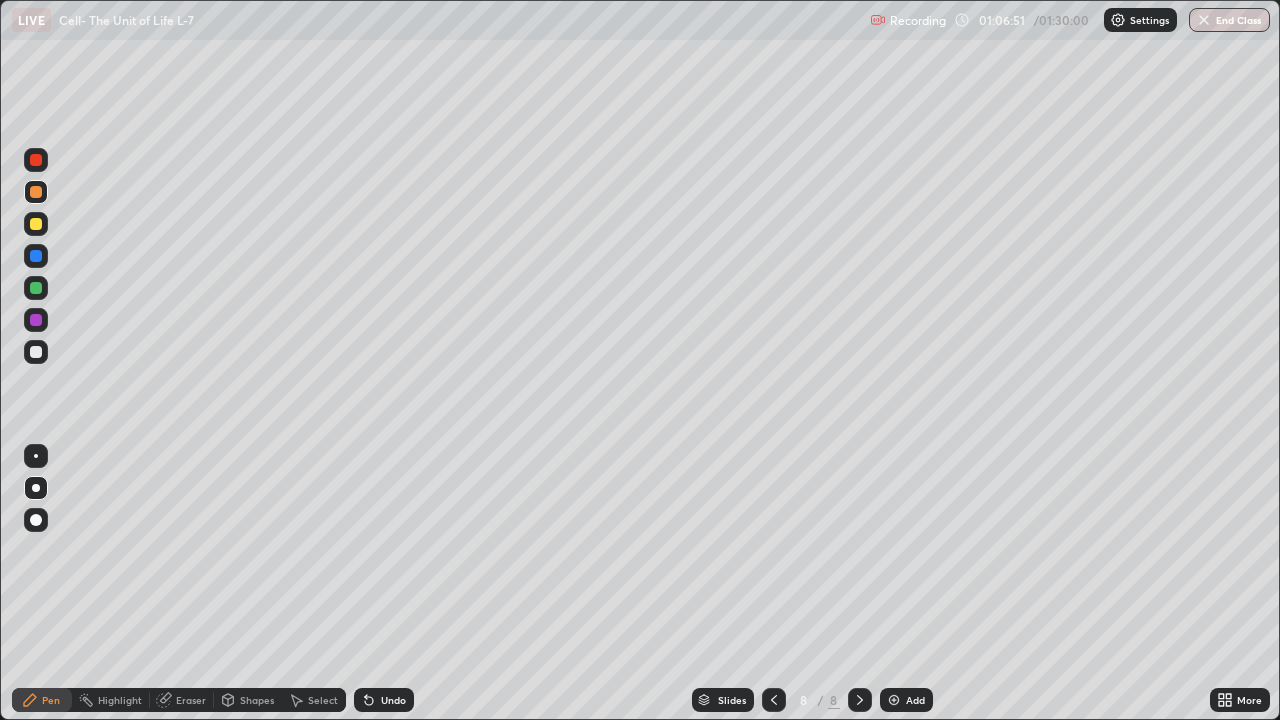 click at bounding box center (36, 224) 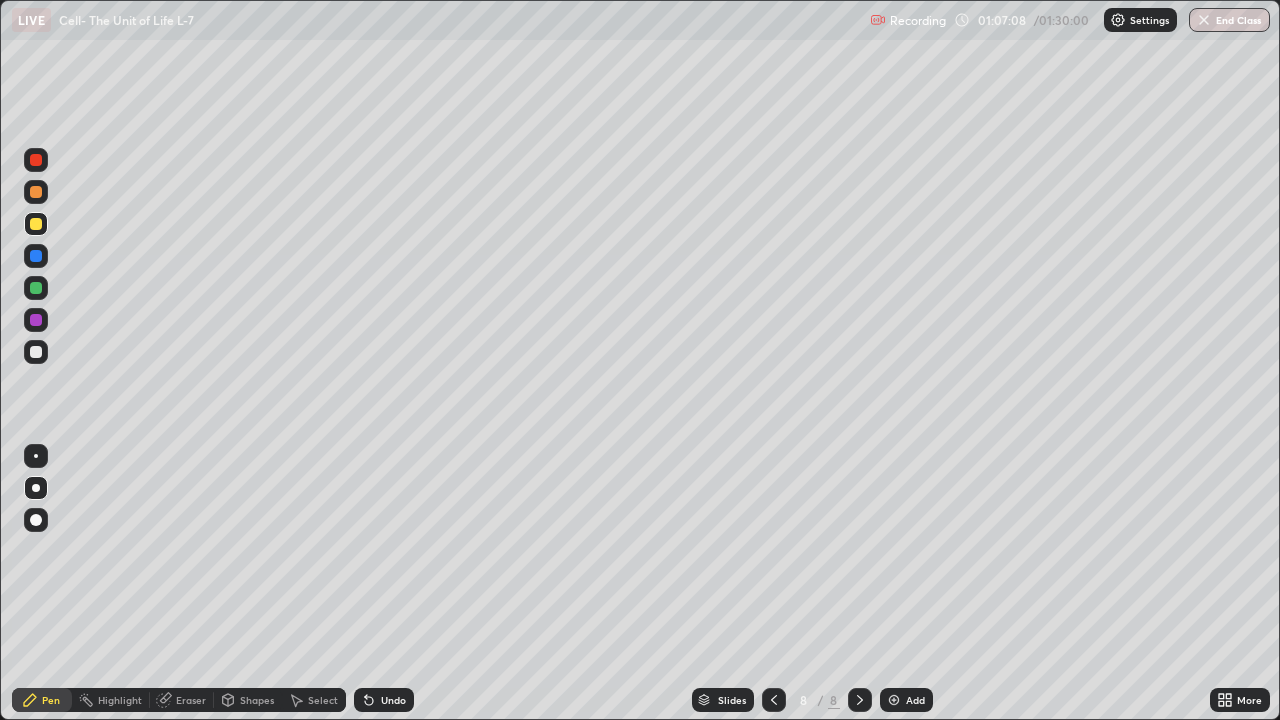 click on "Undo" at bounding box center [393, 700] 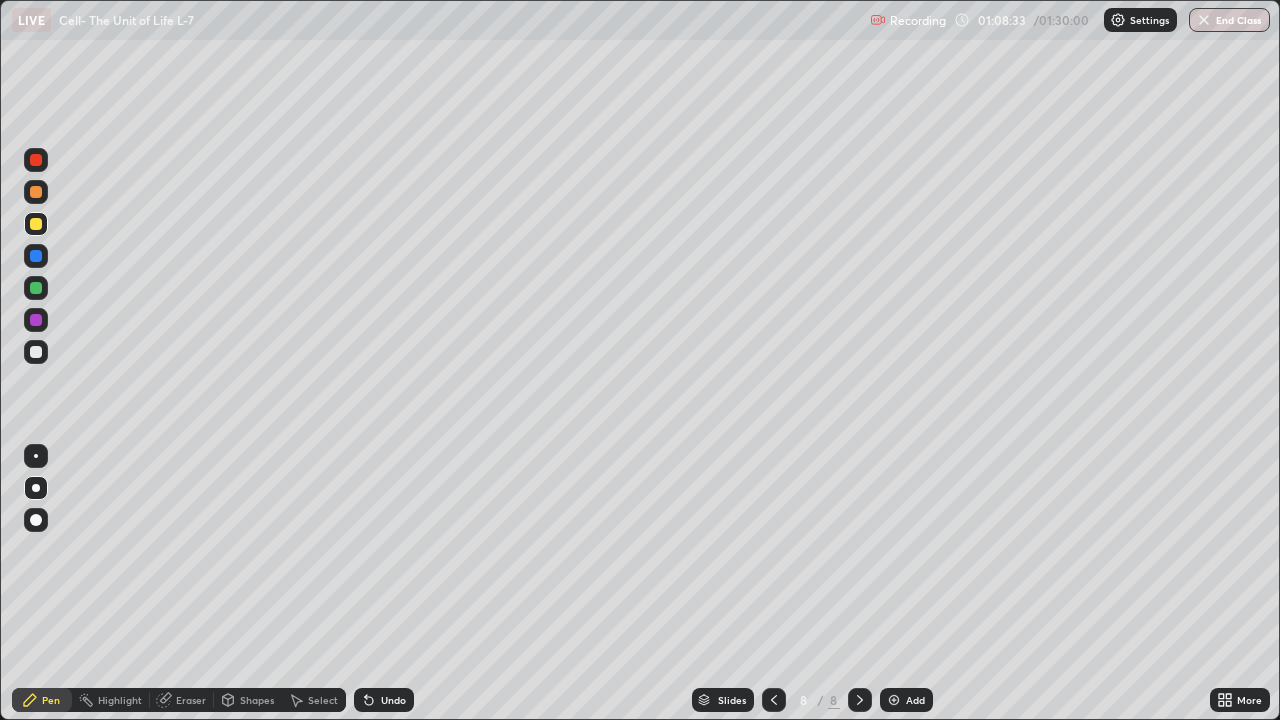 click on "Add" at bounding box center [906, 700] 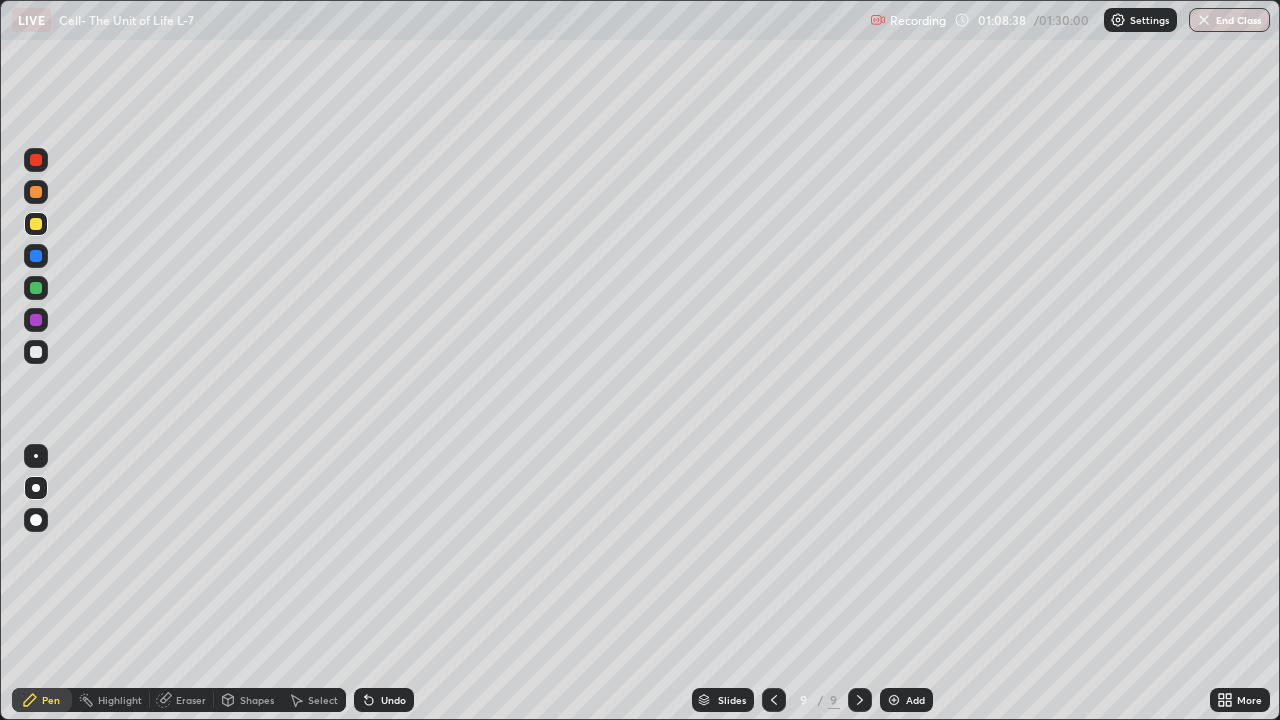 click on "Select" at bounding box center (323, 700) 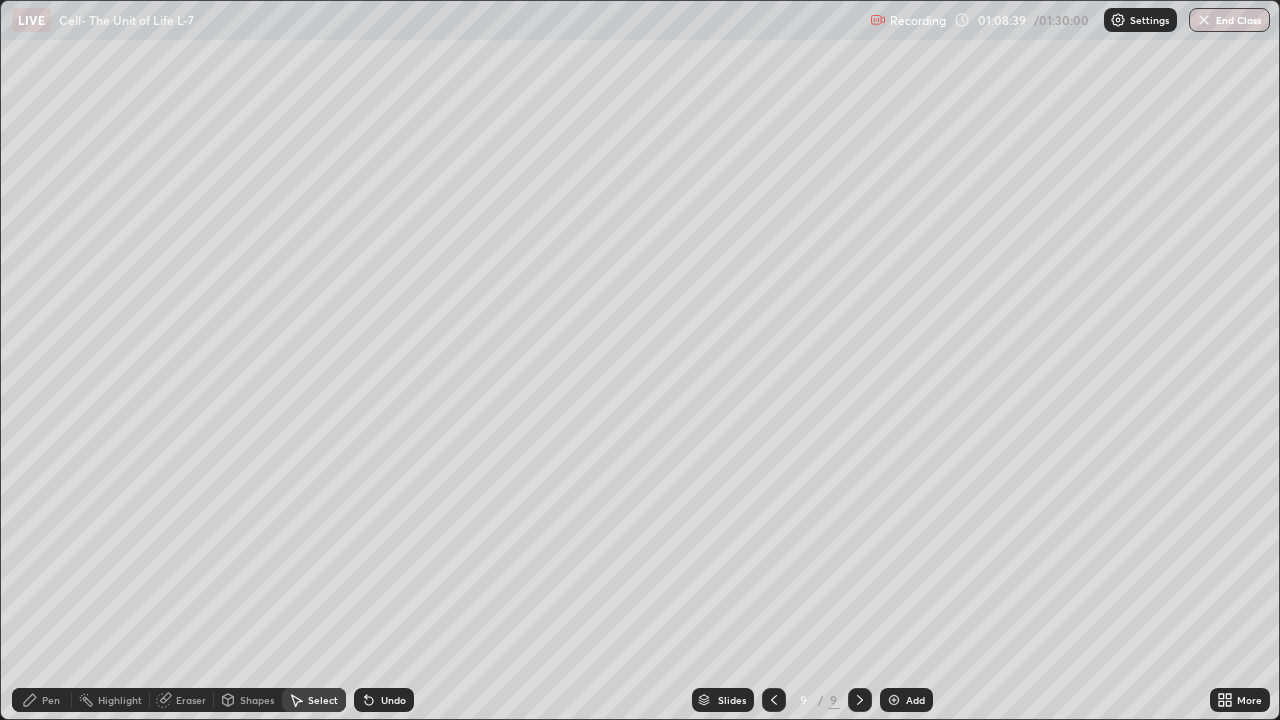 click on "Shapes" at bounding box center [257, 700] 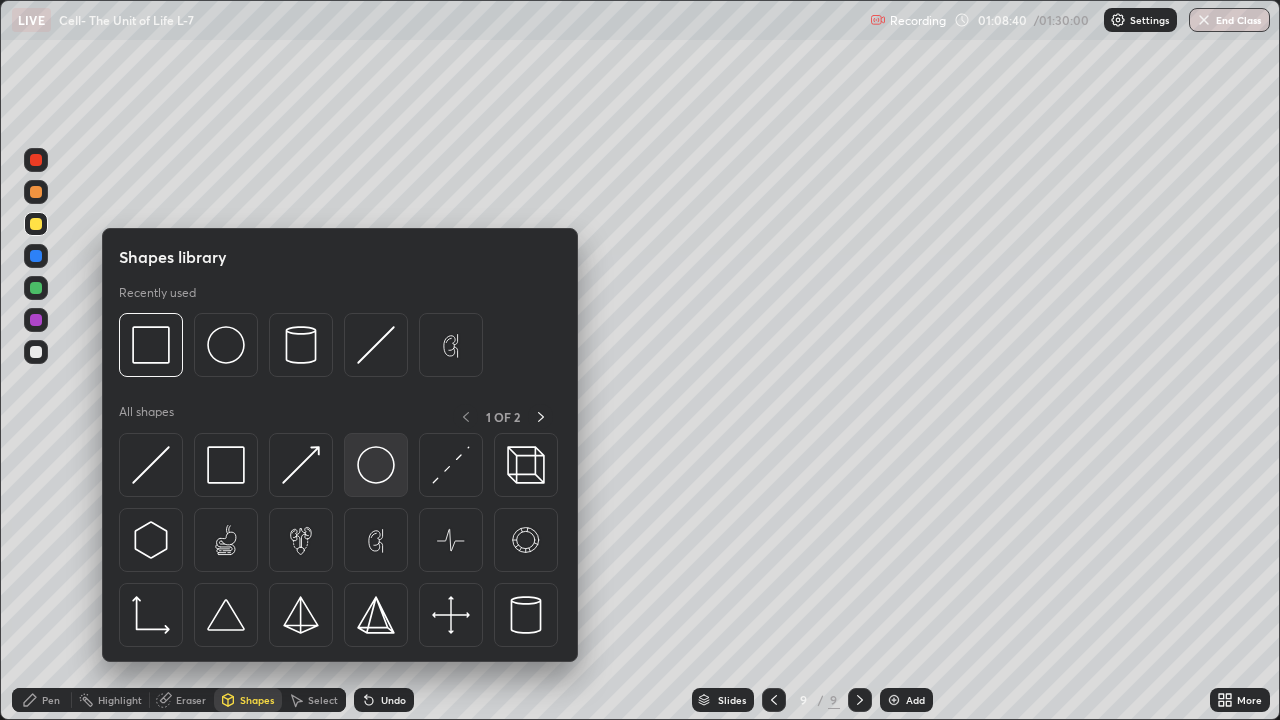 click at bounding box center (376, 465) 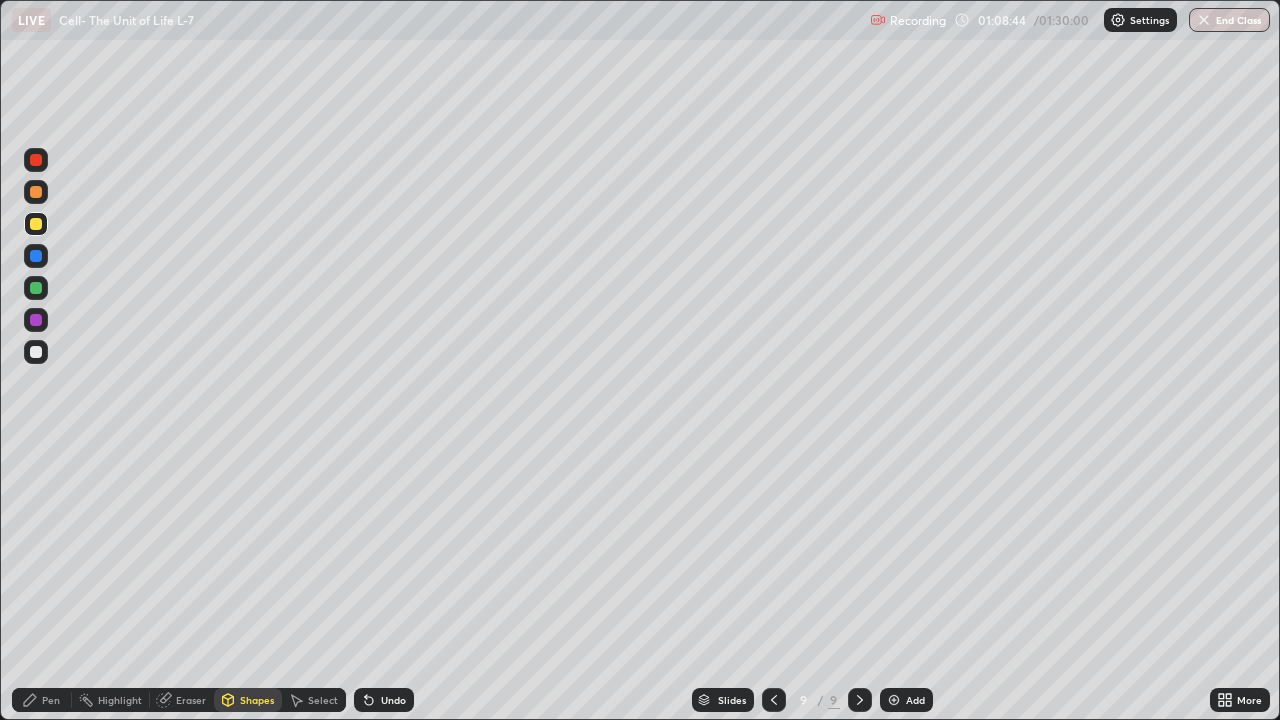 click at bounding box center [36, 352] 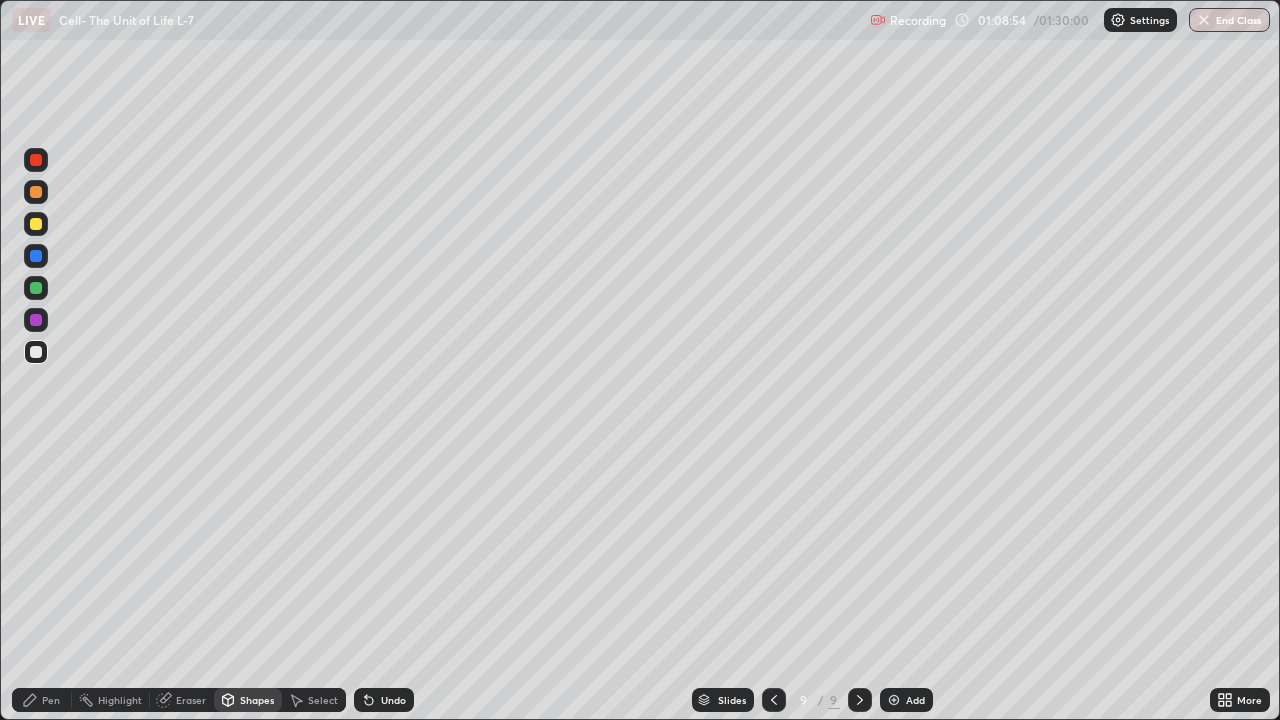 click at bounding box center [36, 320] 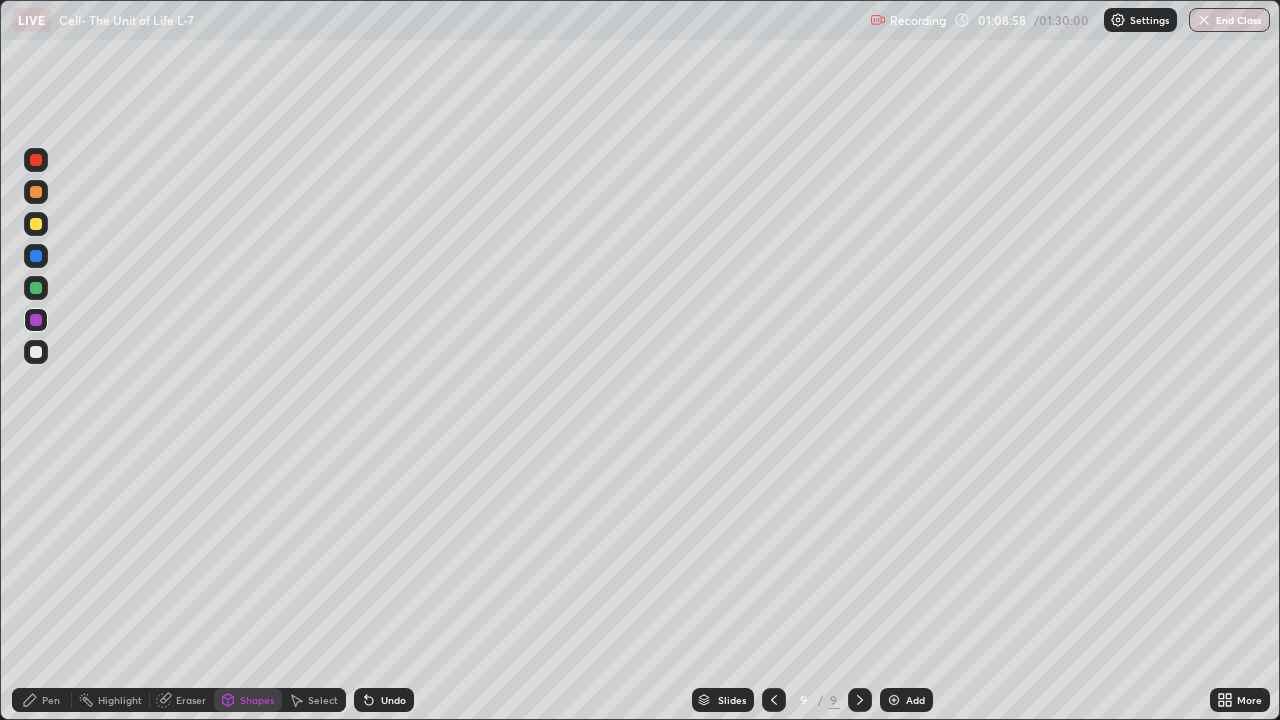 click on "Undo" at bounding box center [393, 700] 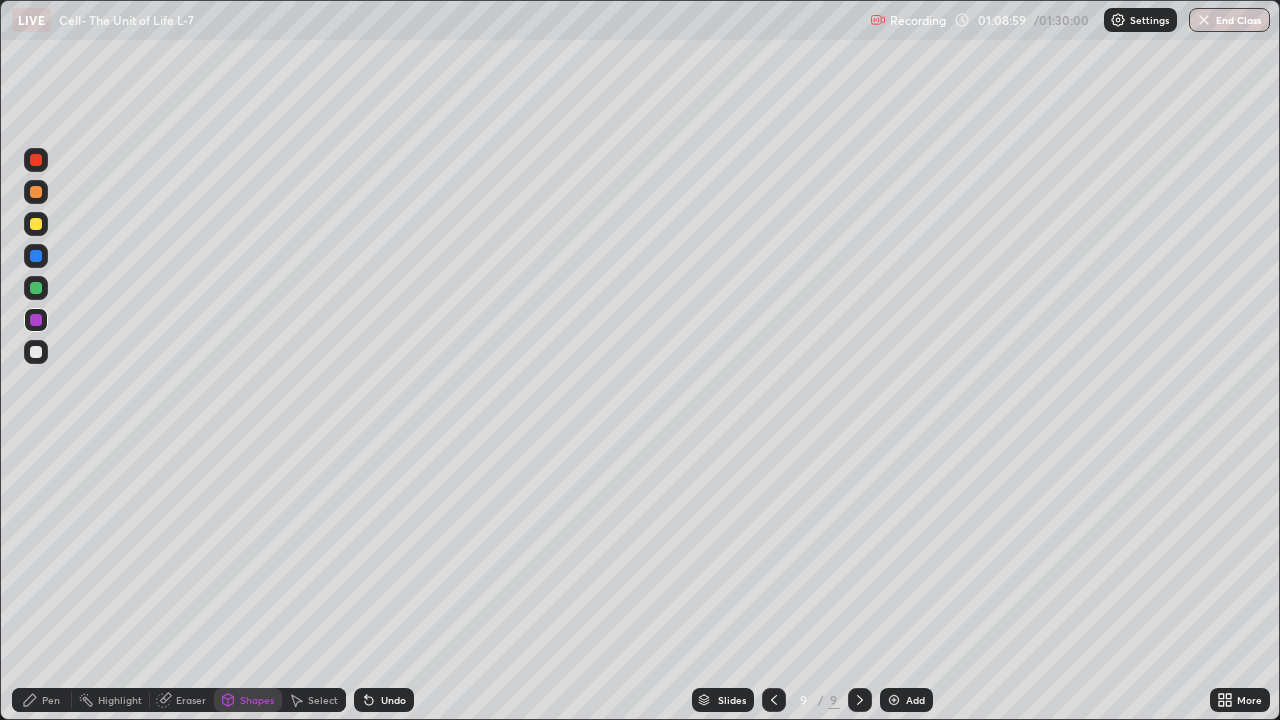 click on "Pen" at bounding box center [42, 700] 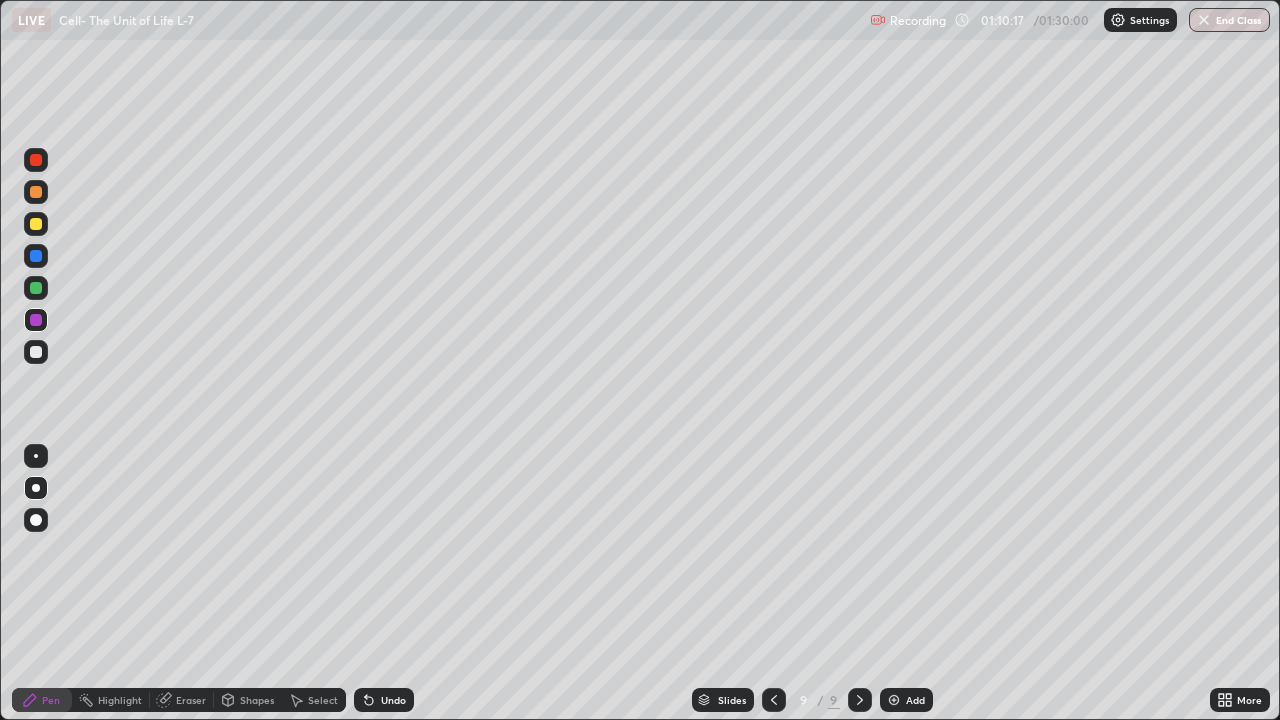 click at bounding box center [36, 352] 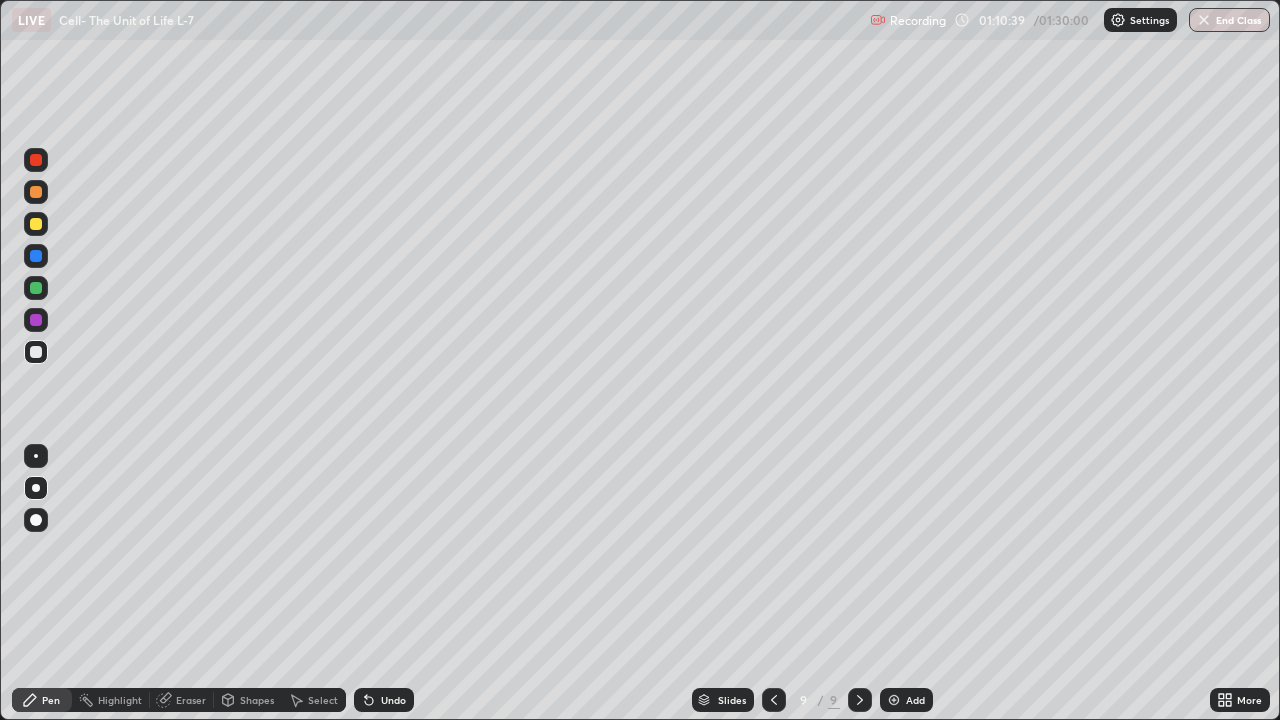 click on "Undo" at bounding box center (384, 700) 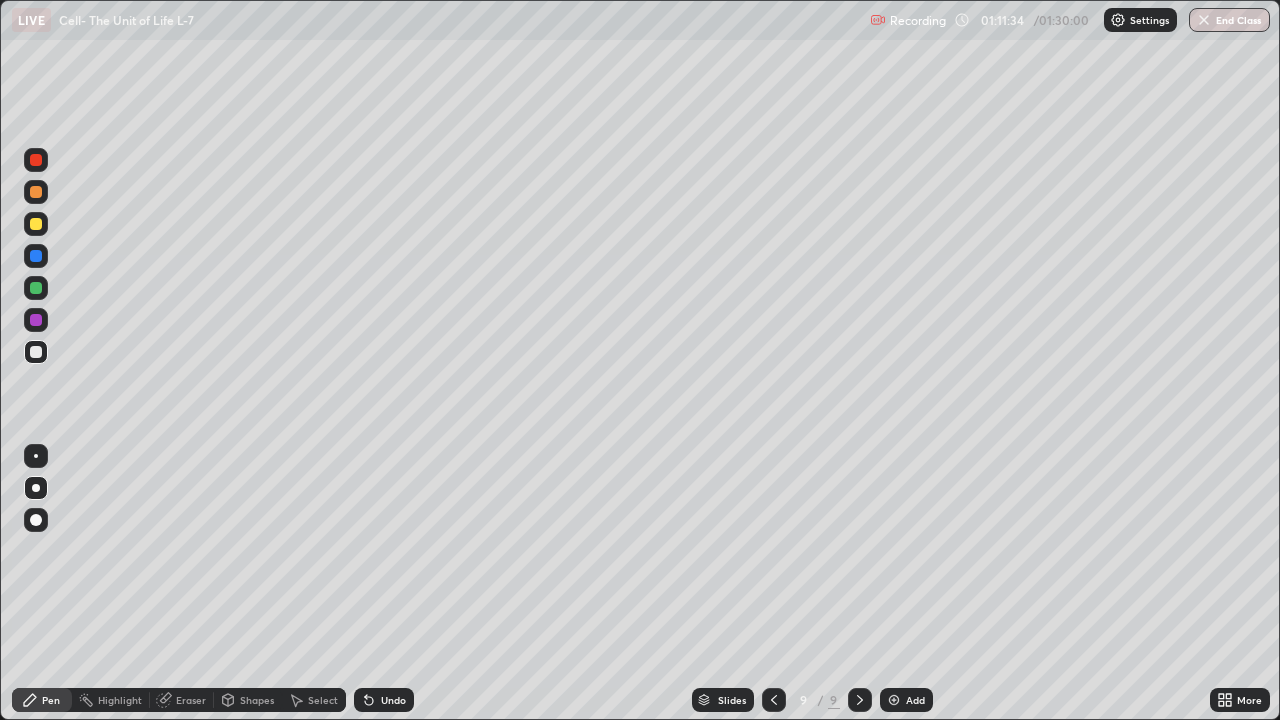 click 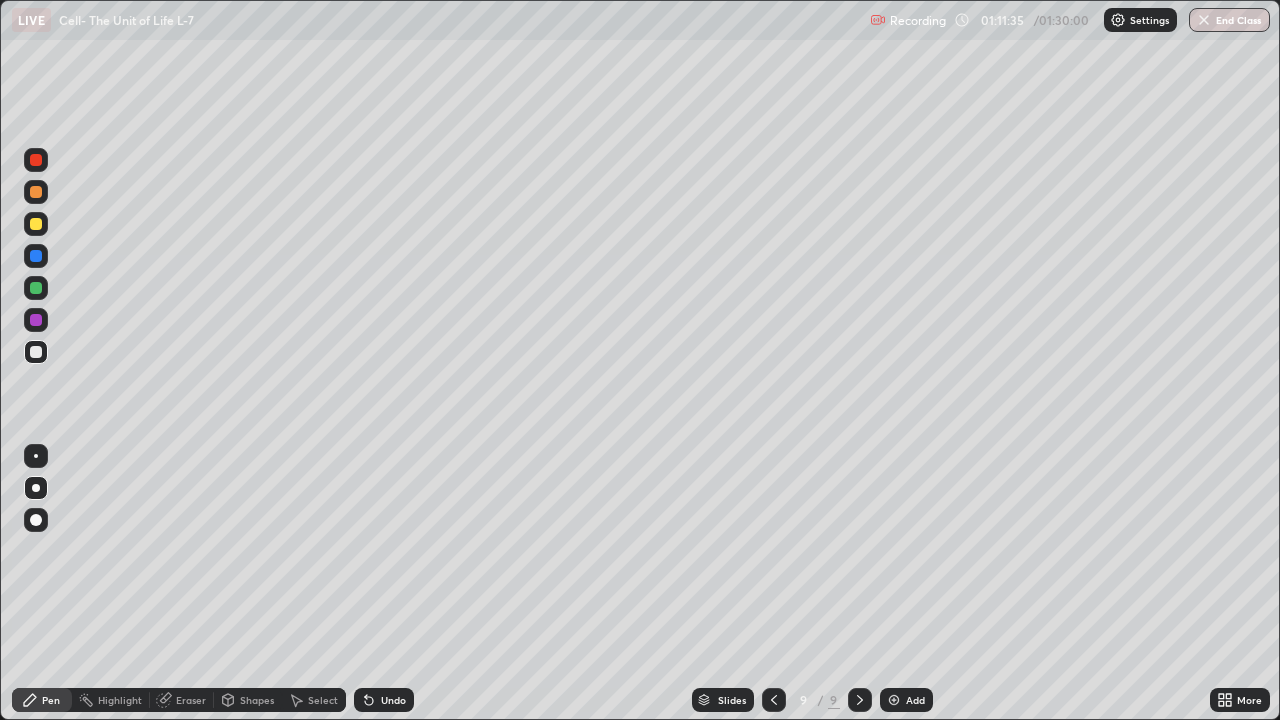 click 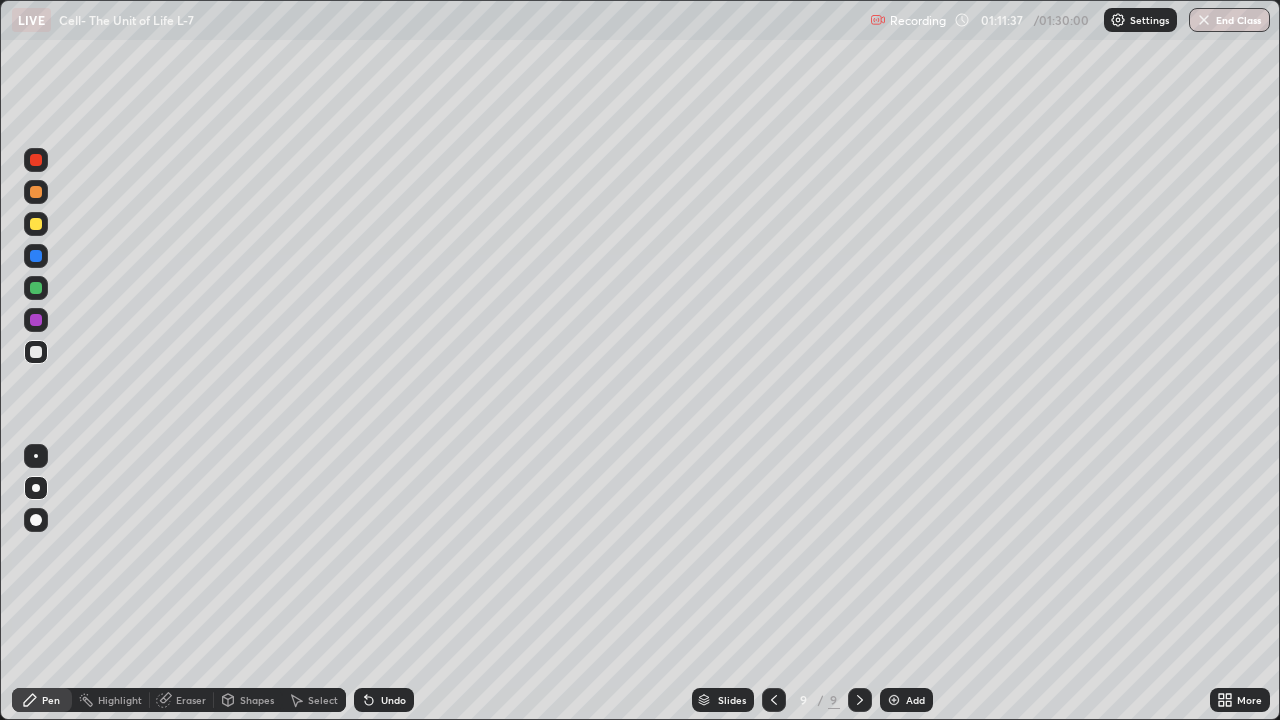 click on "Eraser" at bounding box center [182, 700] 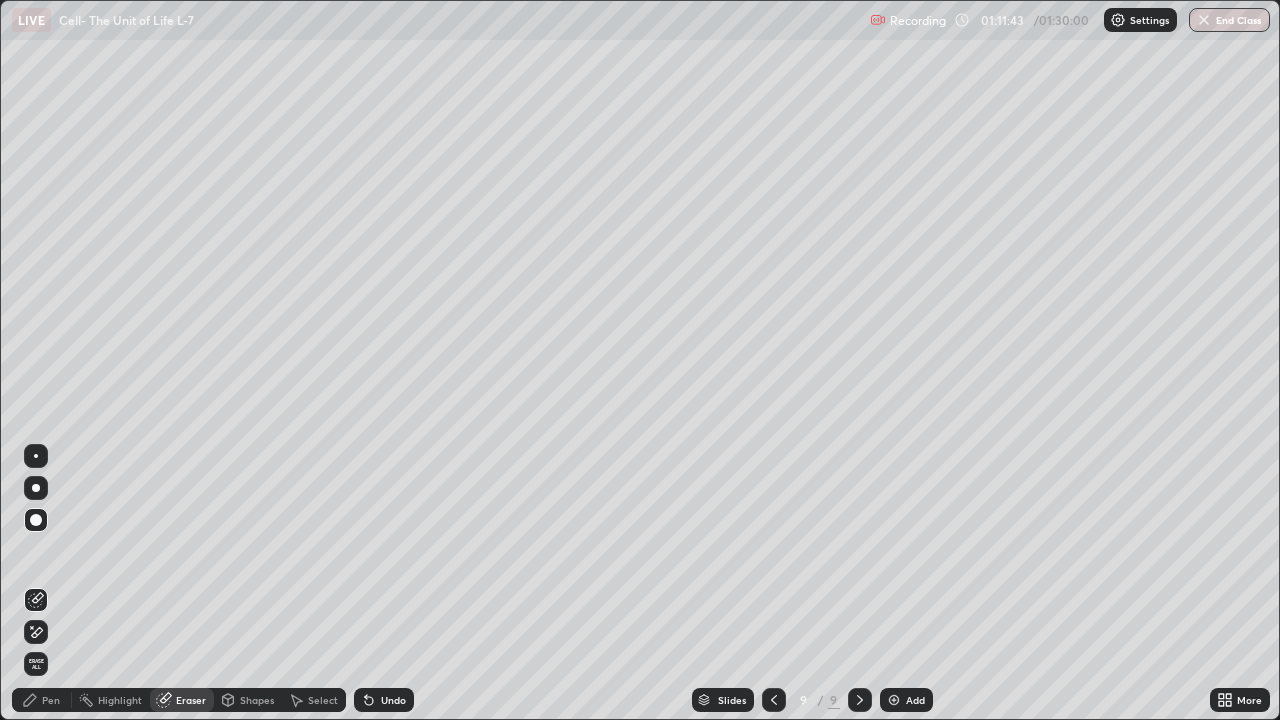 click on "Pen" at bounding box center (51, 700) 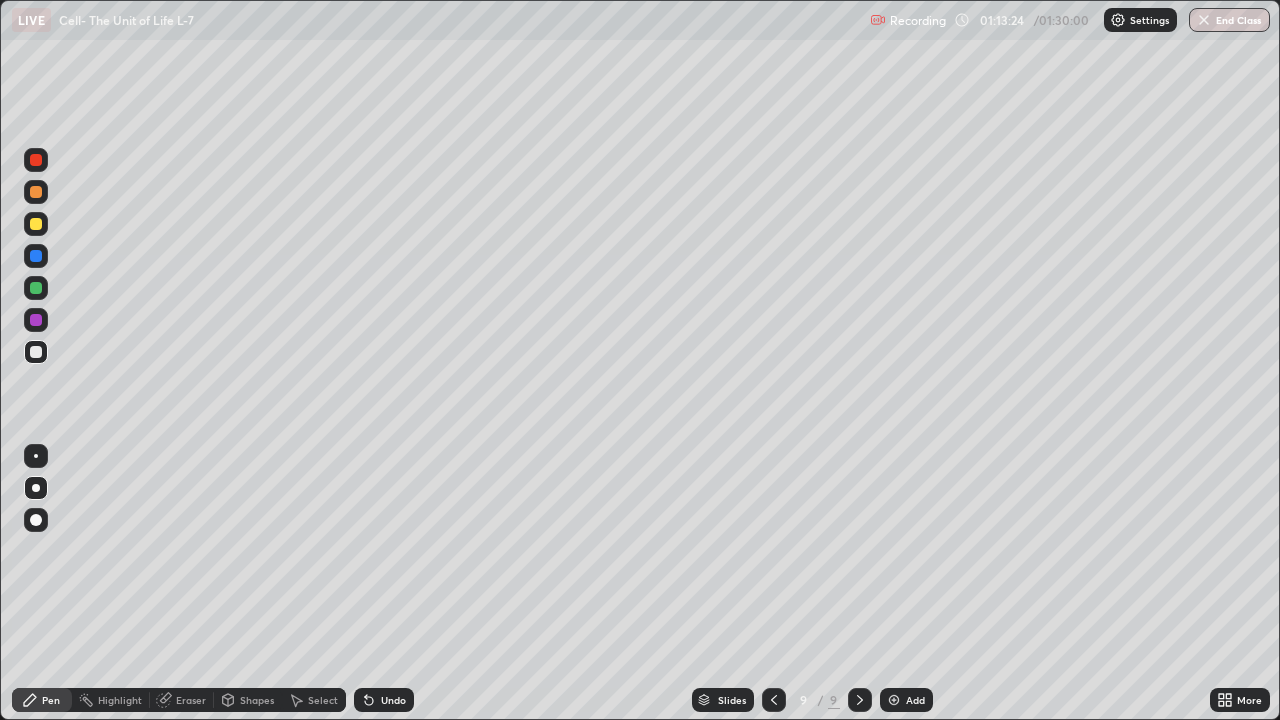 click on "More" at bounding box center (1240, 700) 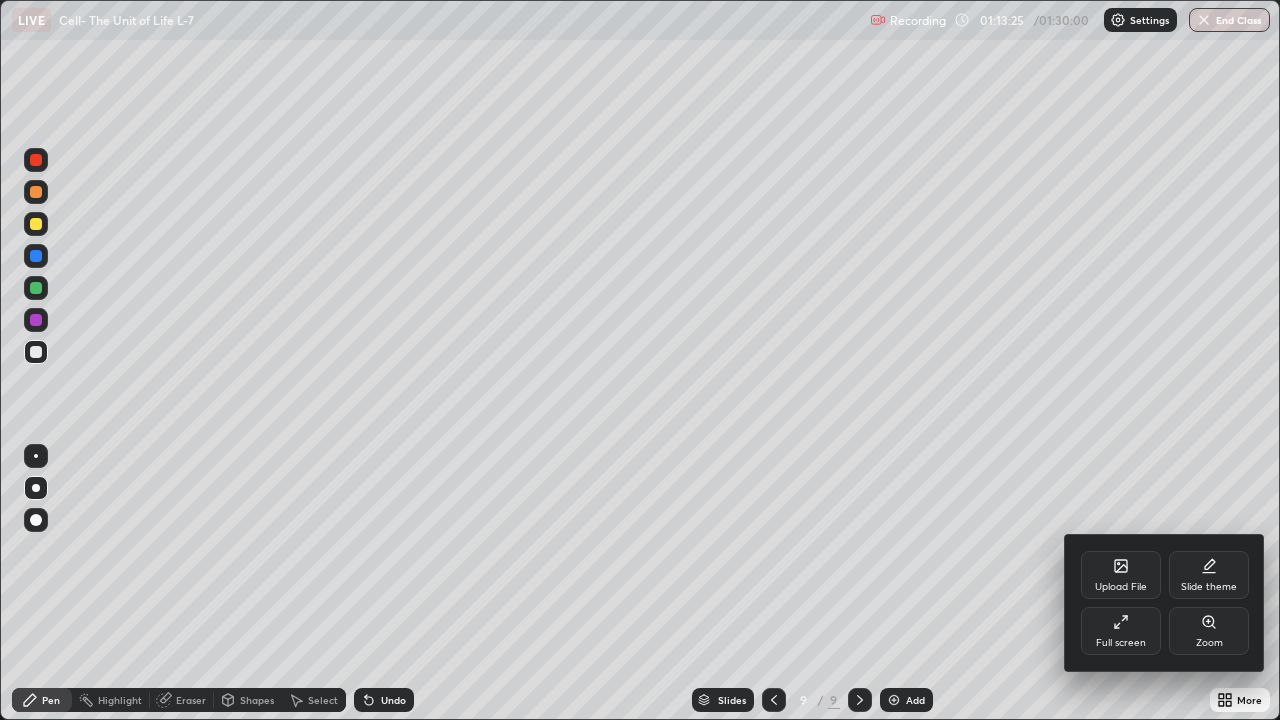 click on "Full screen" at bounding box center (1121, 631) 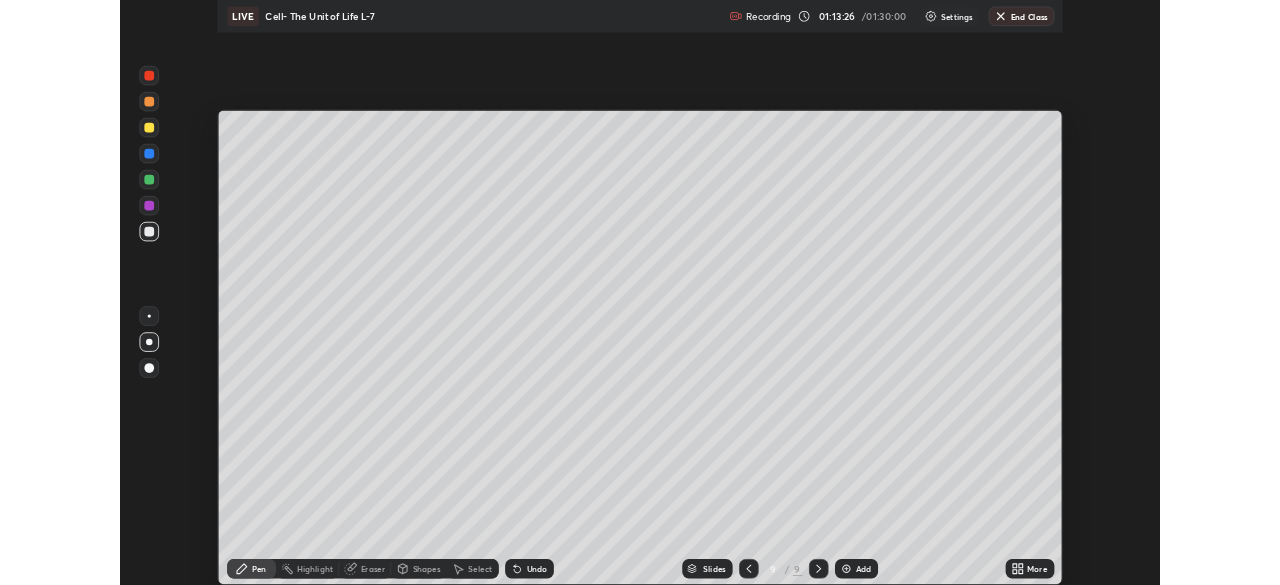 scroll, scrollTop: 585, scrollLeft: 1280, axis: both 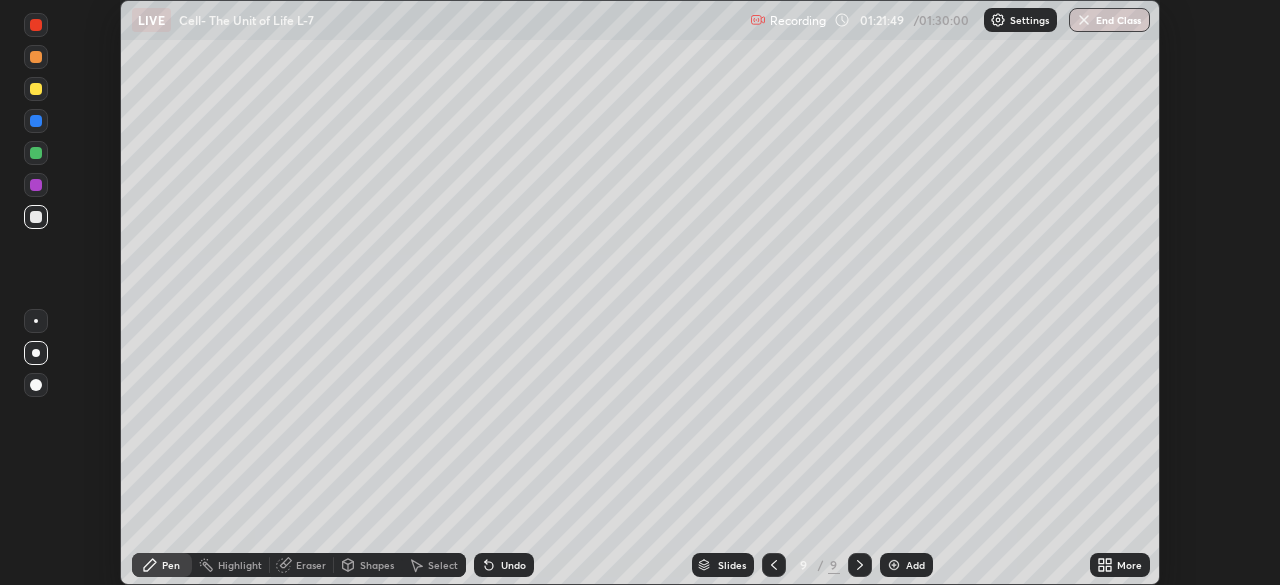 click on "More" at bounding box center (1129, 565) 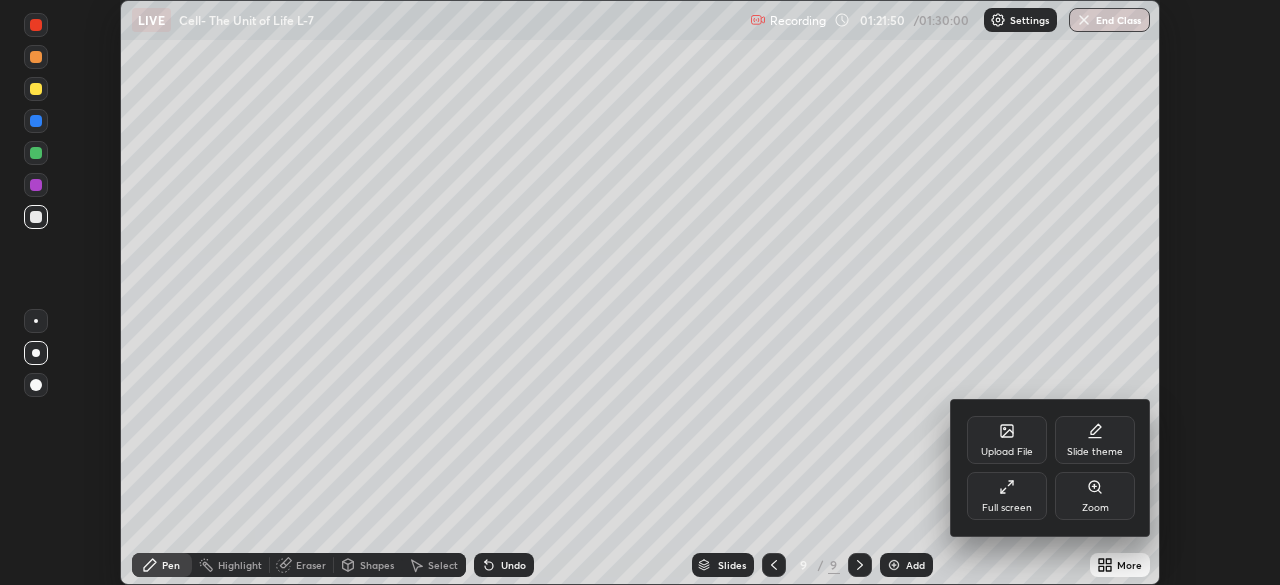 click on "Full screen" at bounding box center (1007, 496) 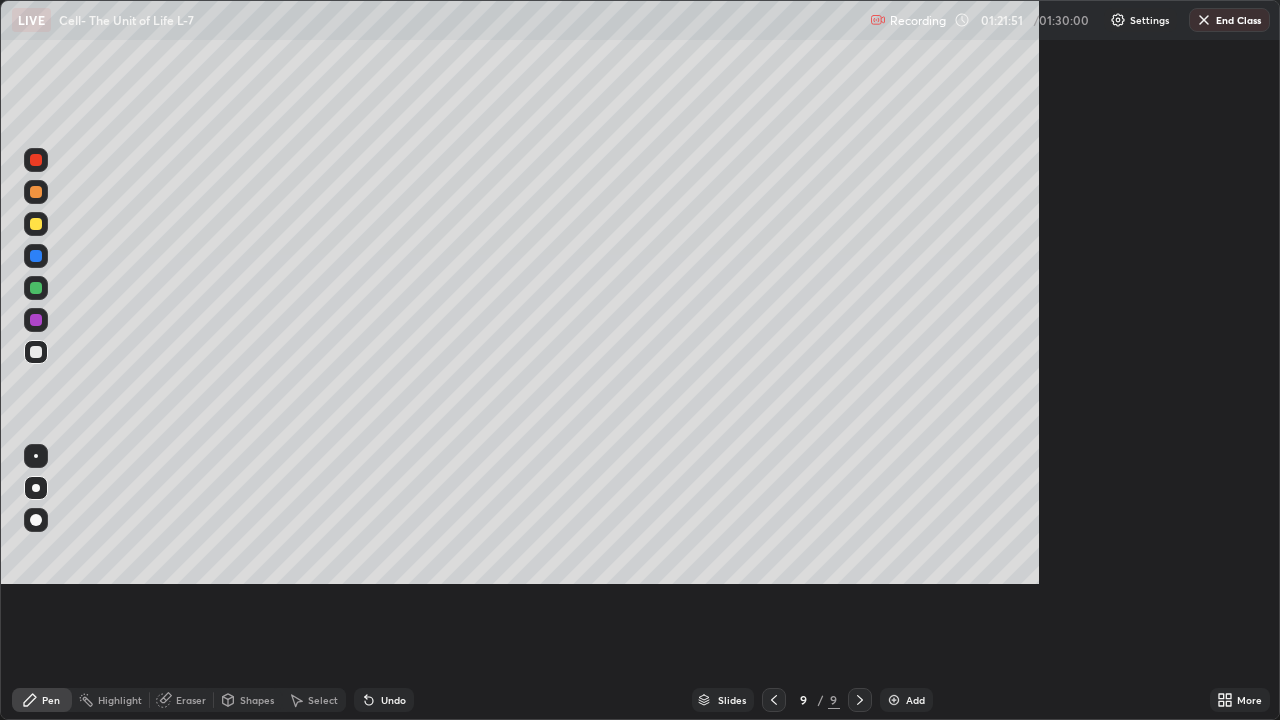scroll, scrollTop: 99280, scrollLeft: 98720, axis: both 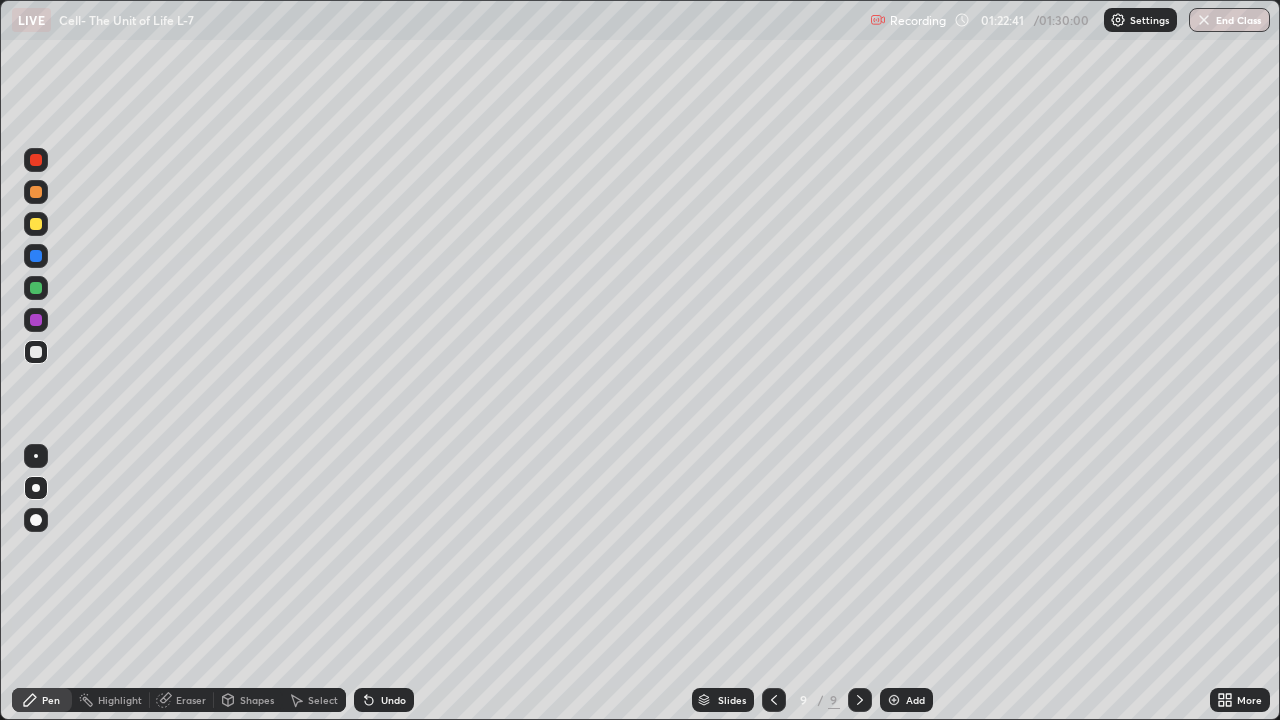 click at bounding box center (36, 288) 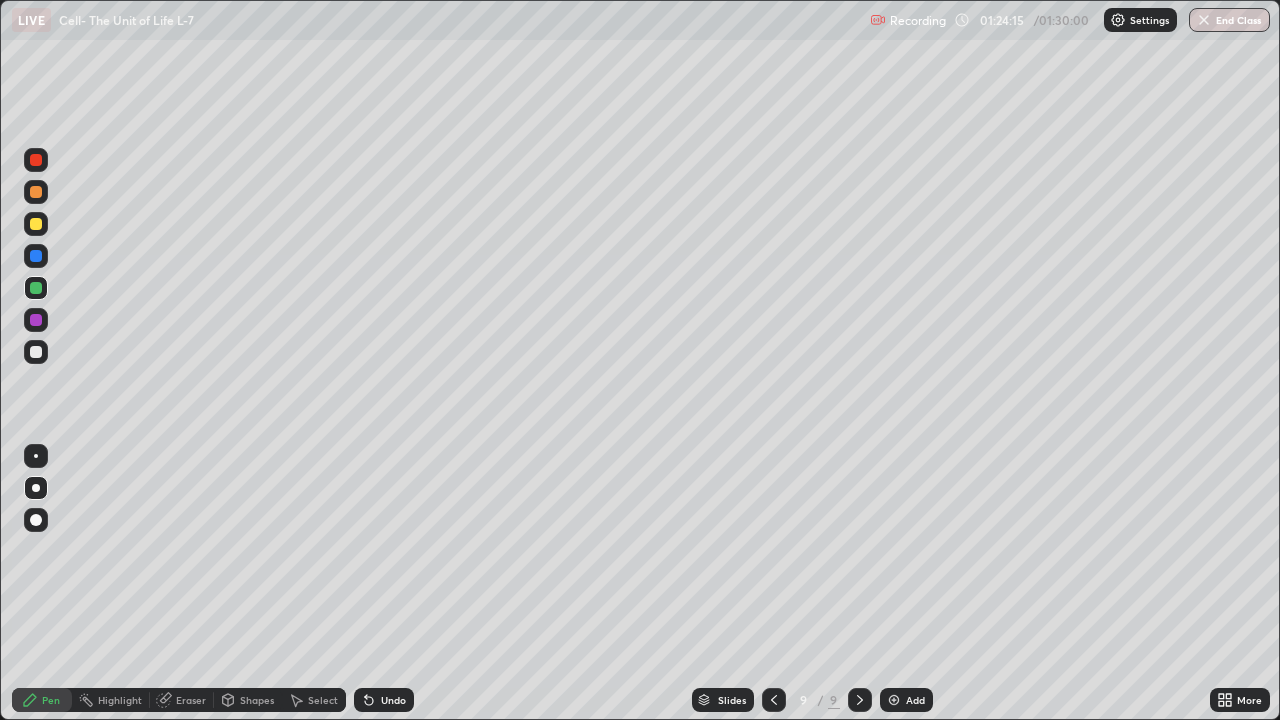 click on "End Class" at bounding box center (1229, 20) 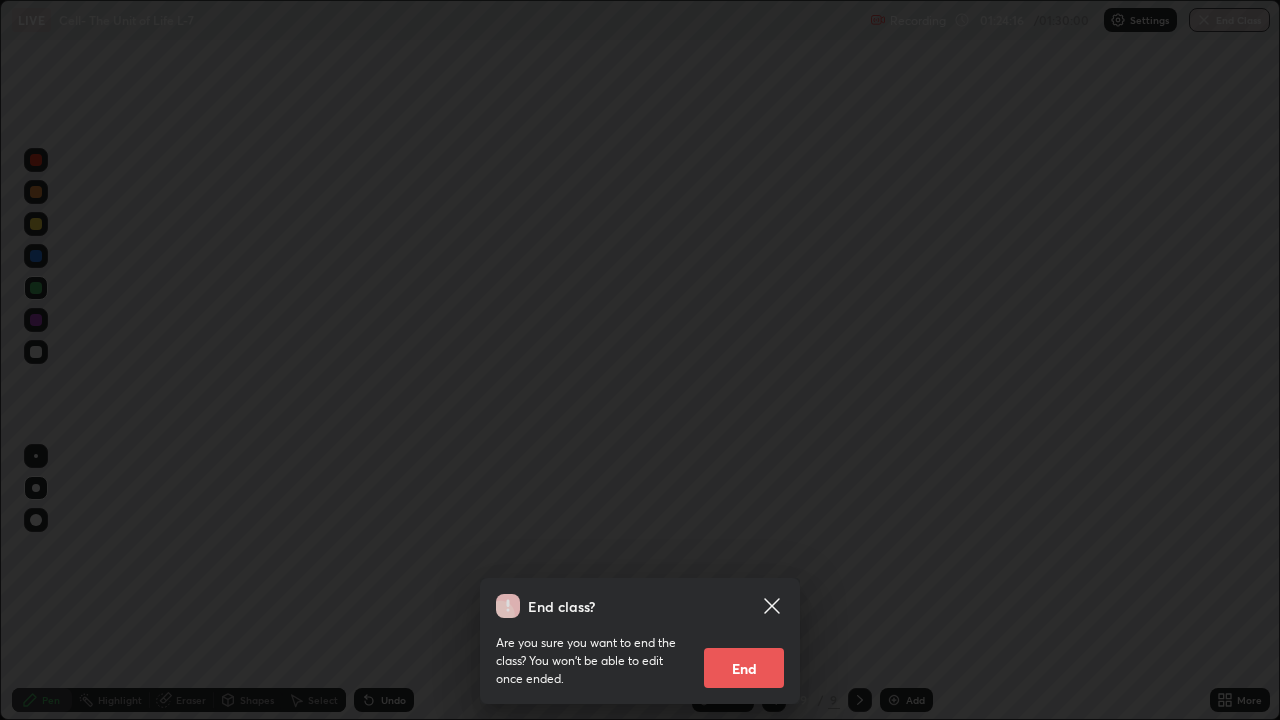 click on "End" at bounding box center (744, 668) 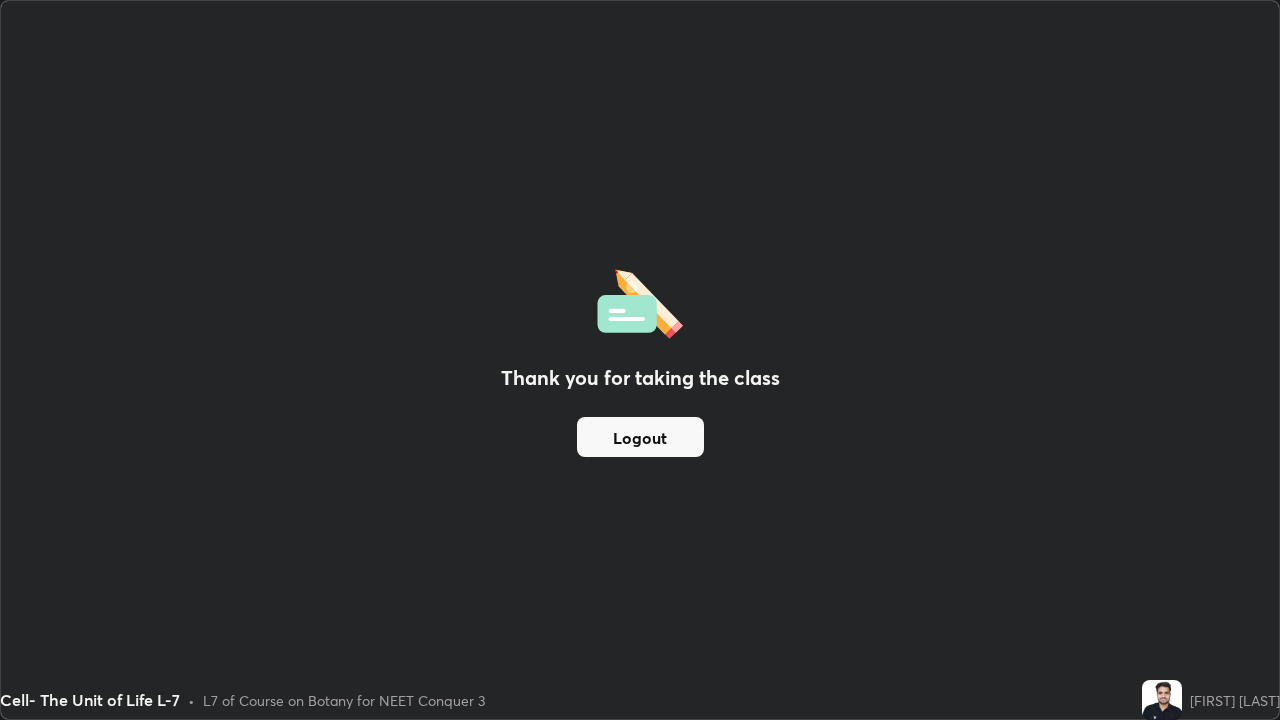 click on "Logout" at bounding box center [640, 437] 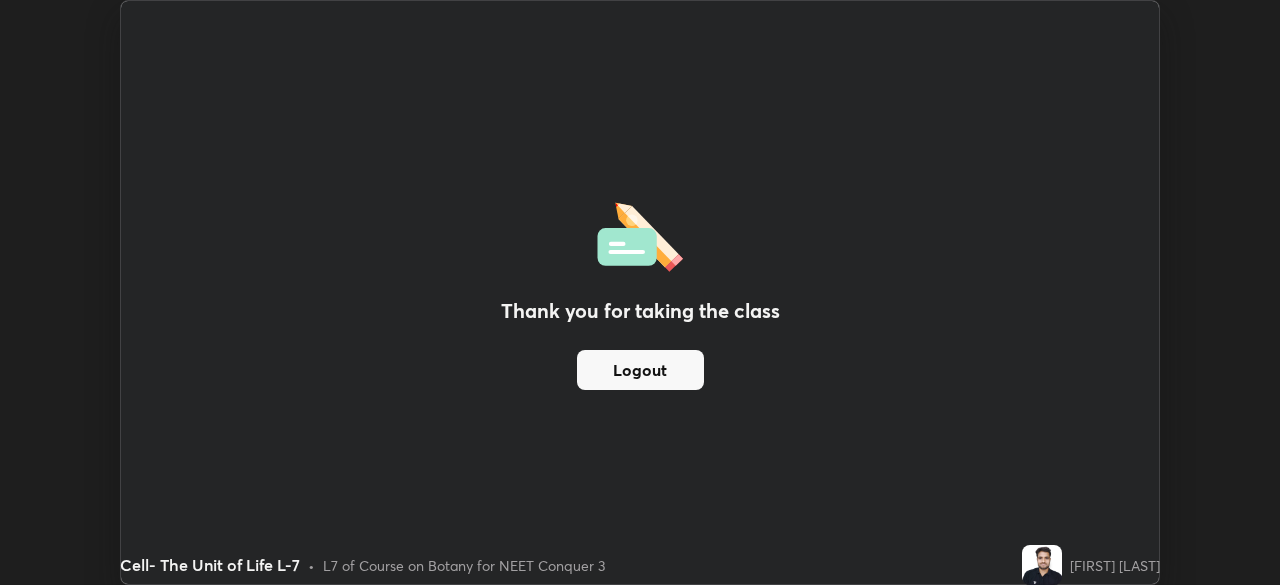 scroll, scrollTop: 585, scrollLeft: 1280, axis: both 